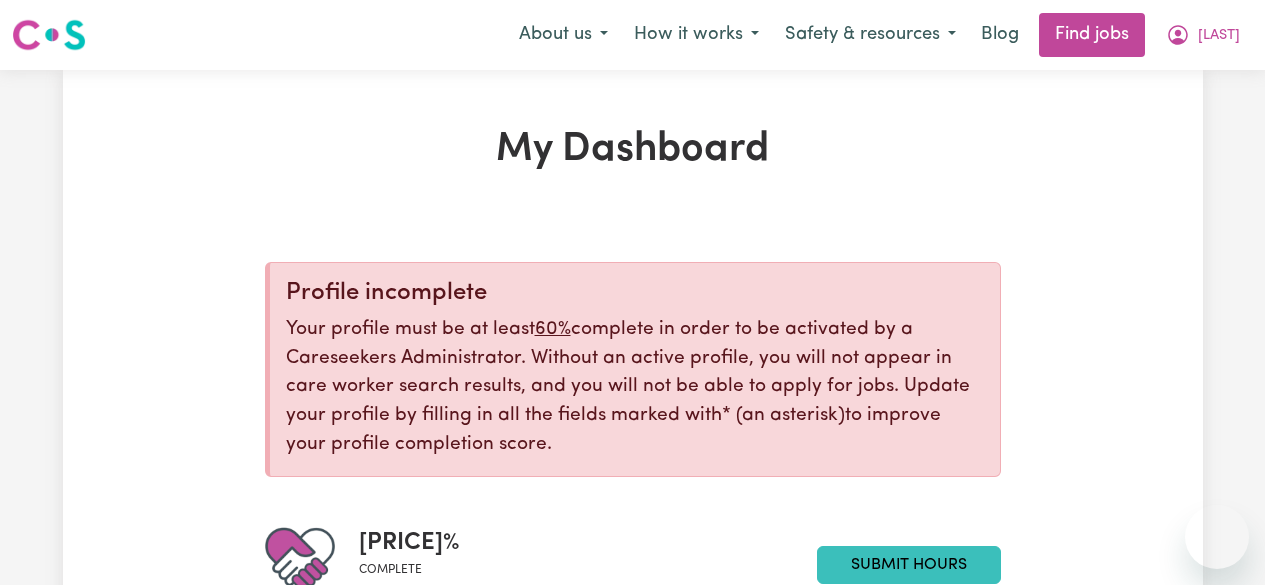 scroll, scrollTop: 0, scrollLeft: 0, axis: both 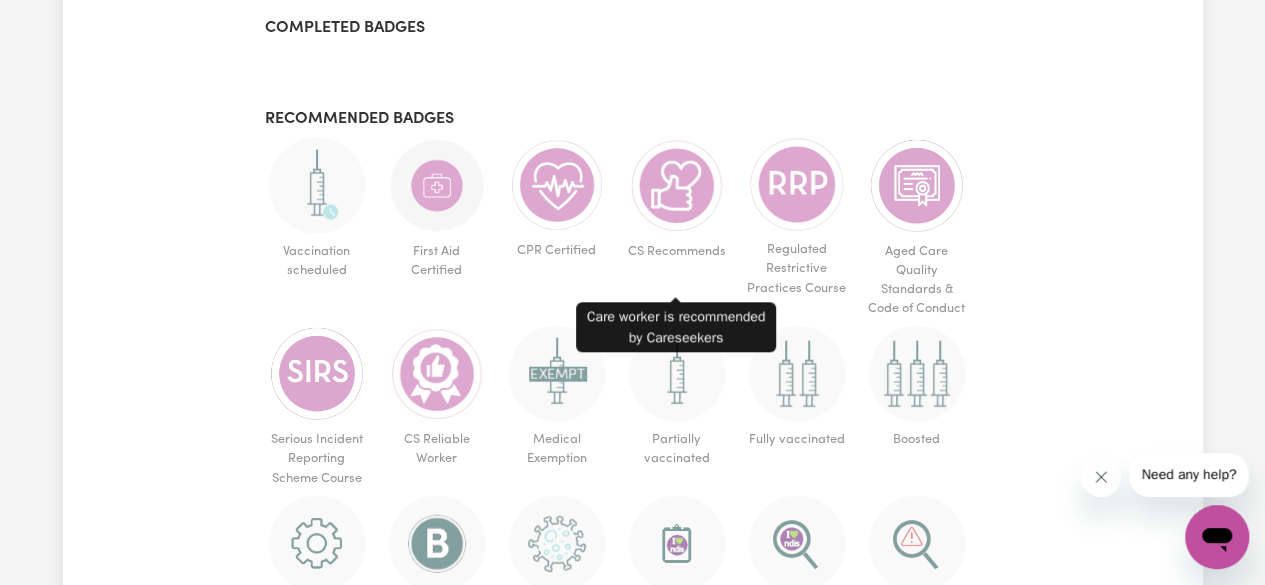 click at bounding box center (677, 186) 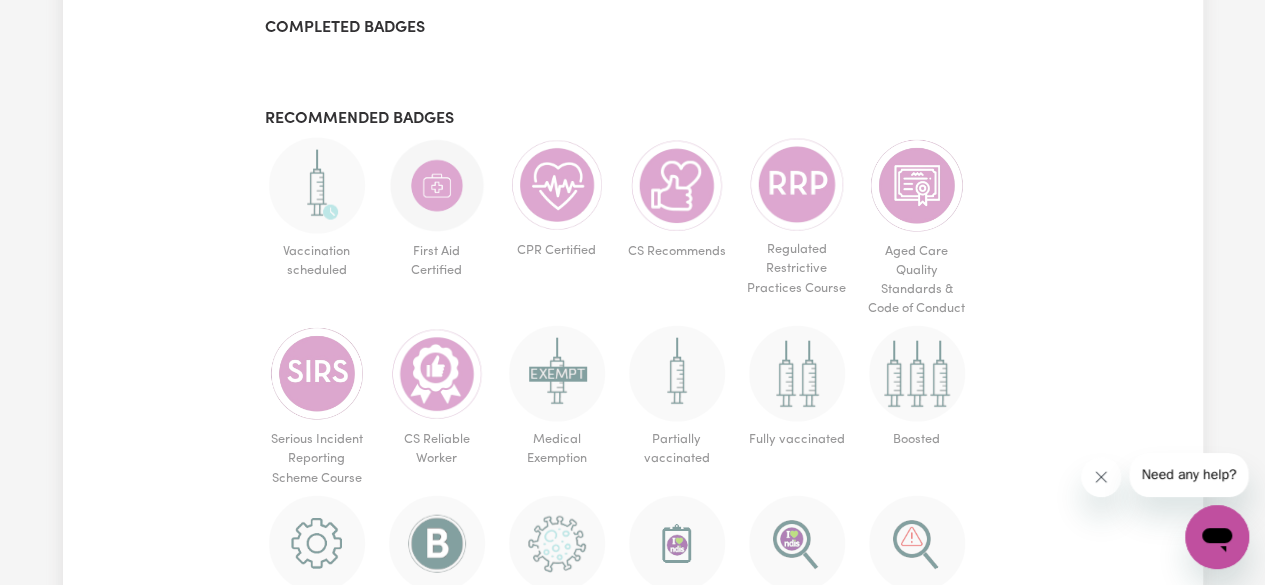 click at bounding box center [677, 186] 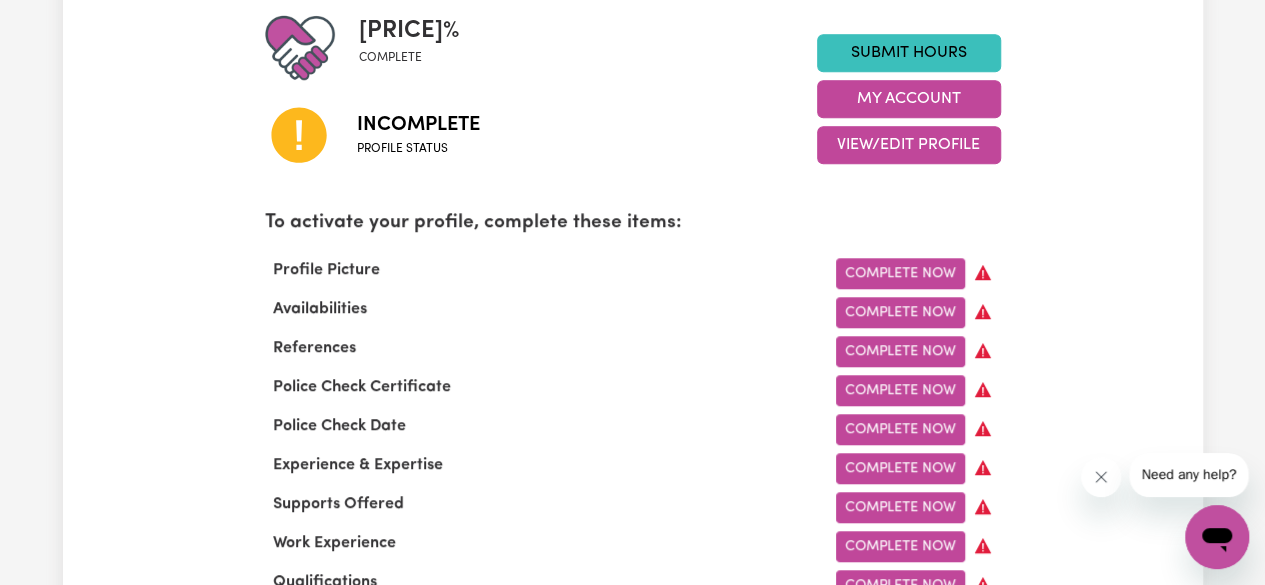 scroll, scrollTop: 518, scrollLeft: 0, axis: vertical 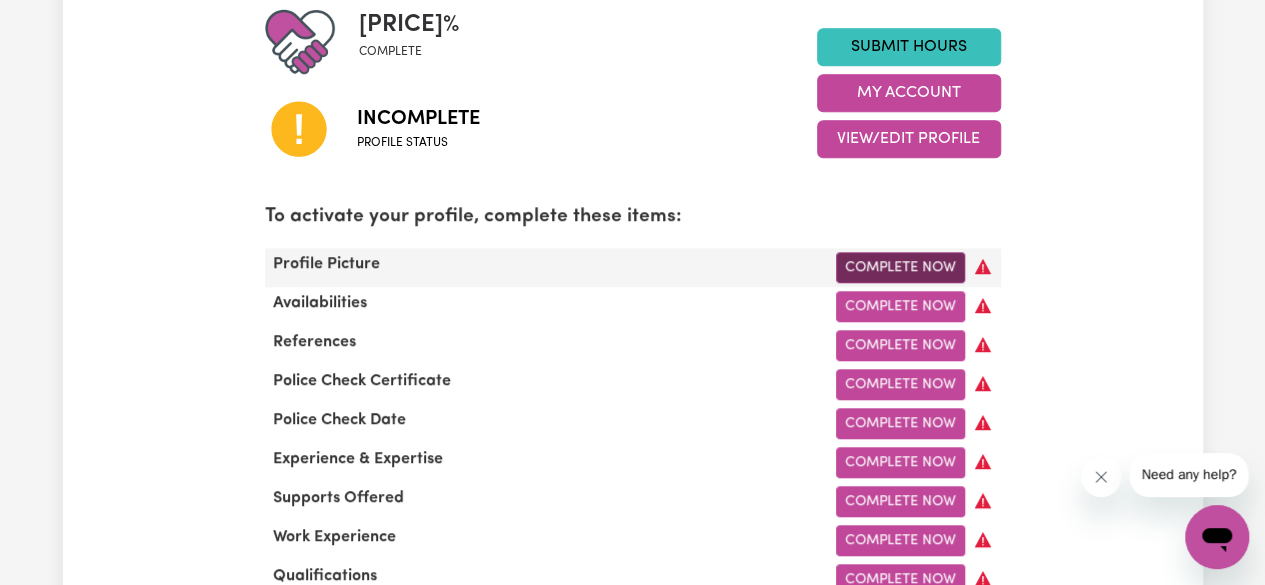 click on "Complete Now" at bounding box center [900, 267] 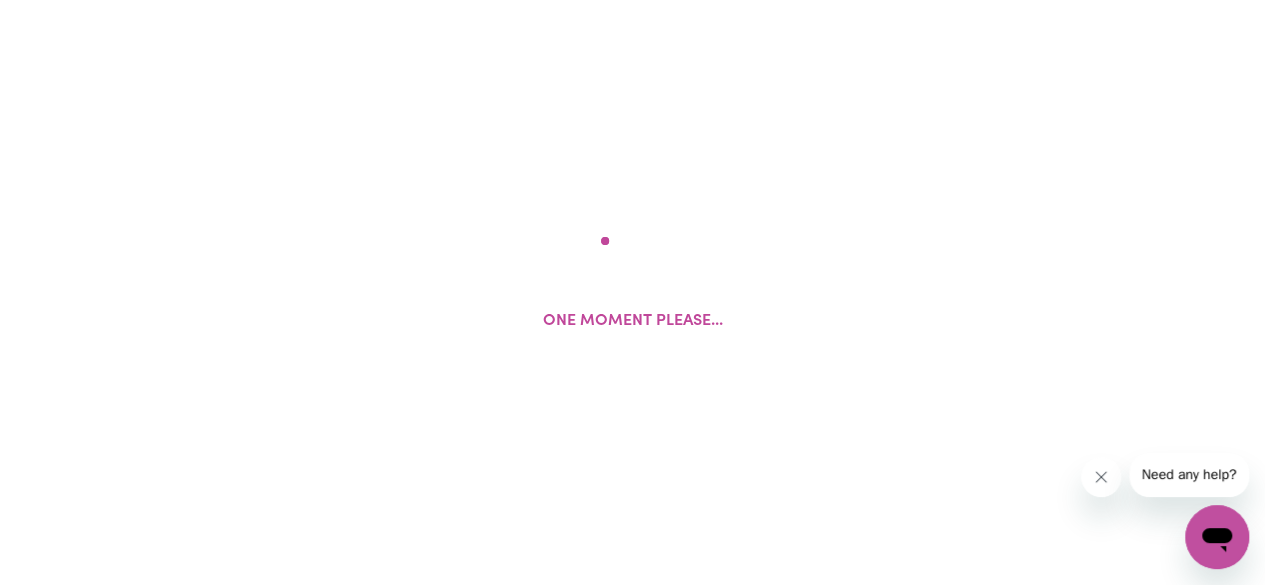 scroll, scrollTop: 0, scrollLeft: 0, axis: both 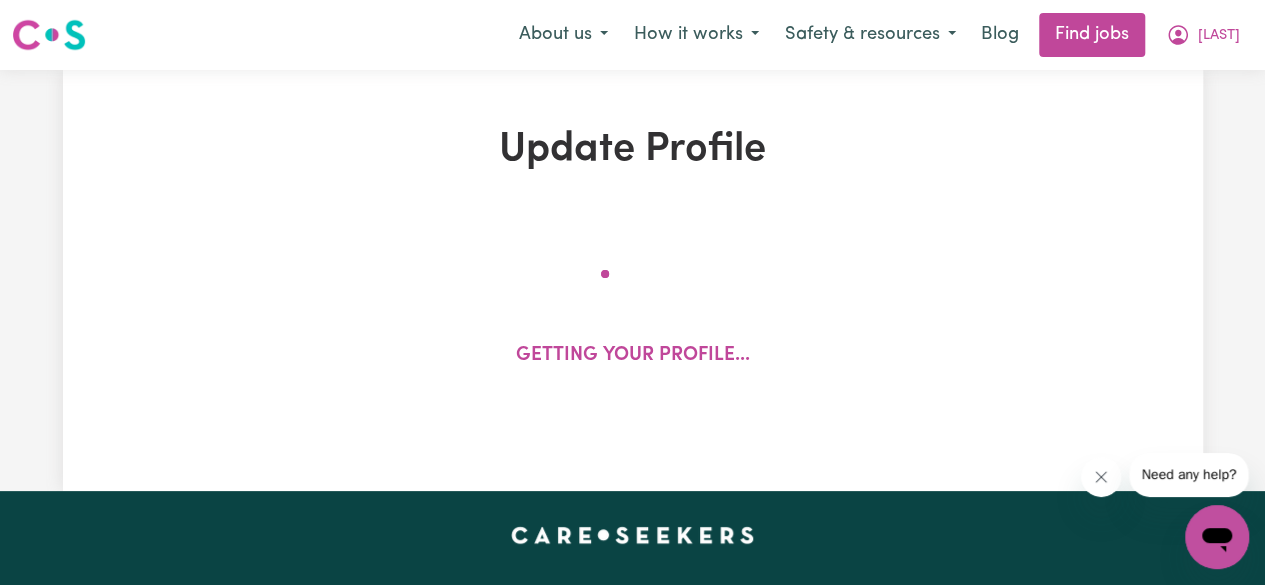 select on "male" 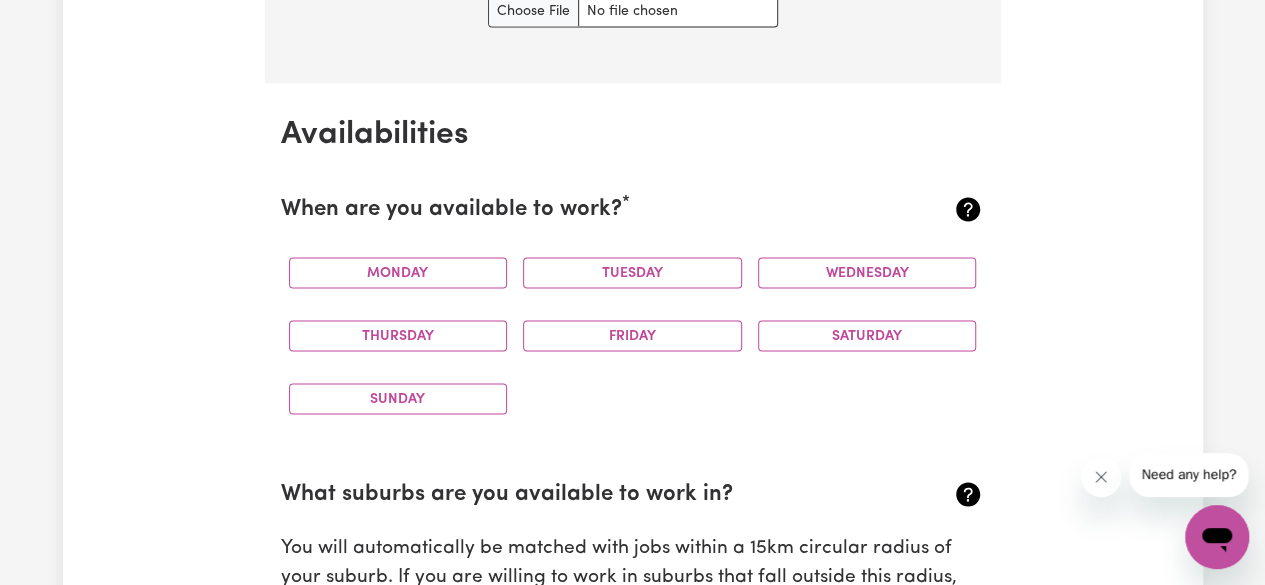scroll, scrollTop: 1794, scrollLeft: 0, axis: vertical 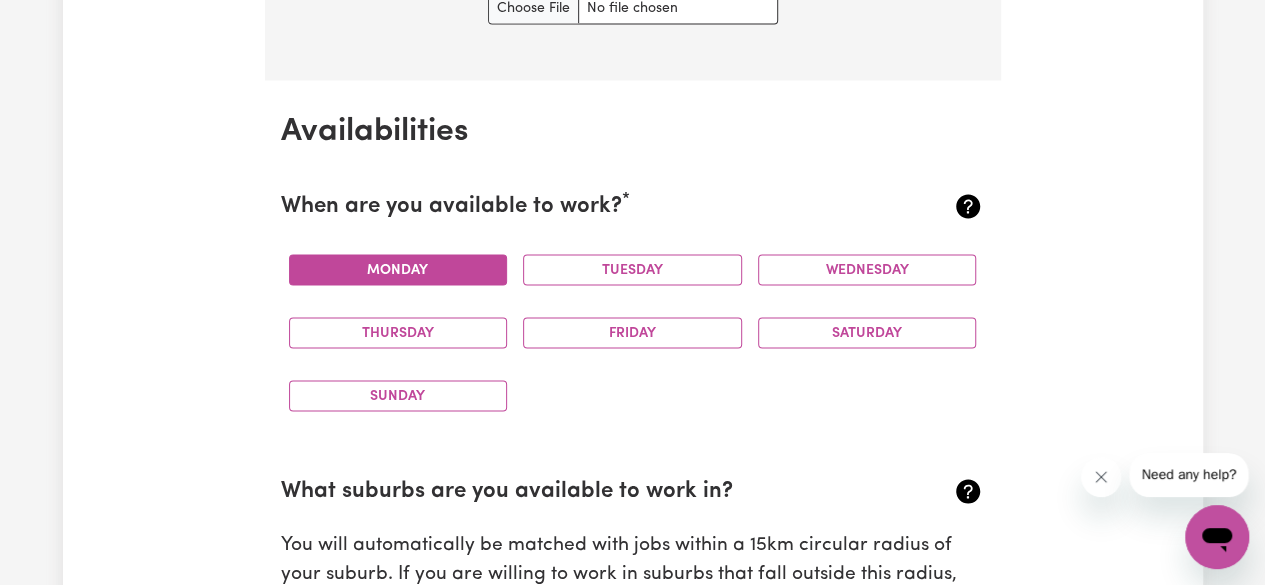 click on "Monday" at bounding box center [398, 269] 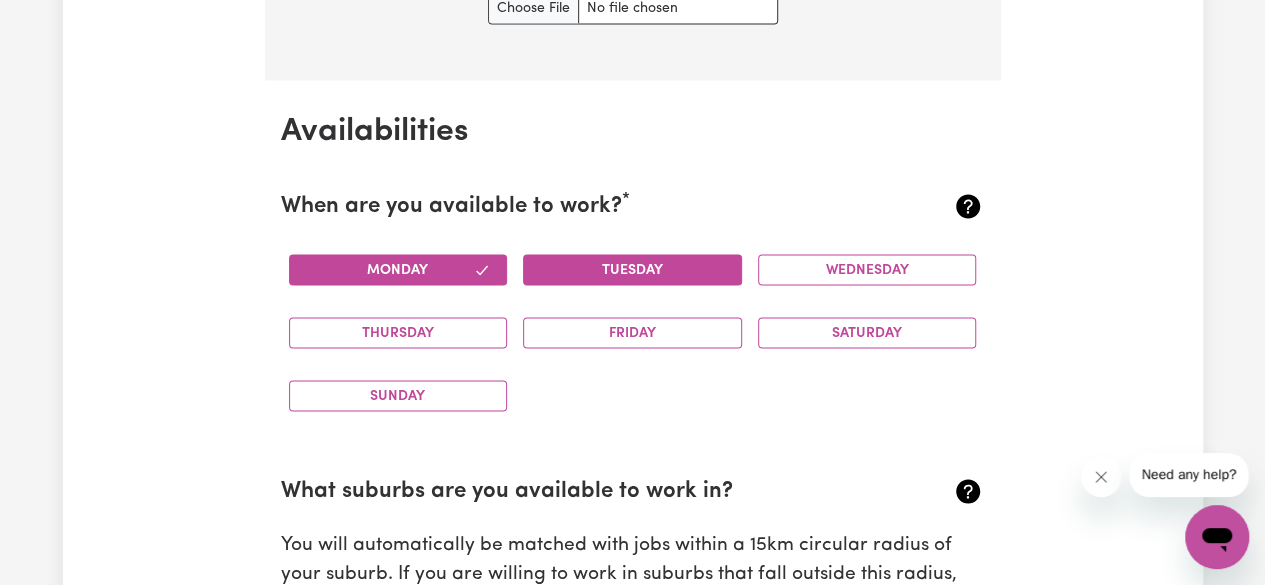 click on "Tuesday" at bounding box center [632, 269] 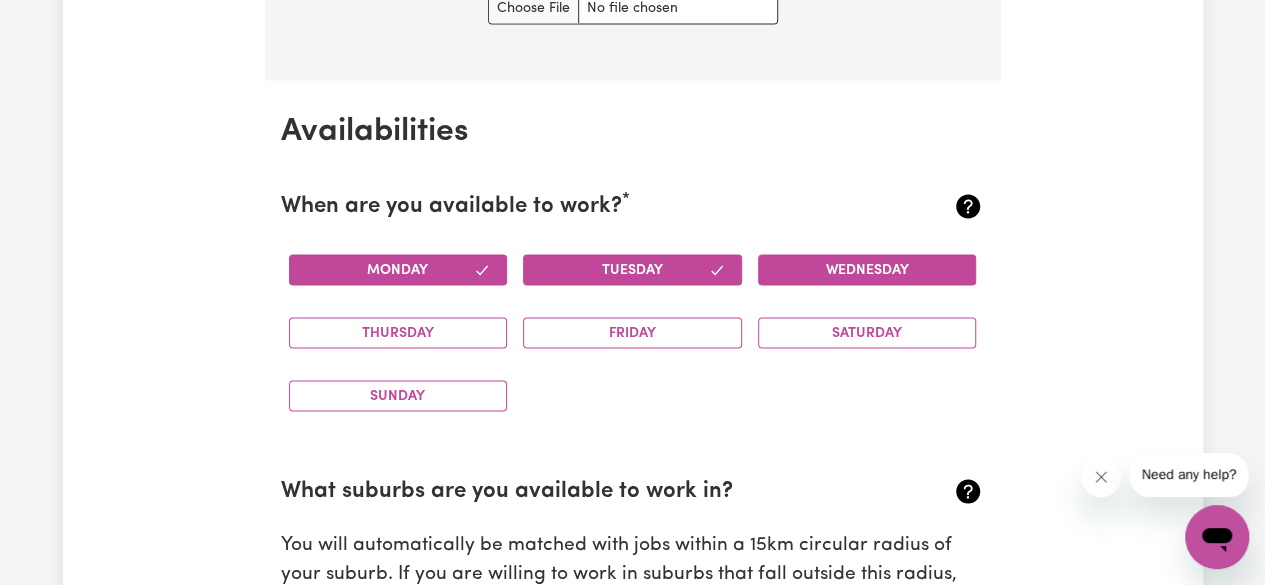 click on "Wednesday" at bounding box center [867, 269] 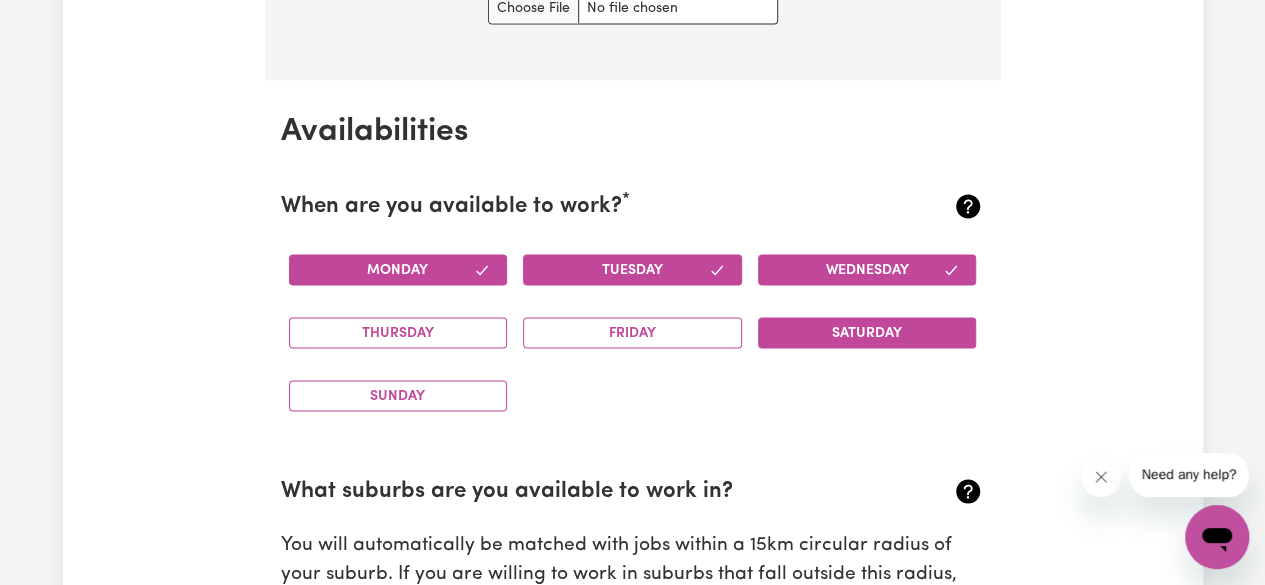 click on "Saturday" at bounding box center (867, 332) 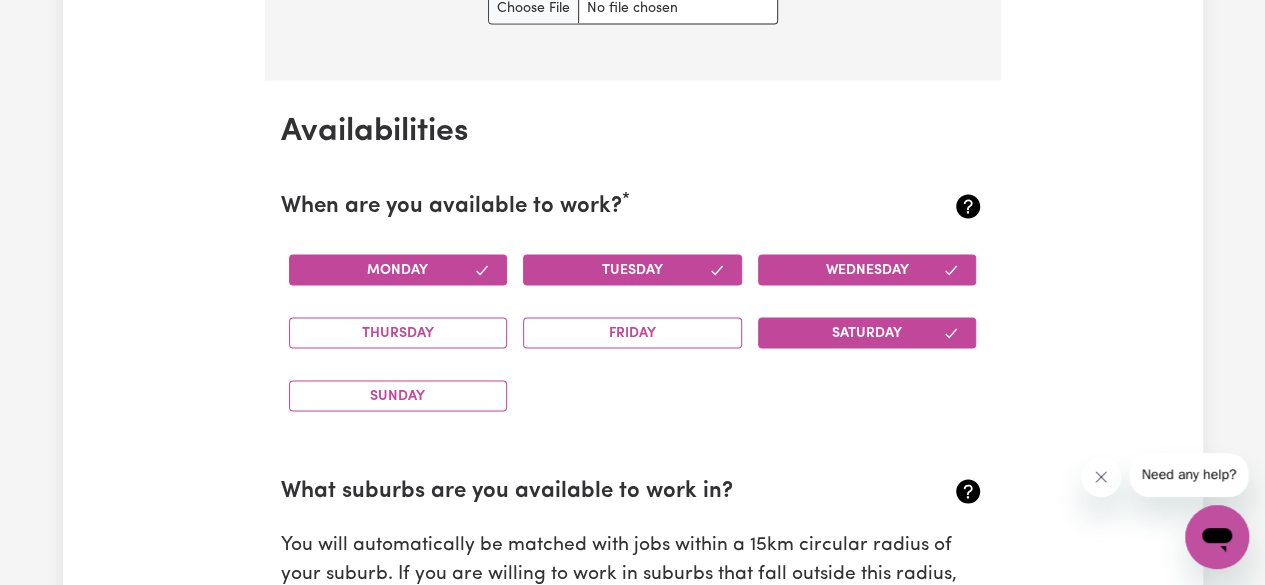 click on "Friday" at bounding box center (632, 332) 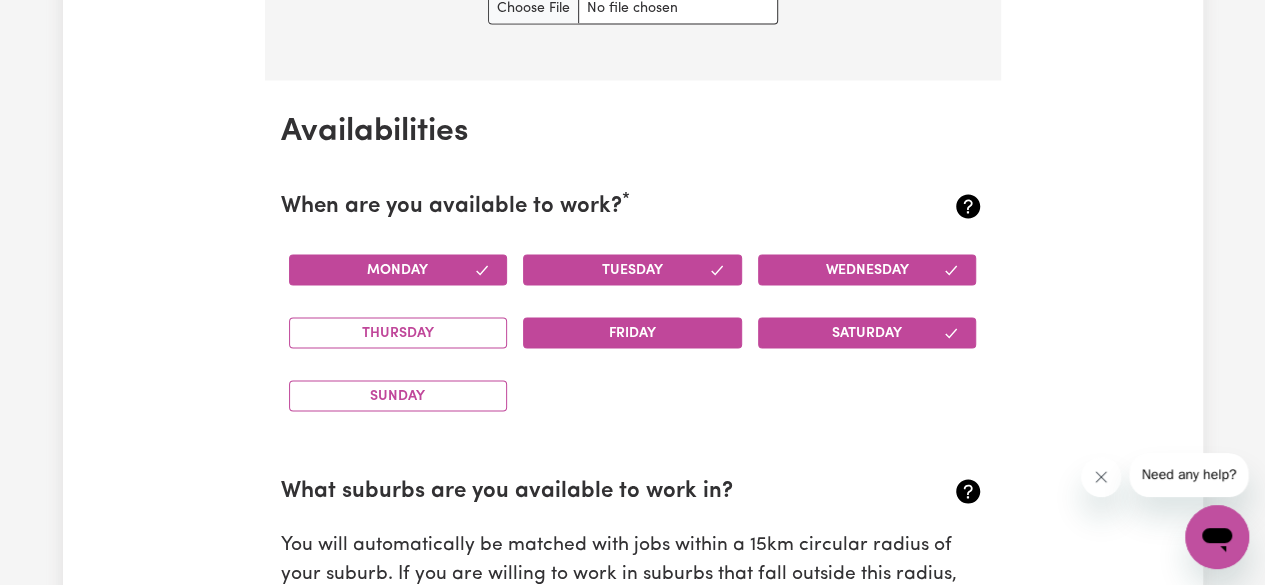 click on "Friday" at bounding box center (632, 332) 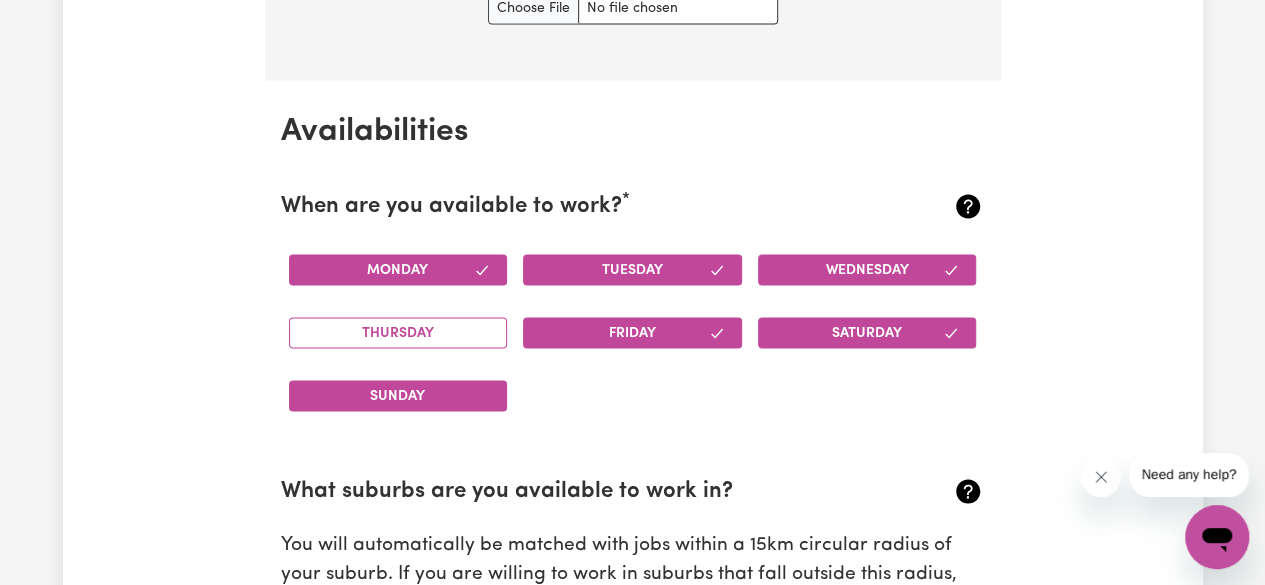 click on "Sunday" at bounding box center (398, 395) 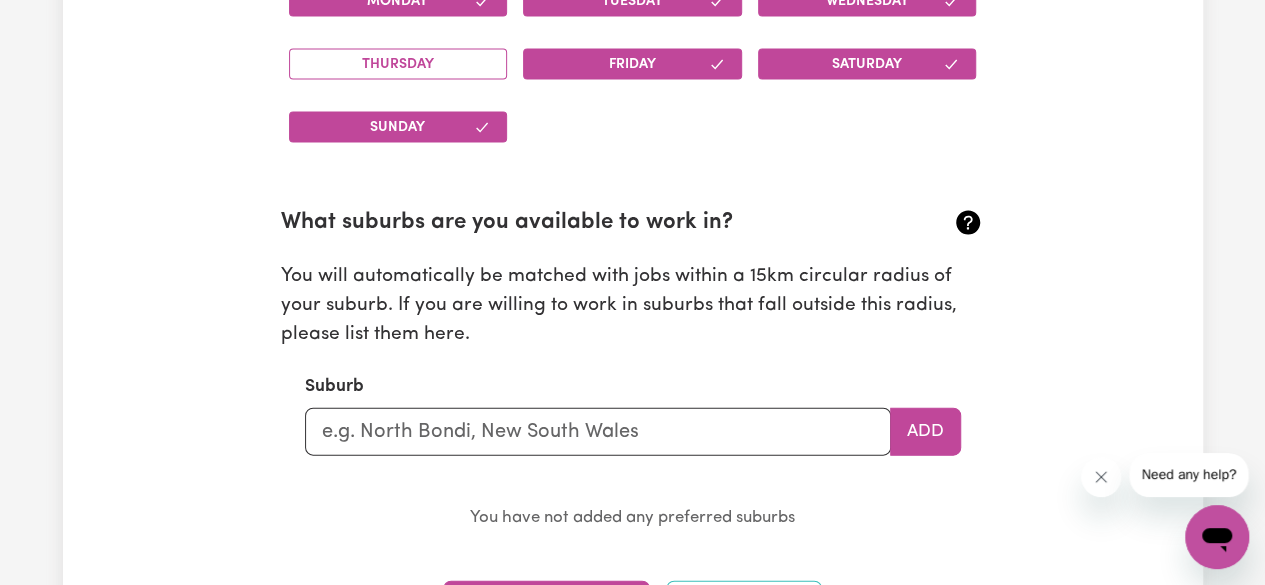 scroll, scrollTop: 2063, scrollLeft: 0, axis: vertical 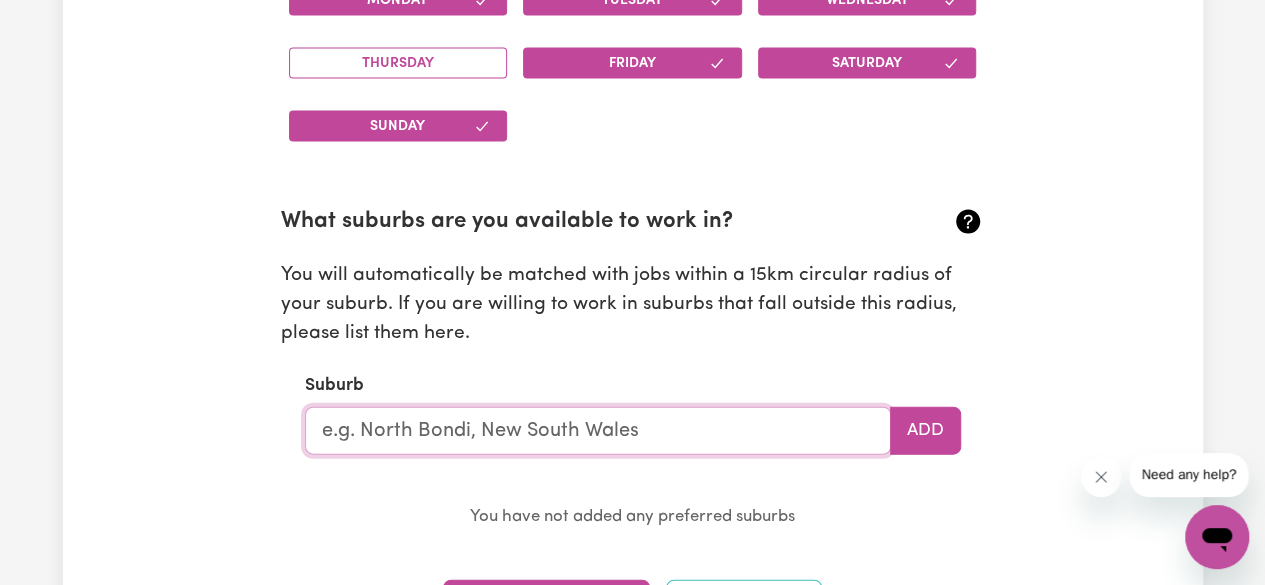 click at bounding box center [598, 431] 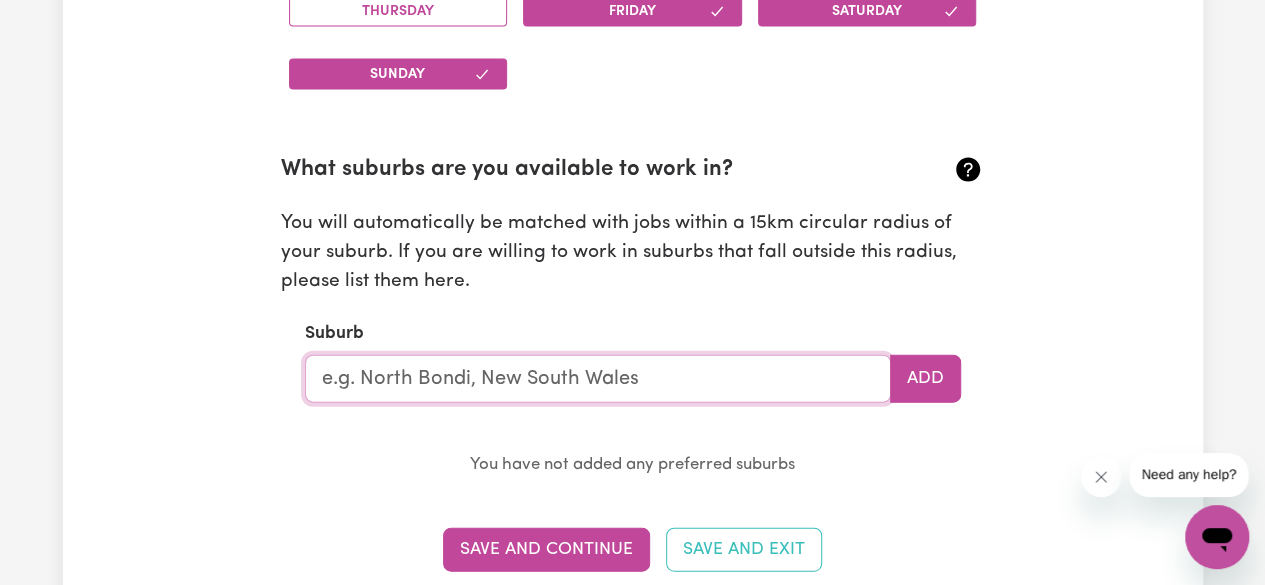 scroll, scrollTop: 2127, scrollLeft: 0, axis: vertical 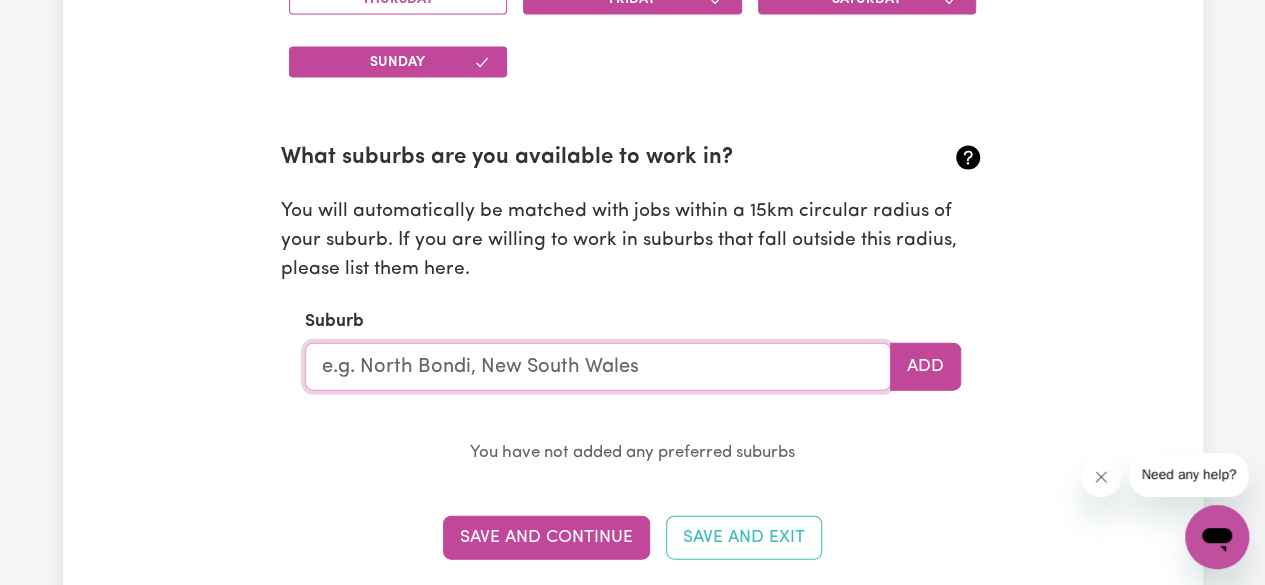 click at bounding box center (598, 367) 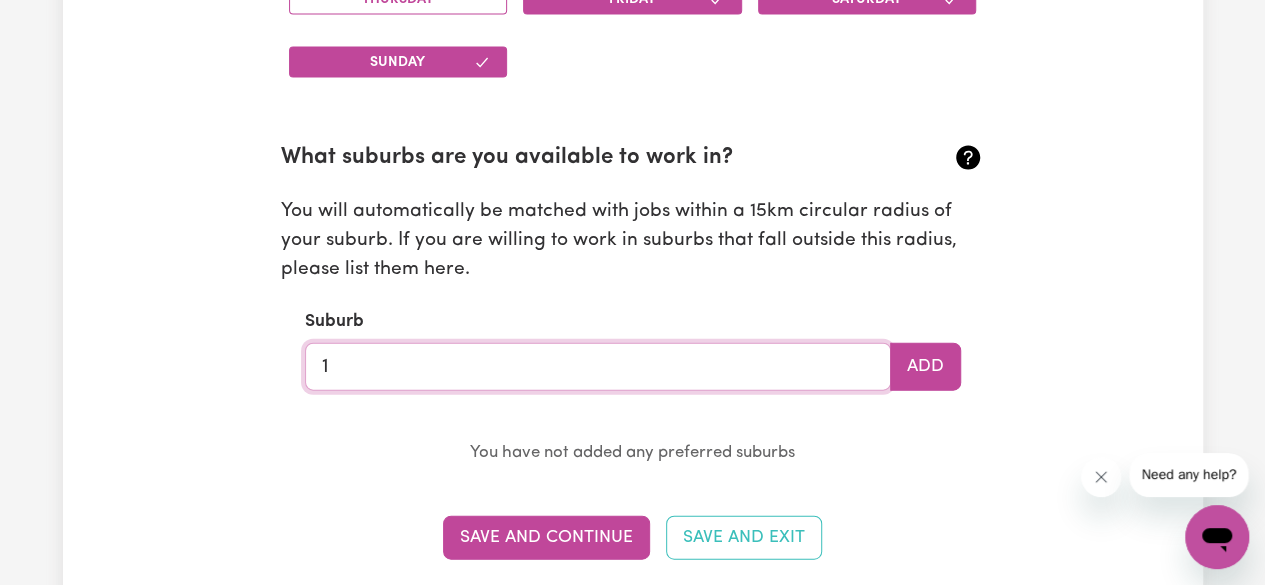 type on "1" 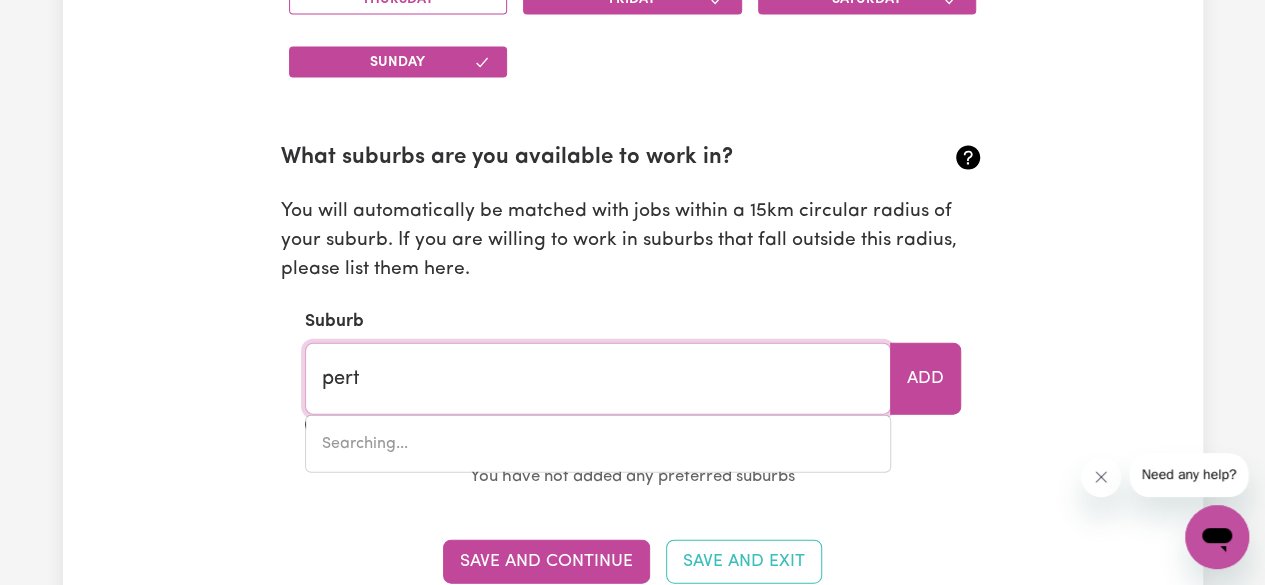 type on "perth" 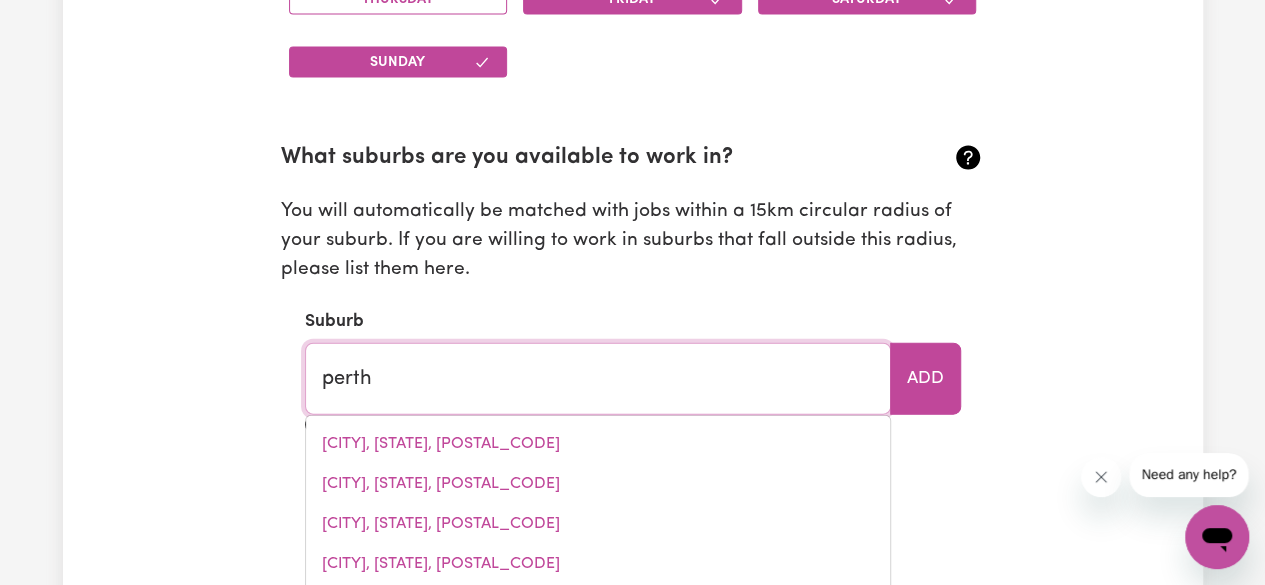 type on "[CITY], [STATE], [POSTAL_CODE]" 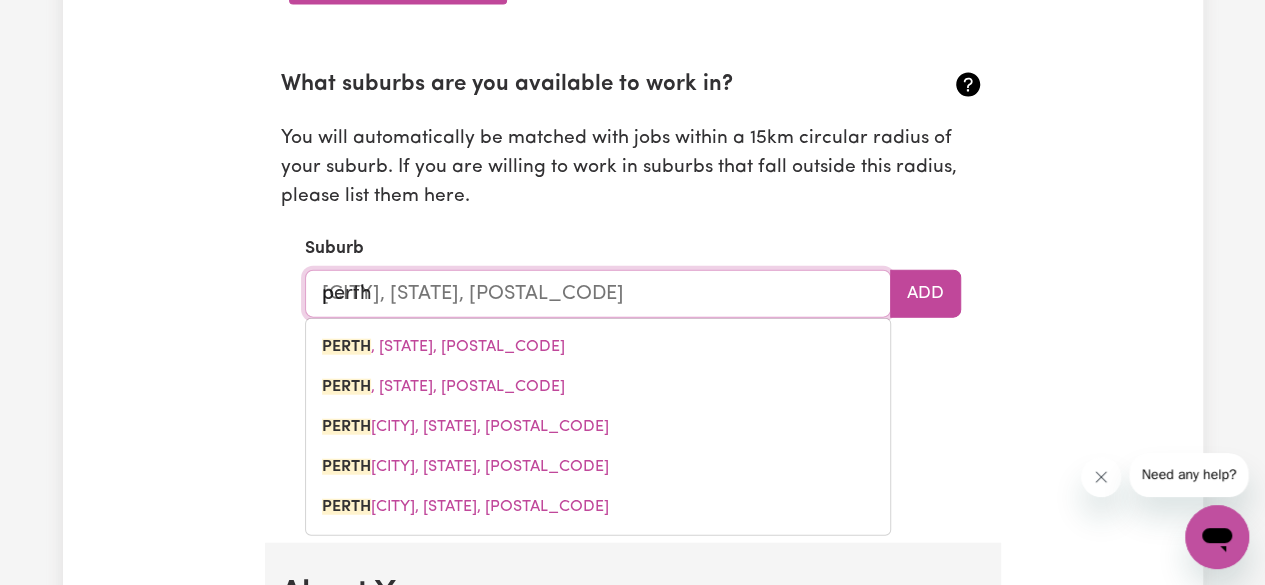 scroll, scrollTop: 2203, scrollLeft: 0, axis: vertical 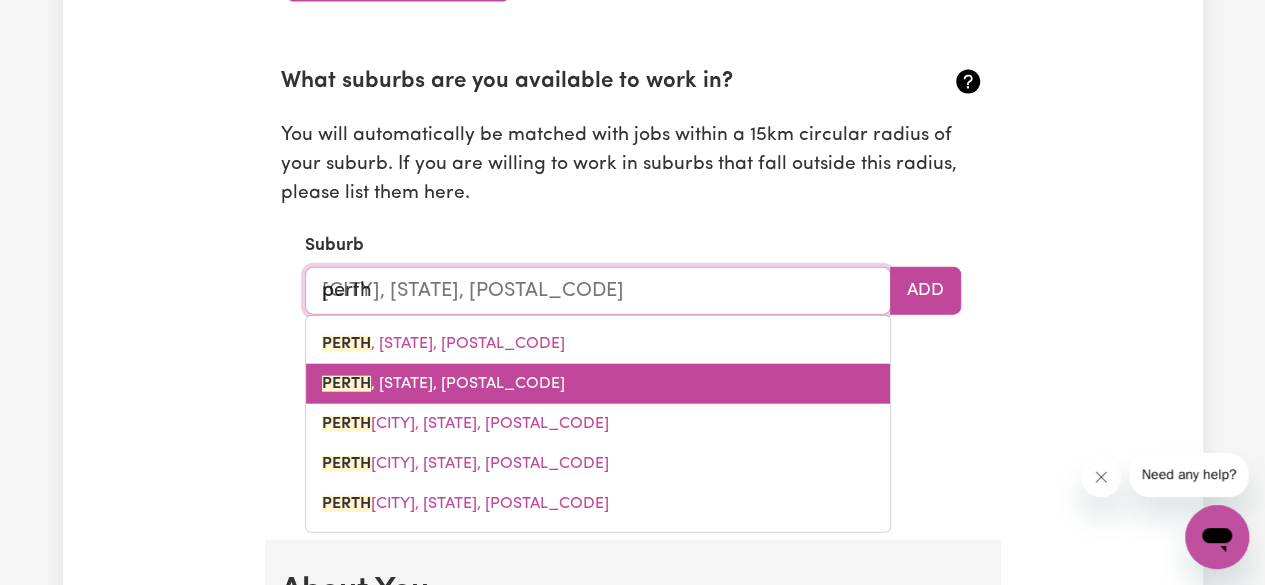 click on "[CITY], [STATE], [POSTAL_CODE]" at bounding box center (598, 384) 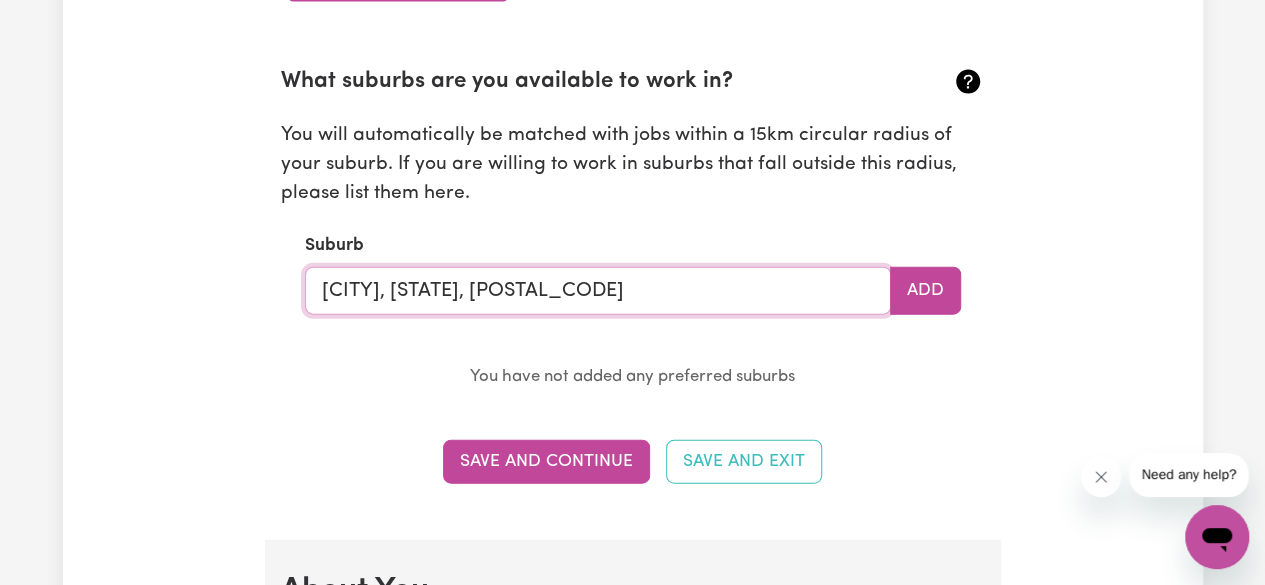 scroll, scrollTop: 2235, scrollLeft: 0, axis: vertical 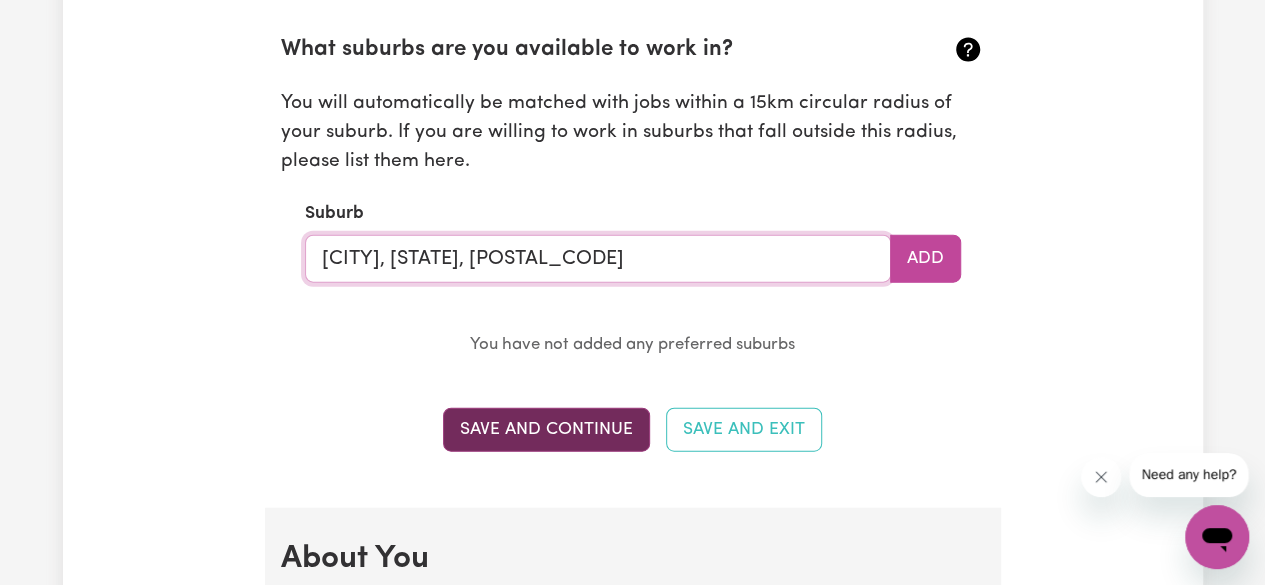 type on "[CITY], [STATE], [POSTAL_CODE]" 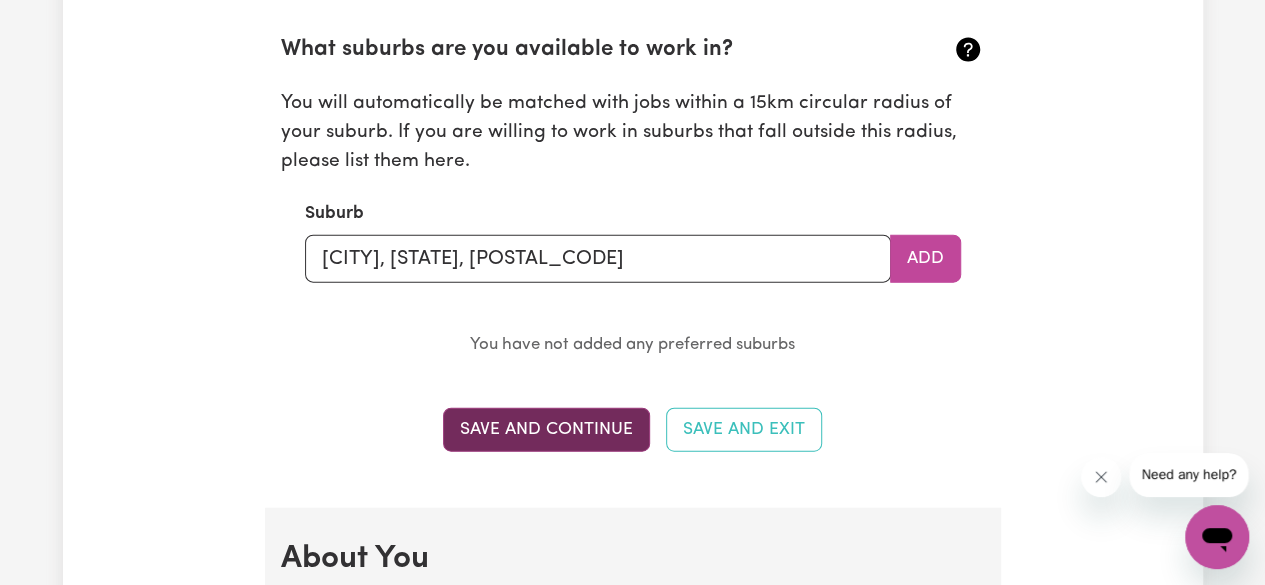 click on "Save and Continue" at bounding box center [546, 430] 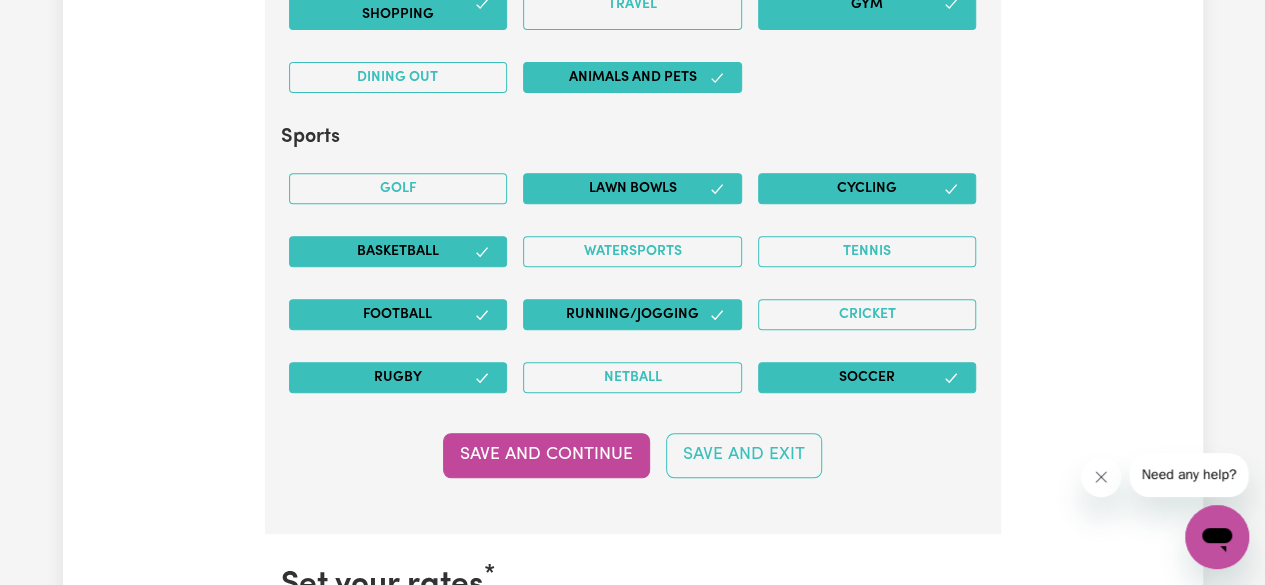 scroll, scrollTop: 4220, scrollLeft: 0, axis: vertical 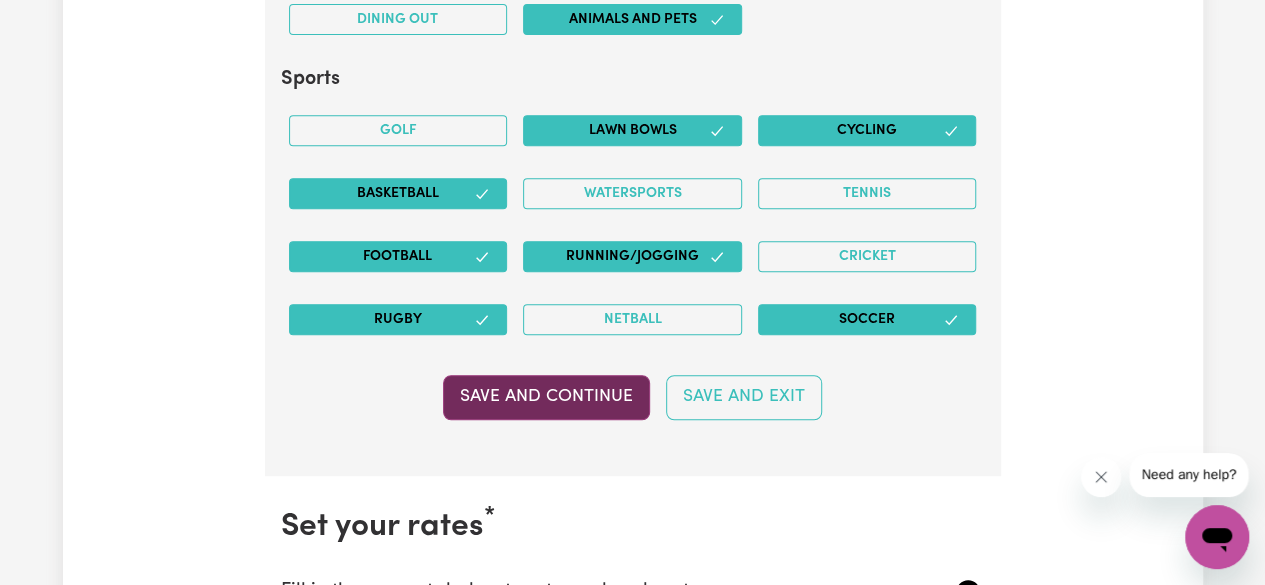 click on "Save and Continue" at bounding box center (546, 397) 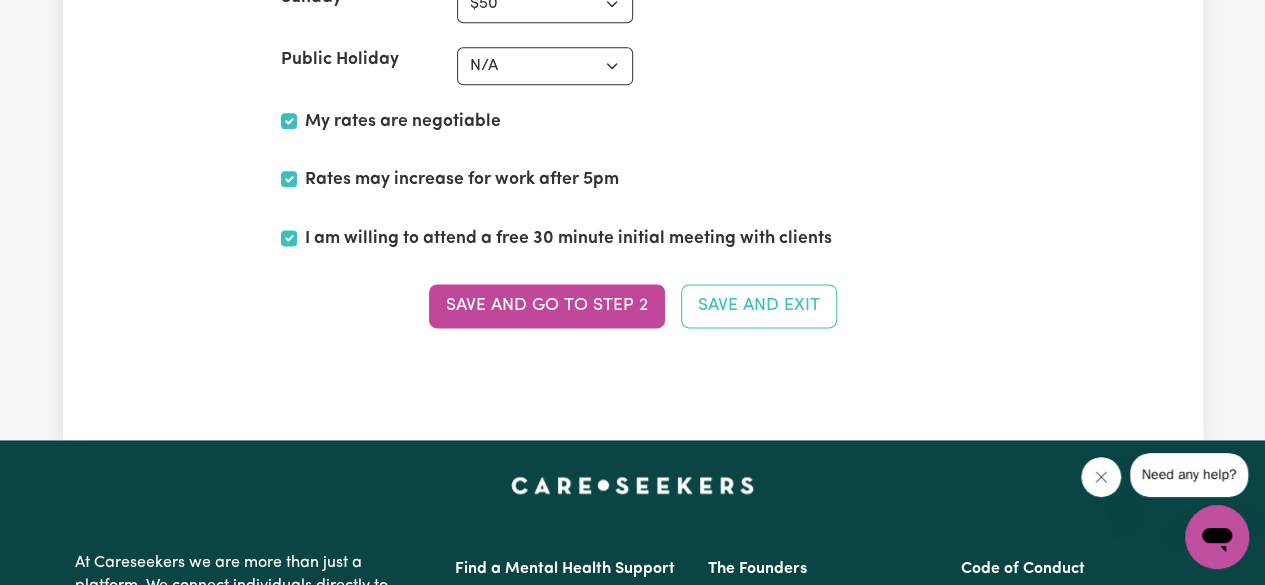 scroll, scrollTop: 5026, scrollLeft: 0, axis: vertical 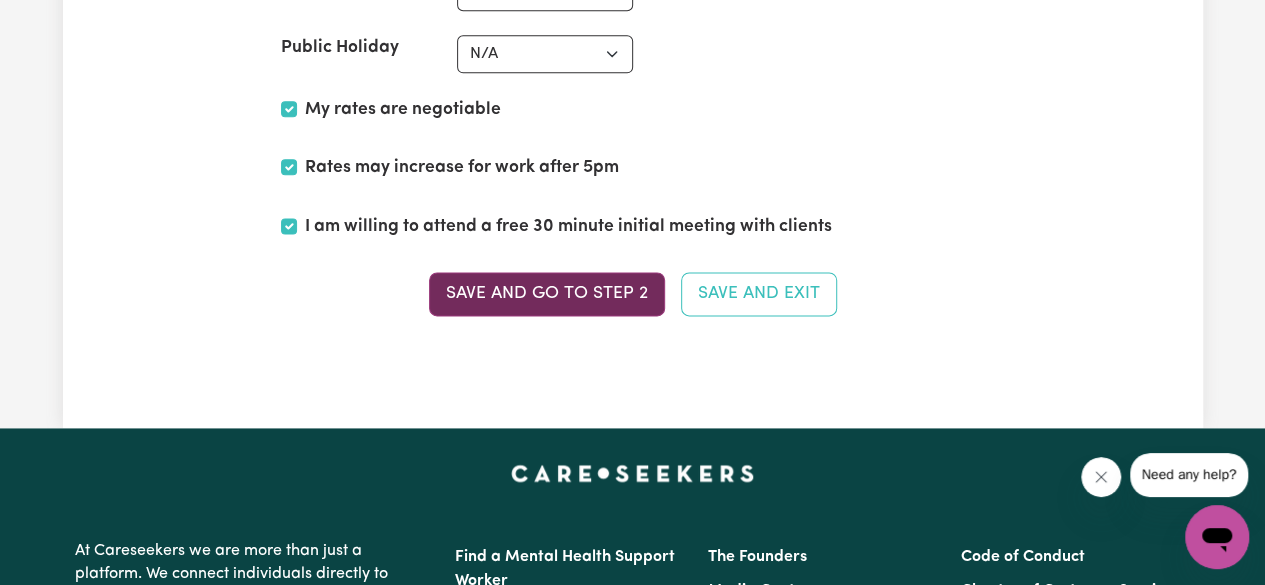 click on "Save and go to Step 2" at bounding box center [547, 294] 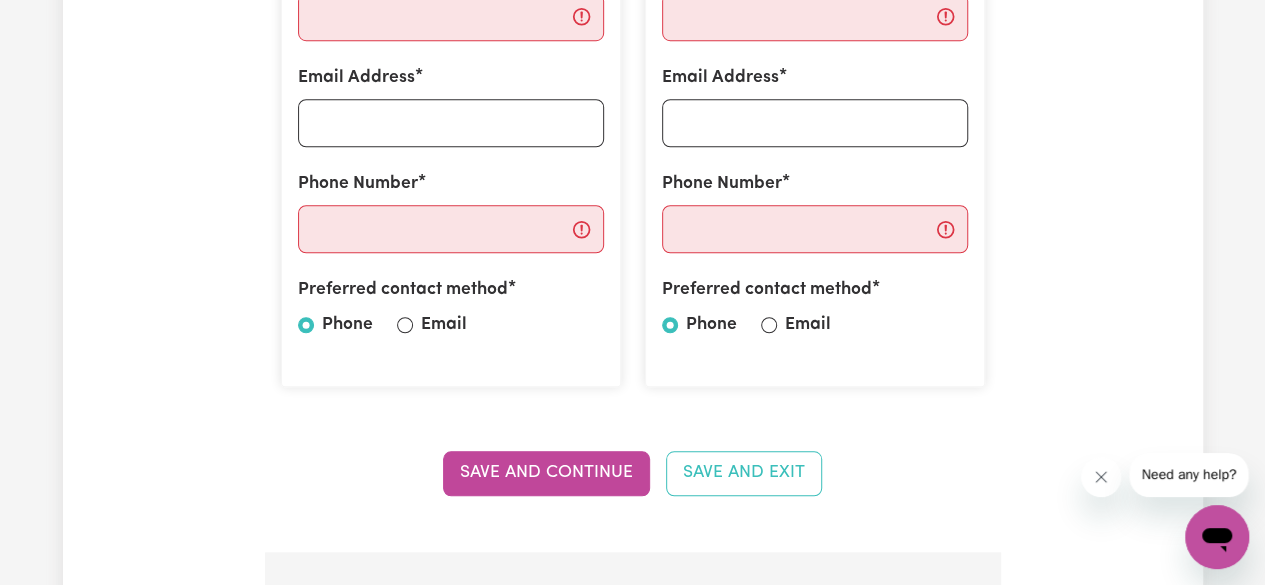 scroll, scrollTop: 742, scrollLeft: 0, axis: vertical 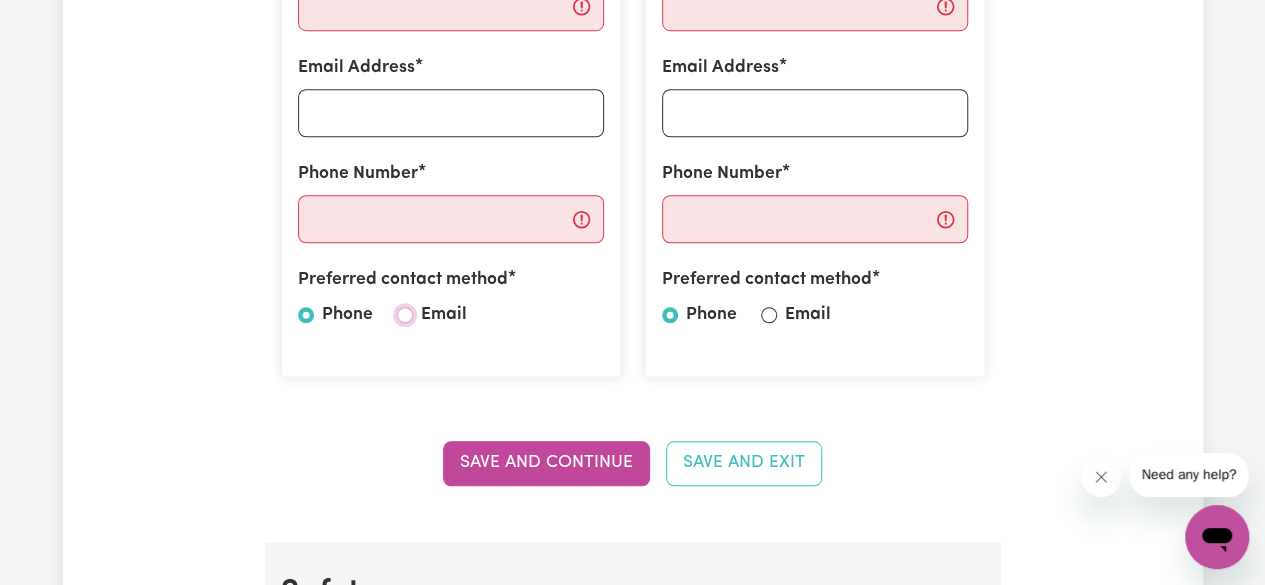 click on "Email" at bounding box center [405, 315] 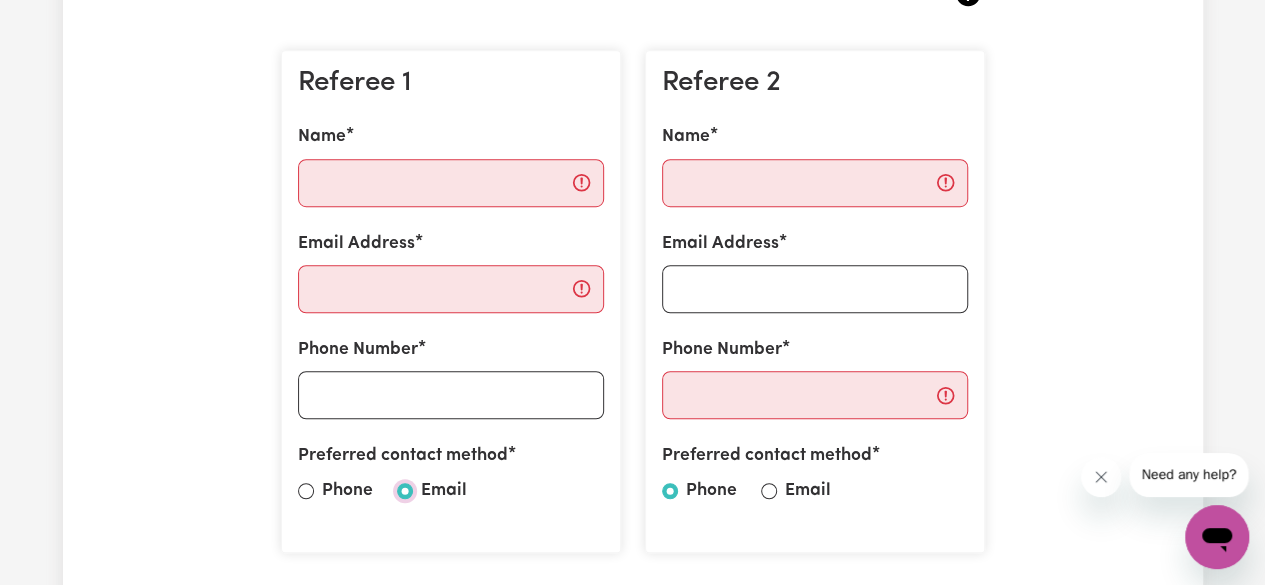 scroll, scrollTop: 499, scrollLeft: 0, axis: vertical 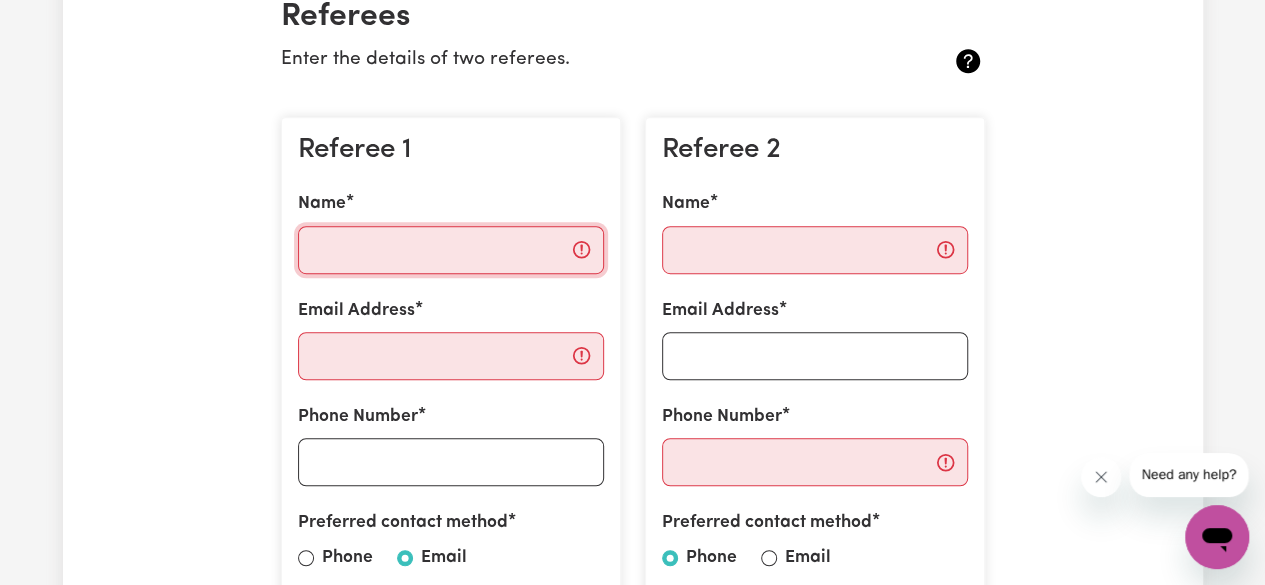 click on "Name" at bounding box center [451, 250] 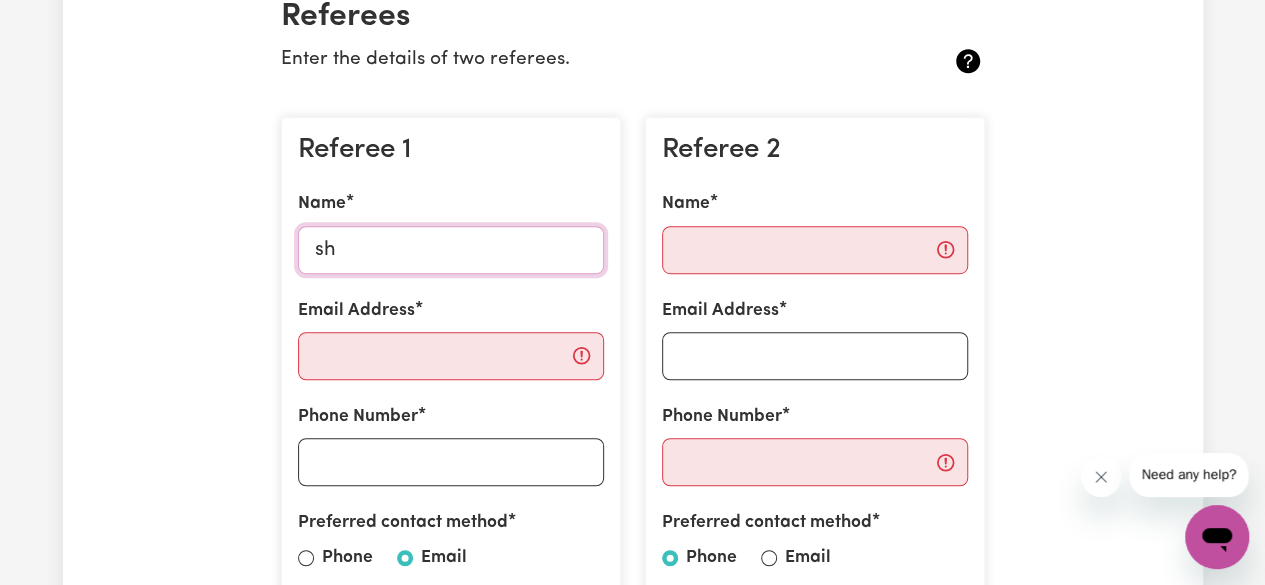 type on "[LAST] [LAST]" 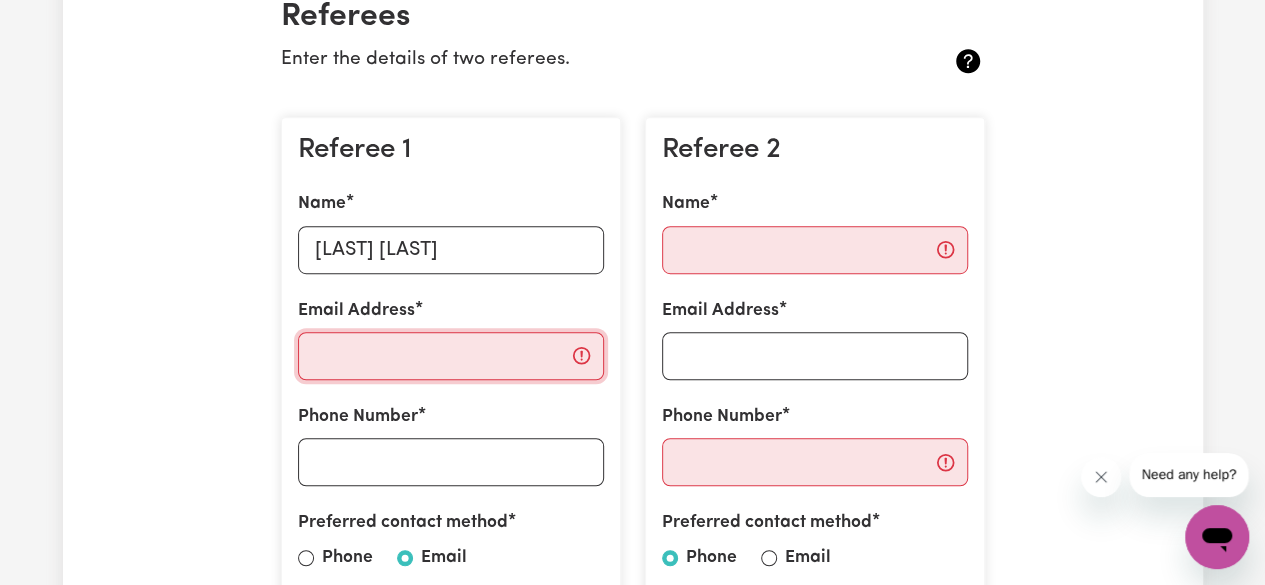 type on "[EMAIL]" 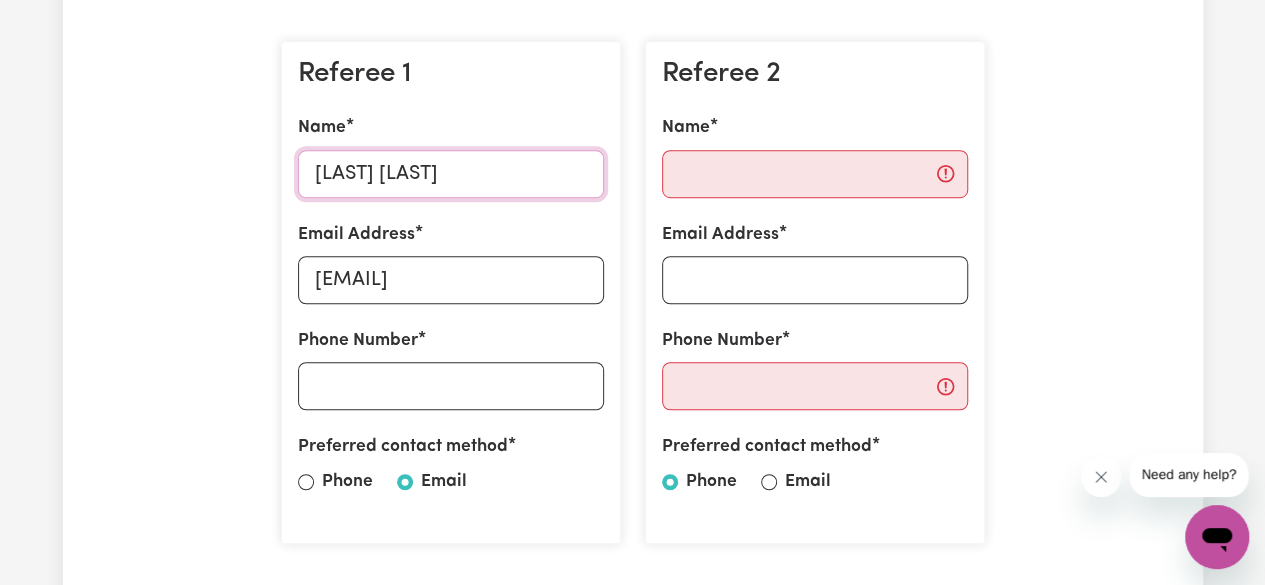 scroll, scrollTop: 615, scrollLeft: 0, axis: vertical 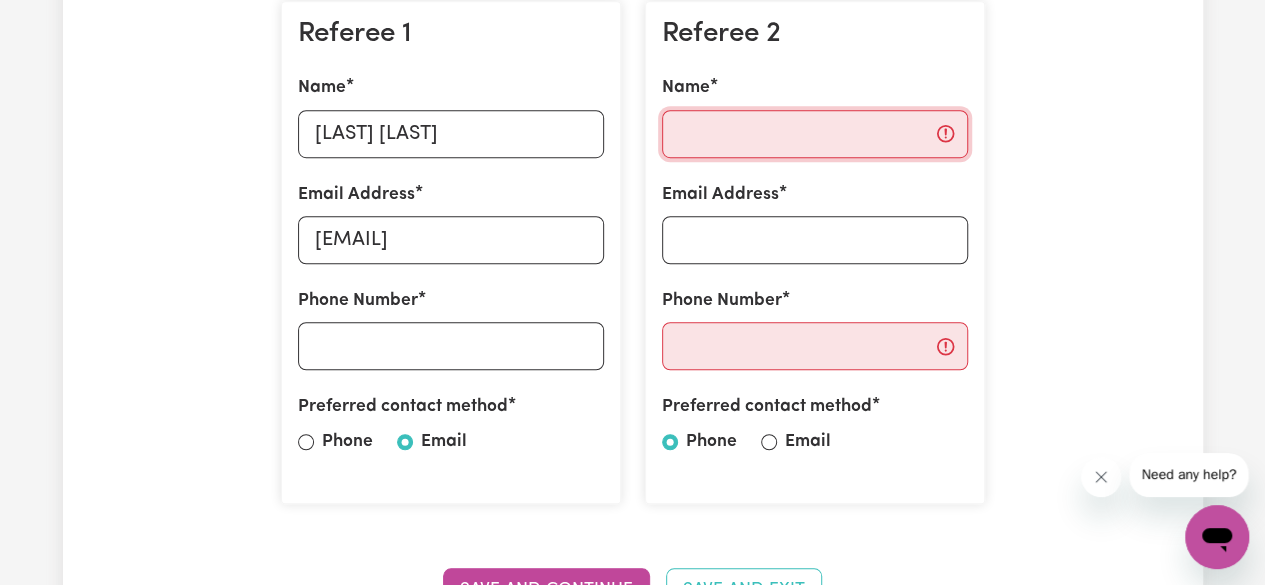 click on "Name" at bounding box center [815, 134] 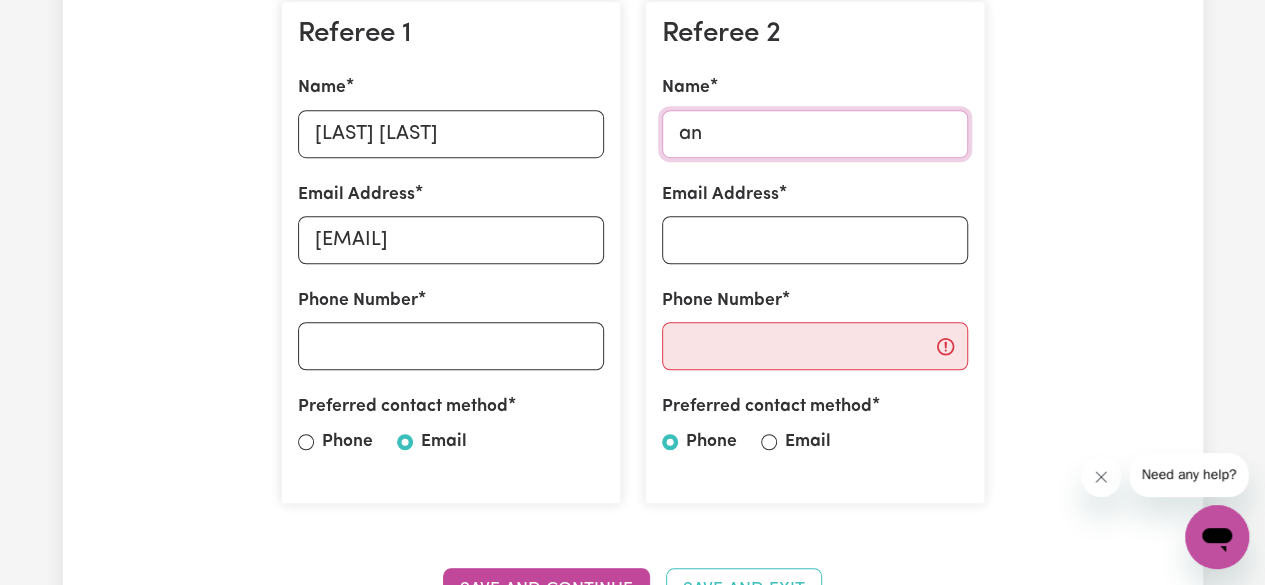 type on "a" 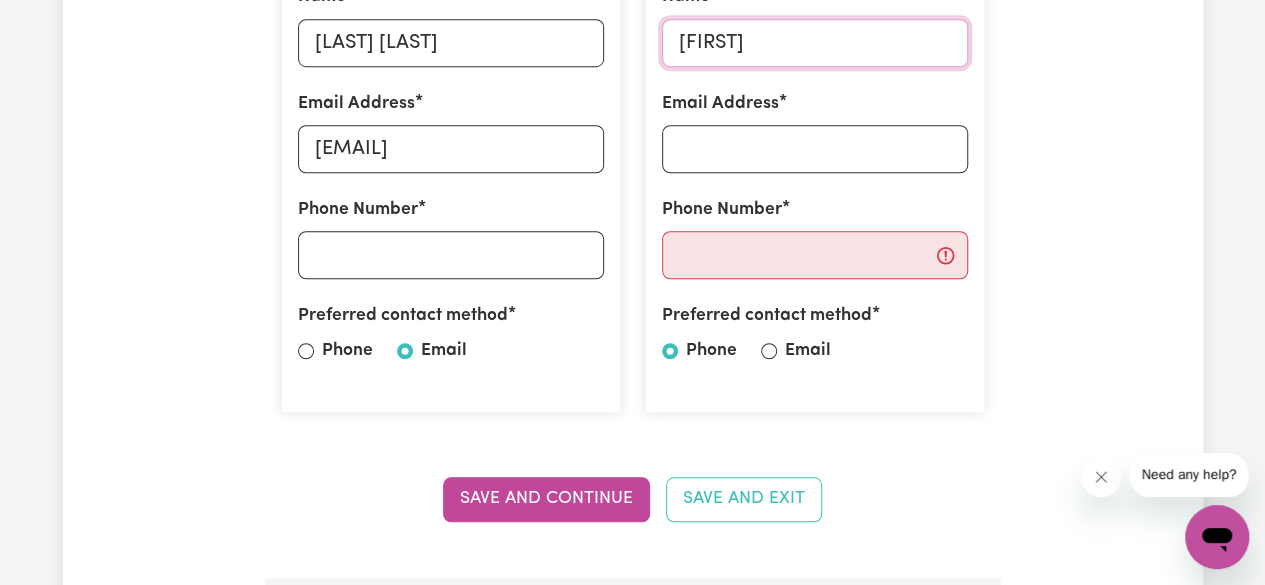 scroll, scrollTop: 729, scrollLeft: 0, axis: vertical 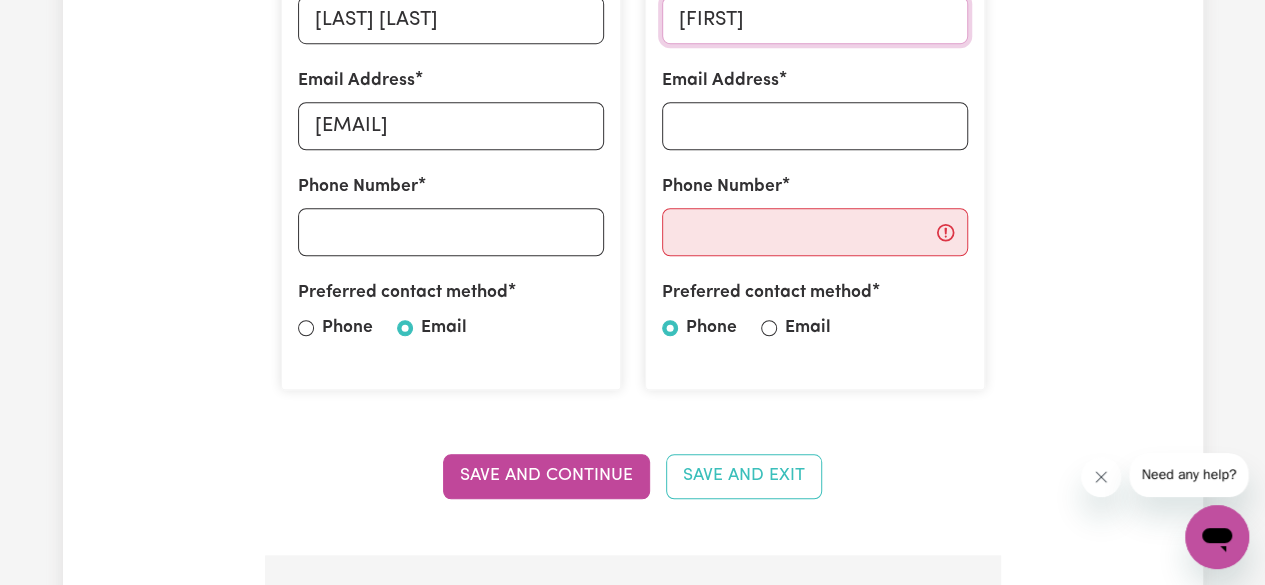 type on "[FIRST]" 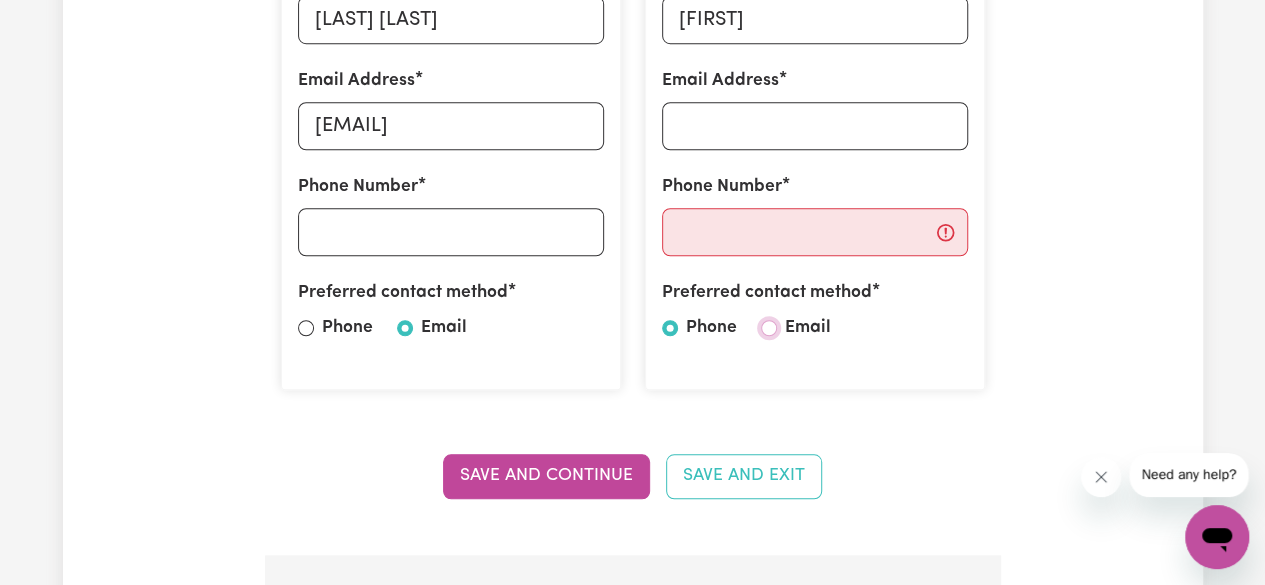 click on "Email" at bounding box center (769, 328) 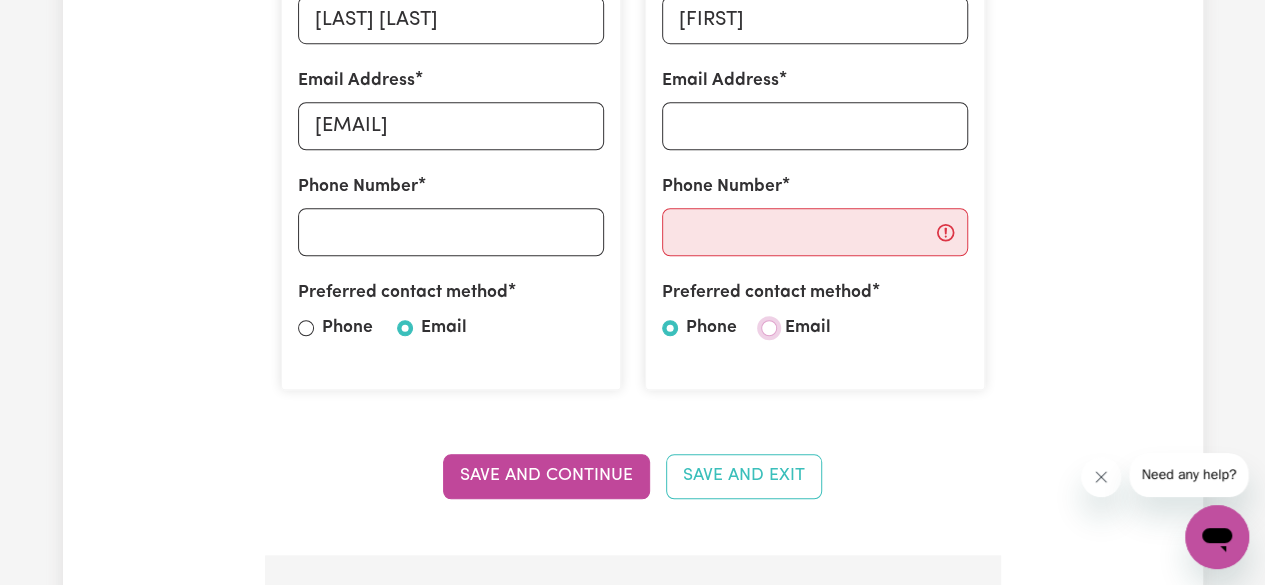 radio on "true" 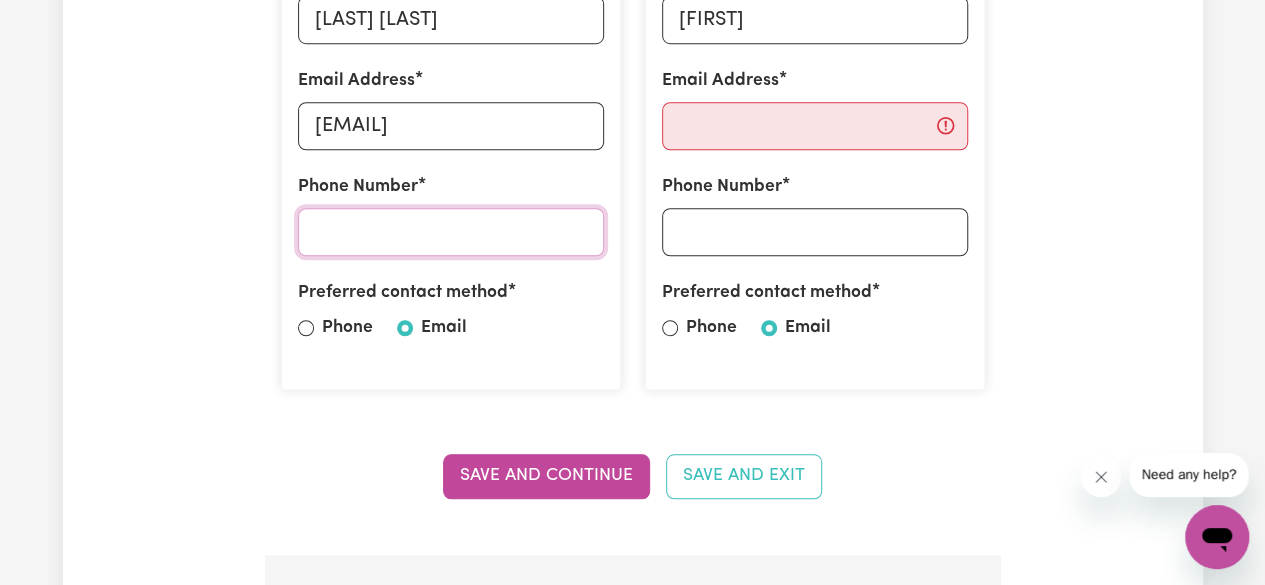click on "Phone Number" at bounding box center [451, 232] 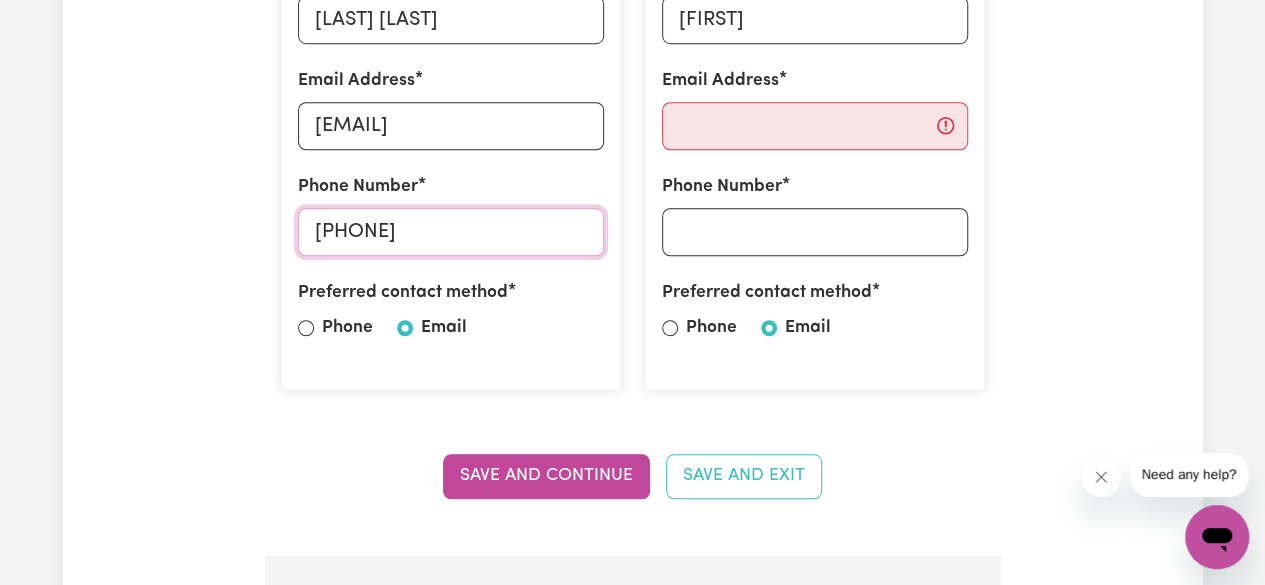 type on "[PHONE]" 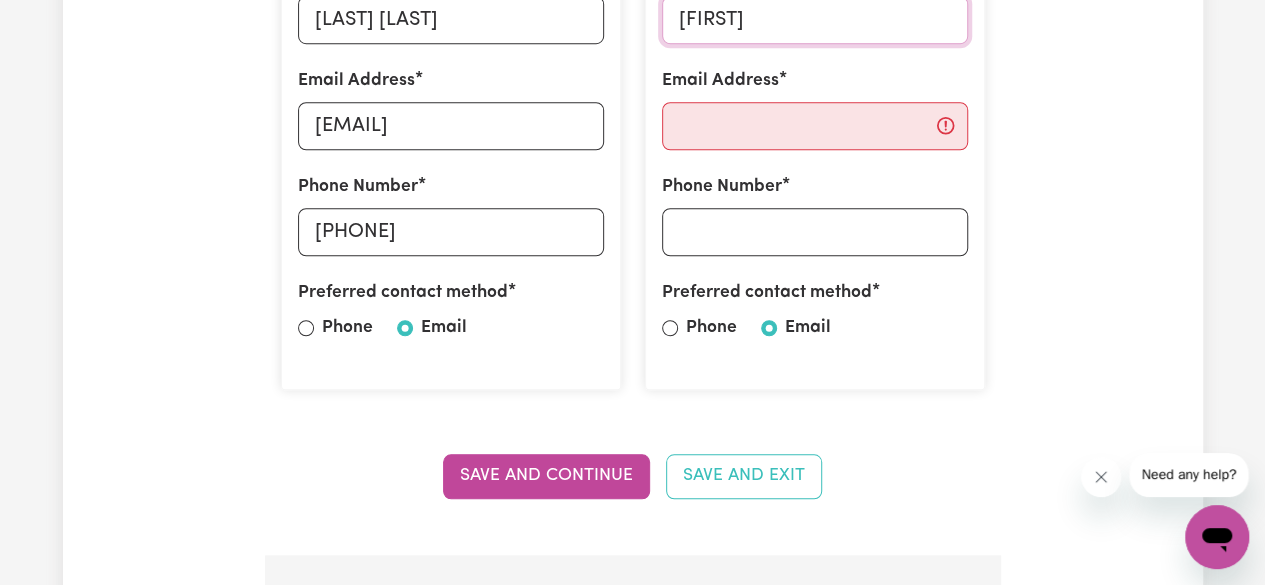 click on "[FIRST]" at bounding box center (815, 20) 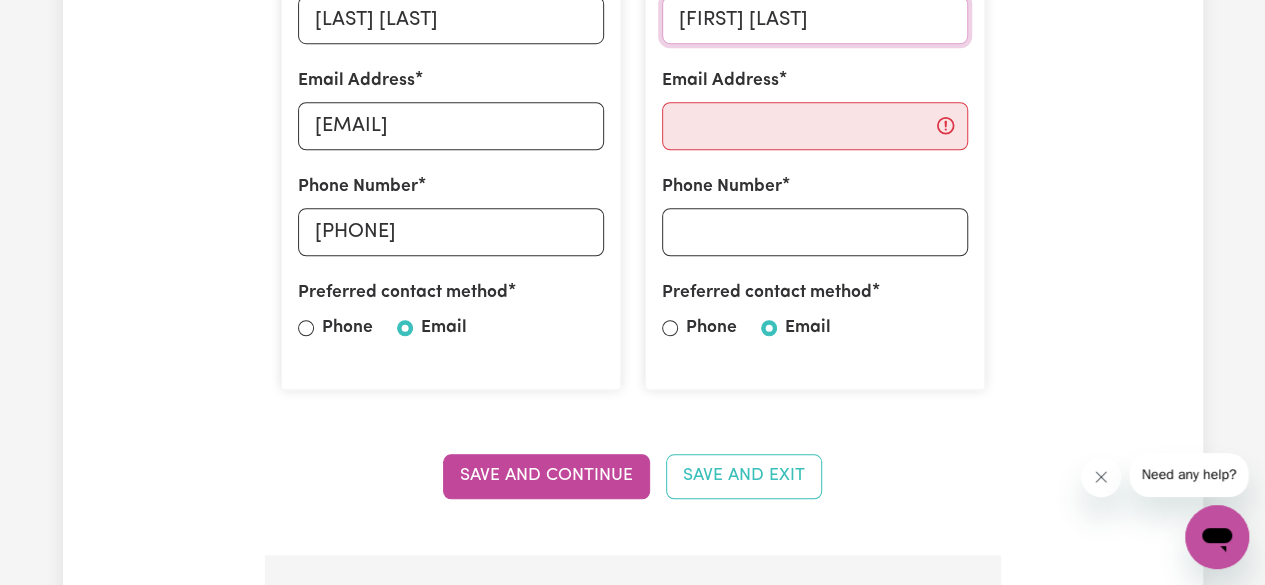 type on "[FIRST] [LAST]" 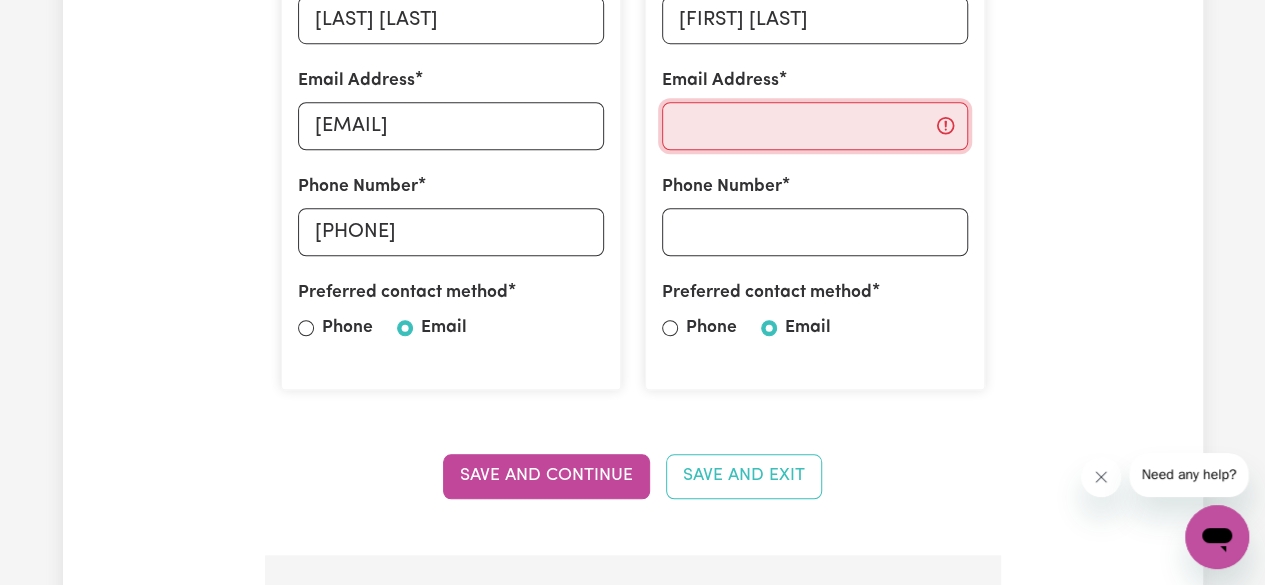 click on "Email Address" at bounding box center [815, 126] 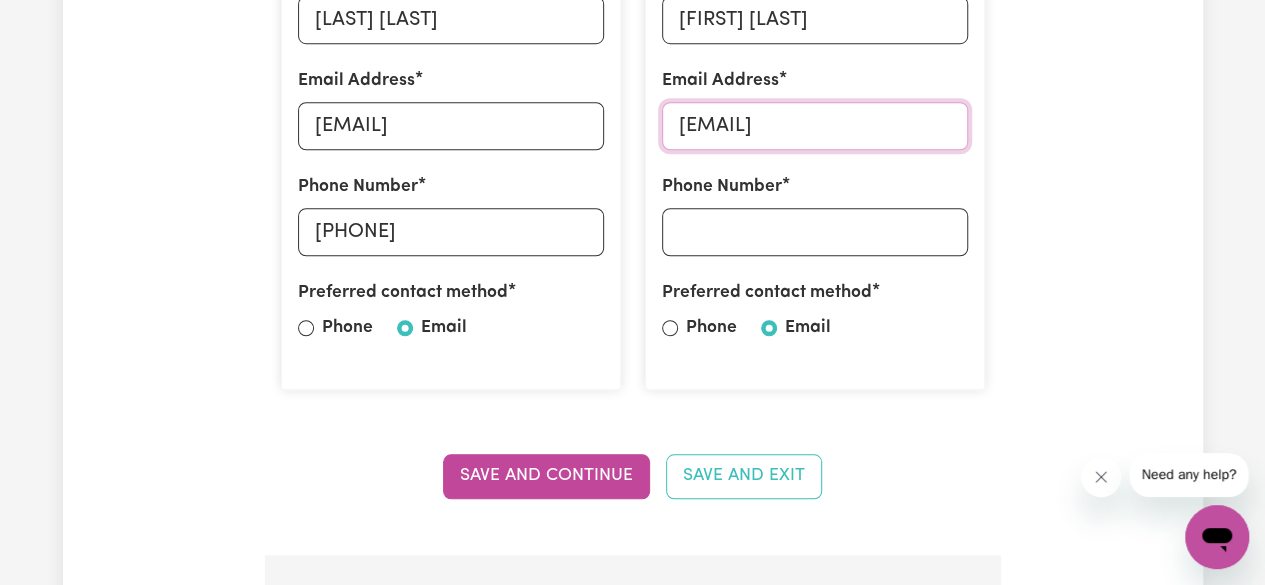 type on "[EMAIL]" 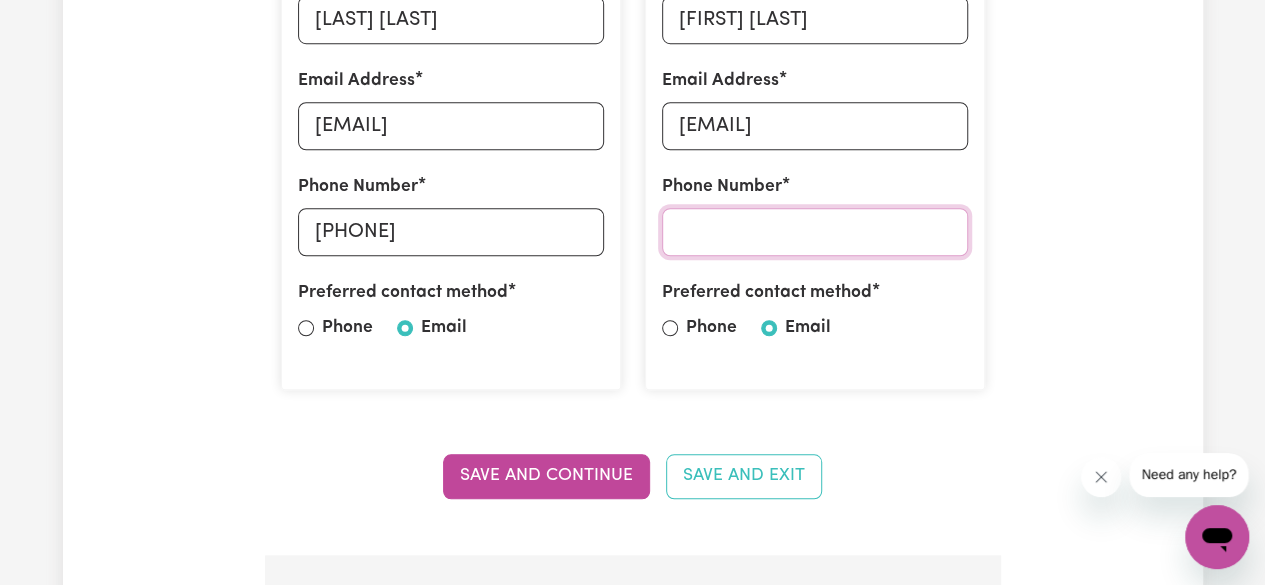 click on "Phone Number" at bounding box center (815, 232) 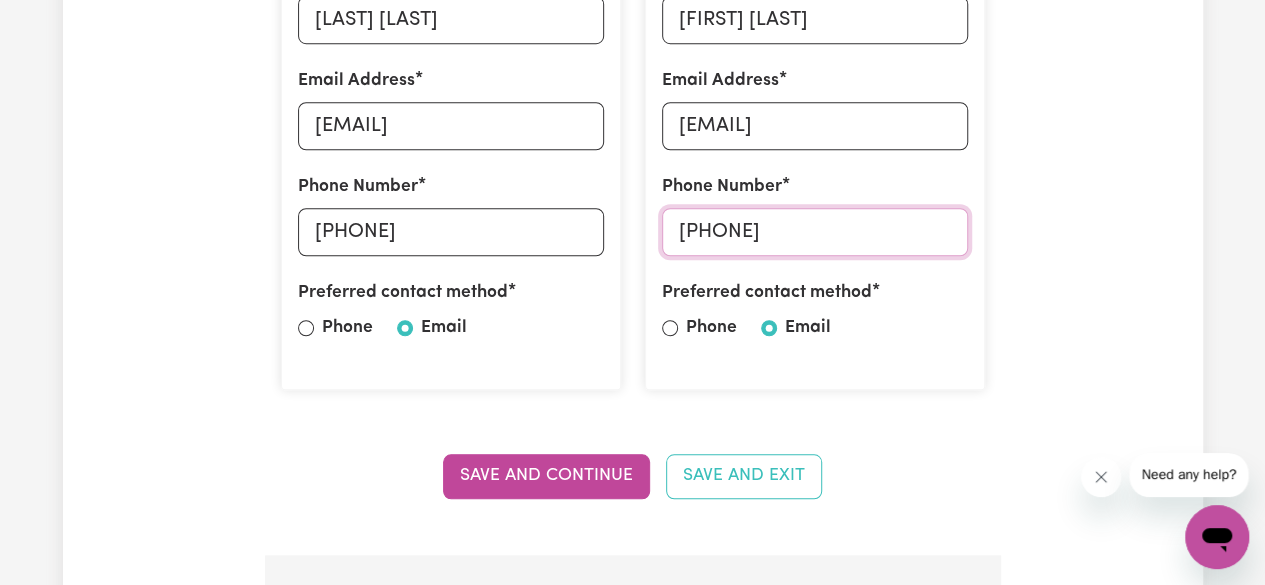 click on "[PHONE]" at bounding box center (815, 232) 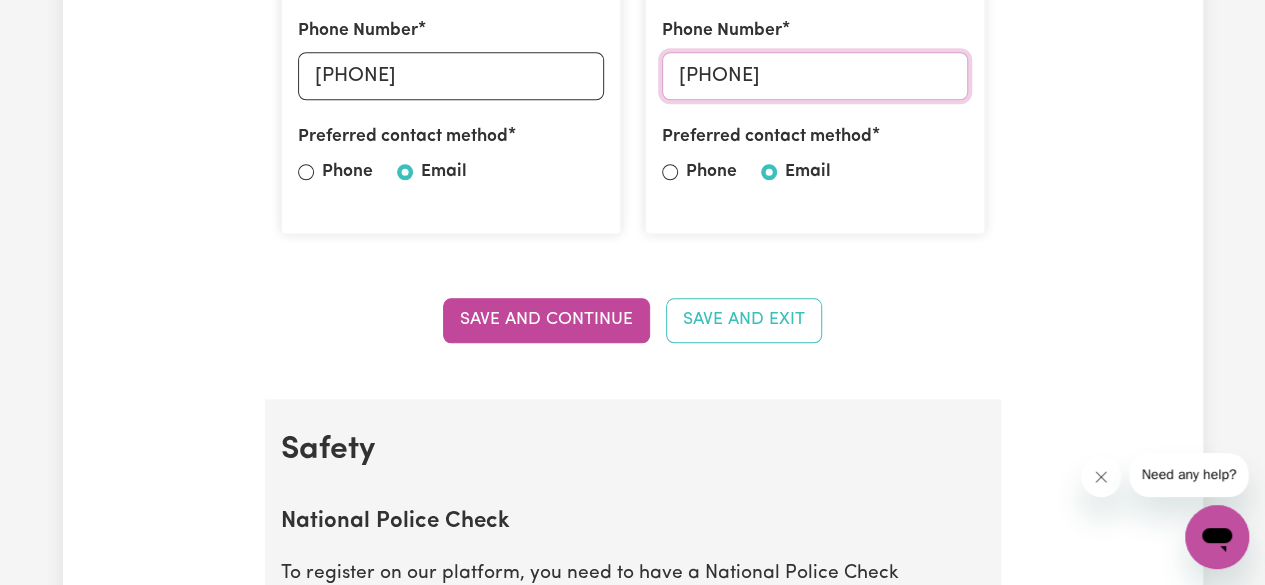 scroll, scrollTop: 886, scrollLeft: 0, axis: vertical 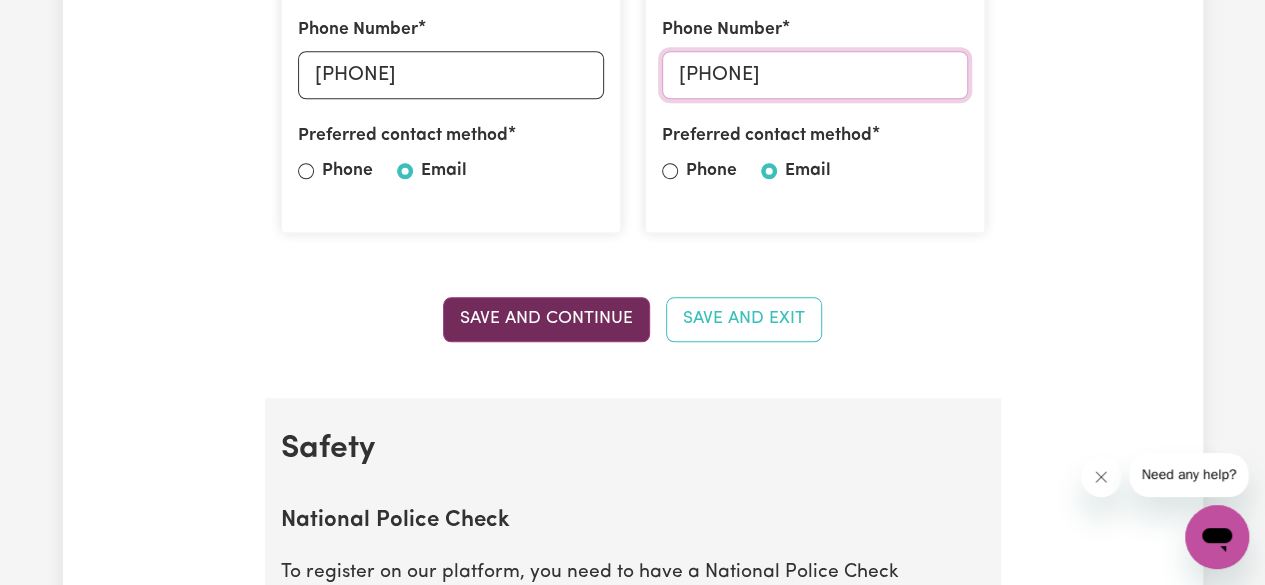 type on "[PHONE]" 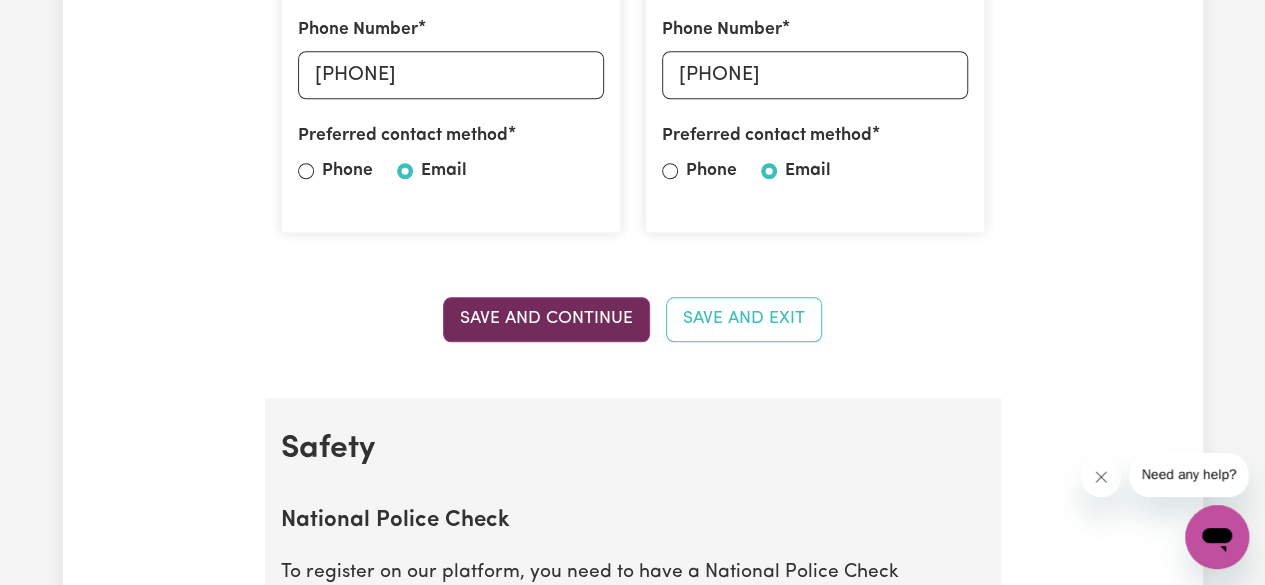 click on "Save and Continue" at bounding box center [546, 319] 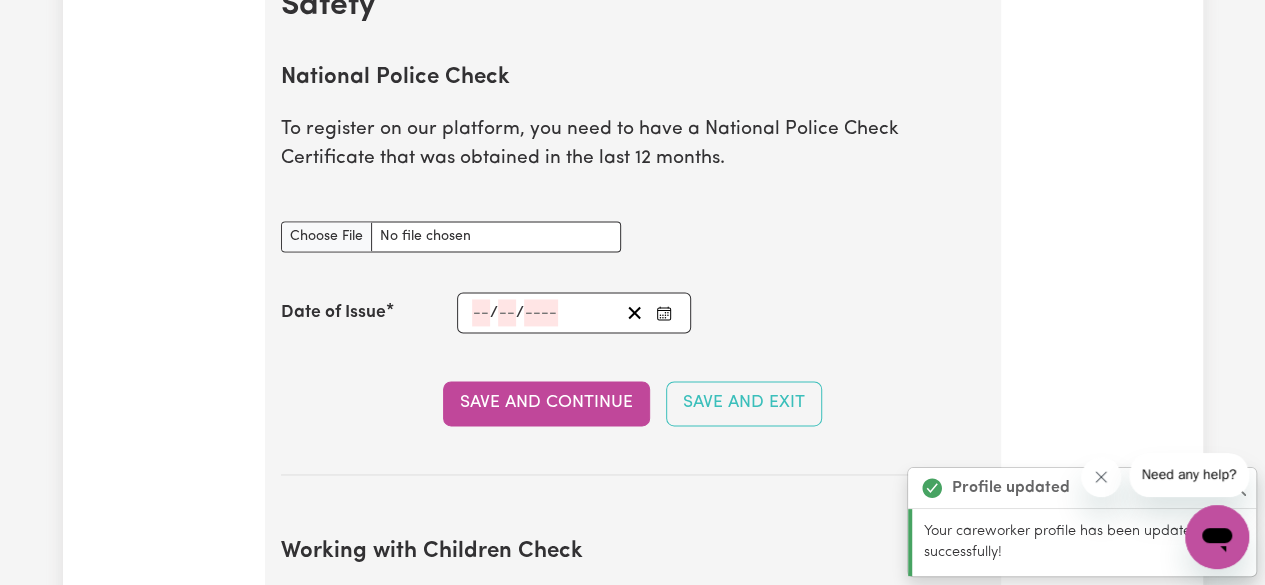 scroll, scrollTop: 1333, scrollLeft: 0, axis: vertical 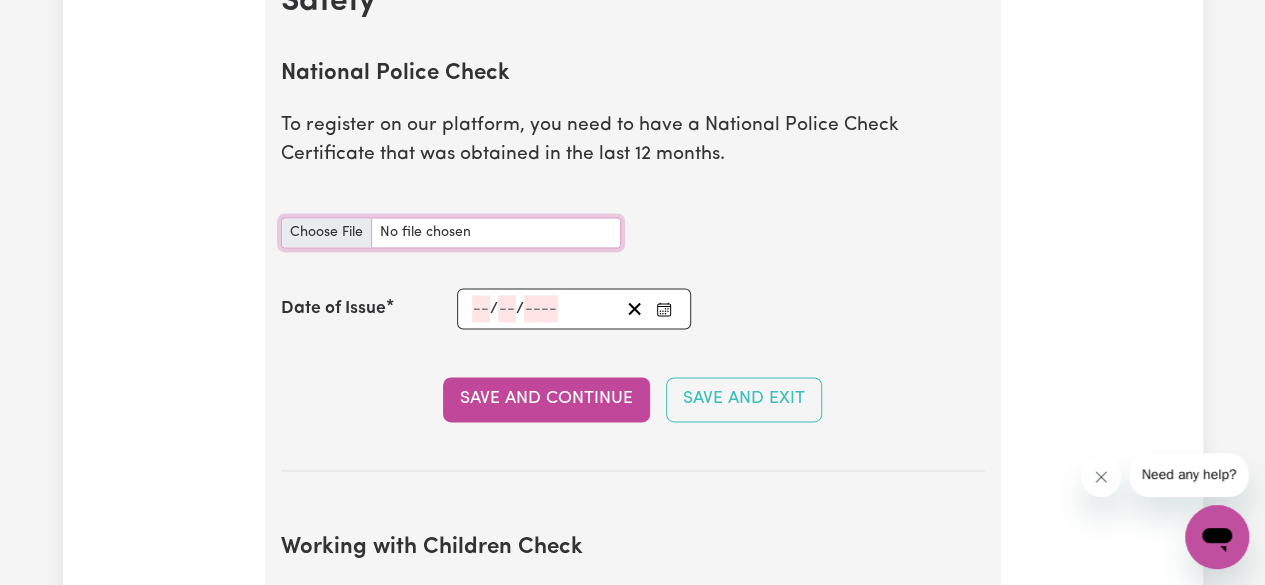 click on "National Police Check  document" at bounding box center (451, 232) 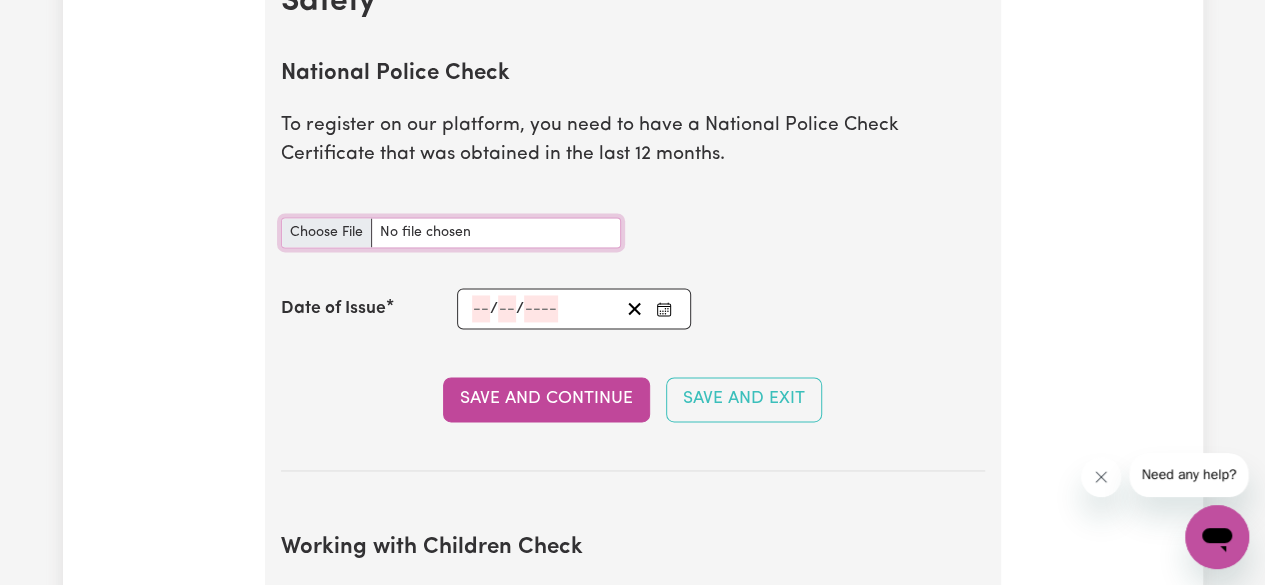 type on "C:\fakepath\[DOCUMENT_TYPE]" 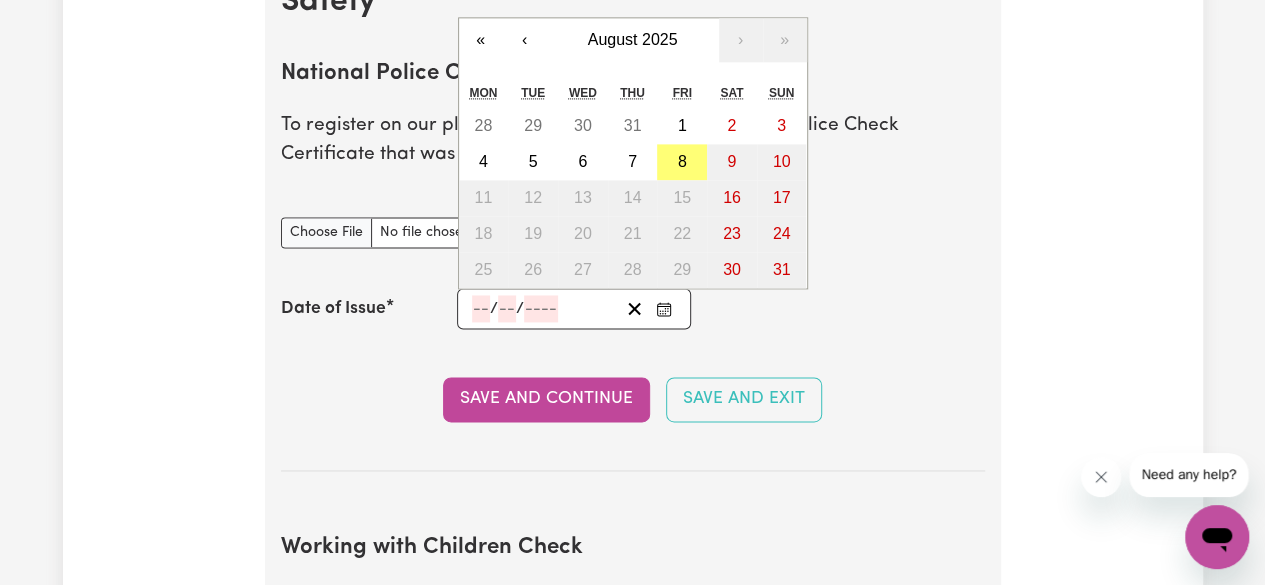 click 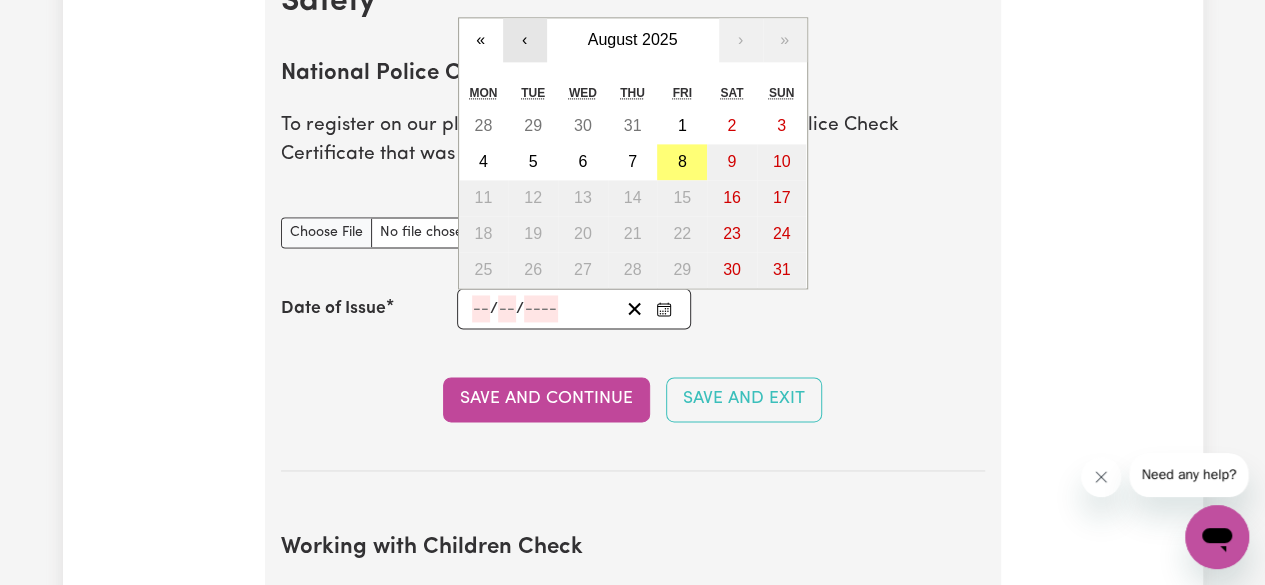 click on "‹" at bounding box center (525, 40) 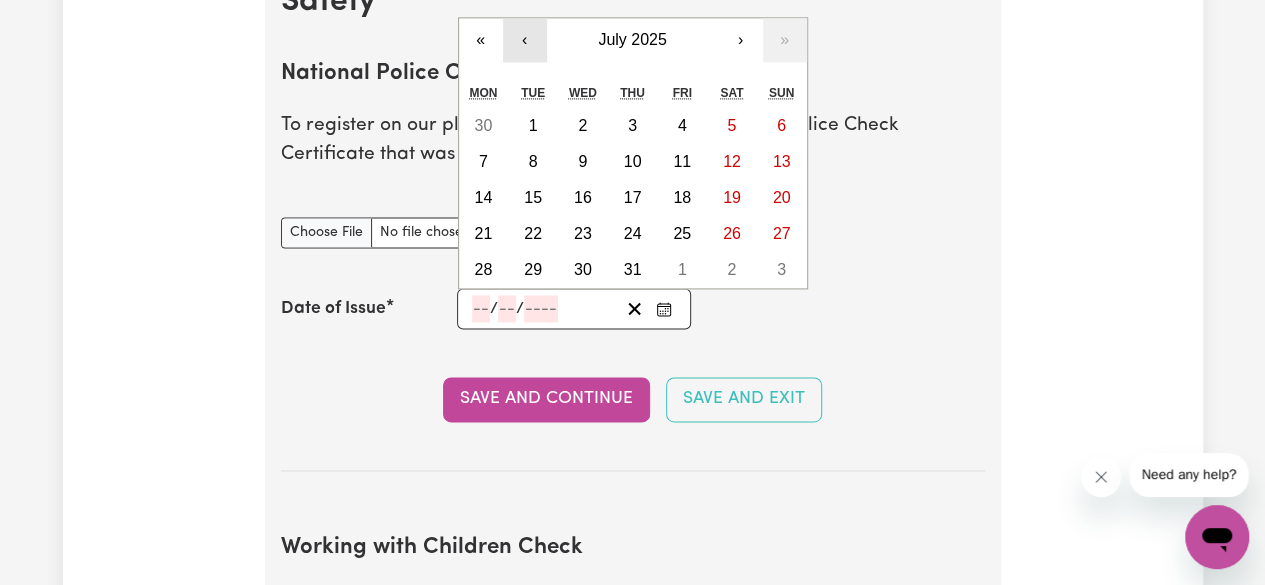 click on "‹" at bounding box center [525, 40] 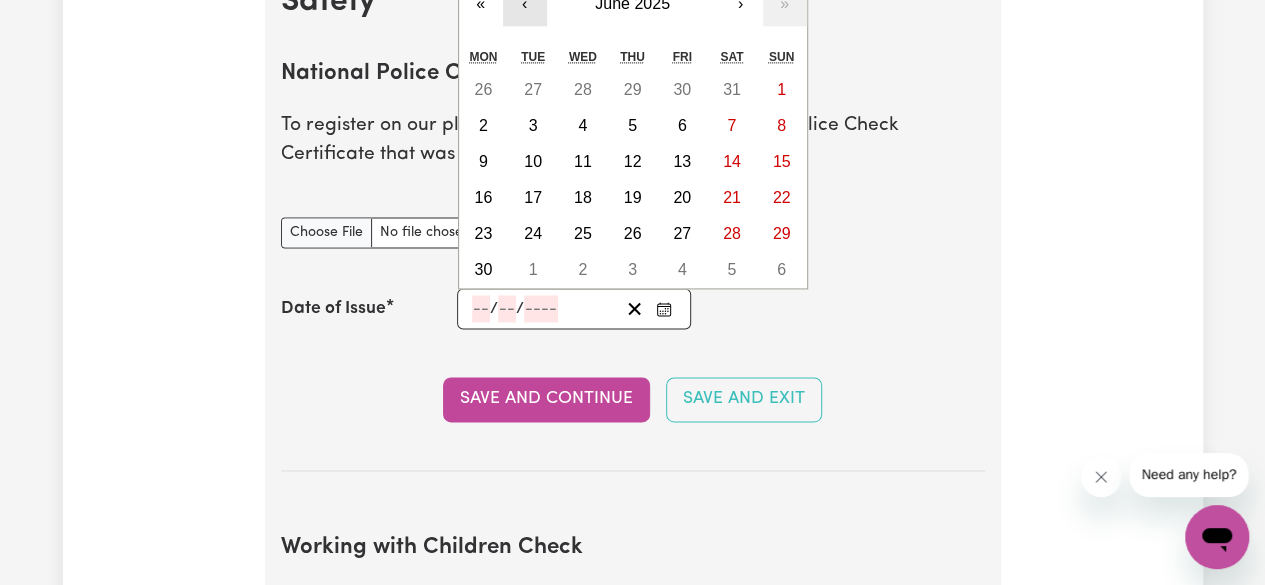 click on "Tue" at bounding box center (533, 57) 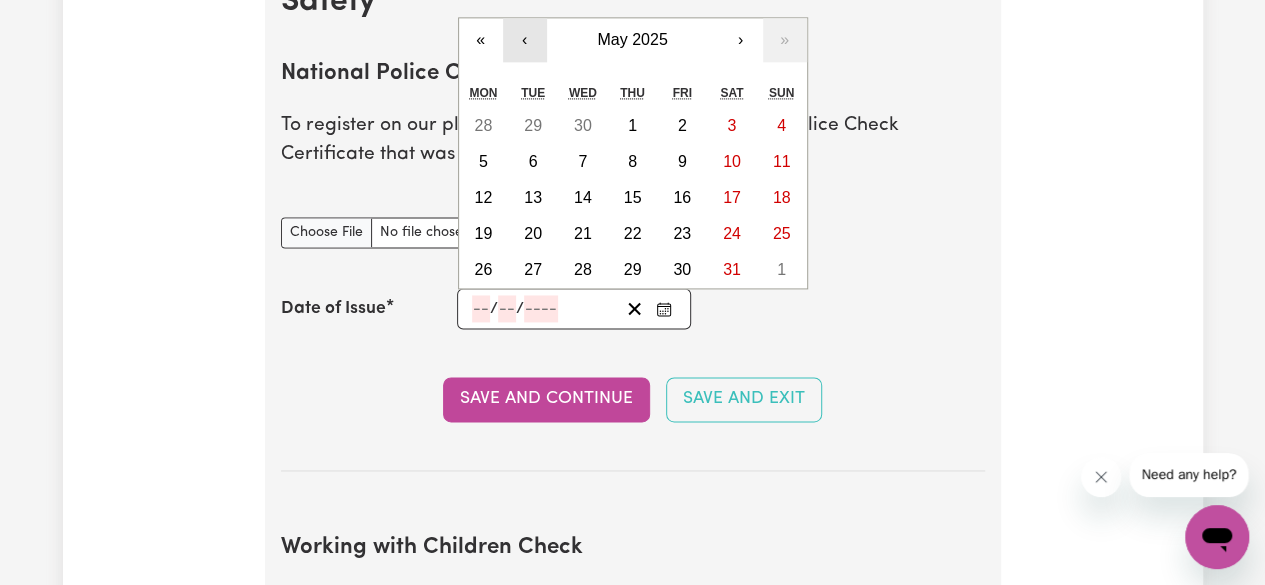 click on "[MONTH] [YEAR]" at bounding box center [633, 153] 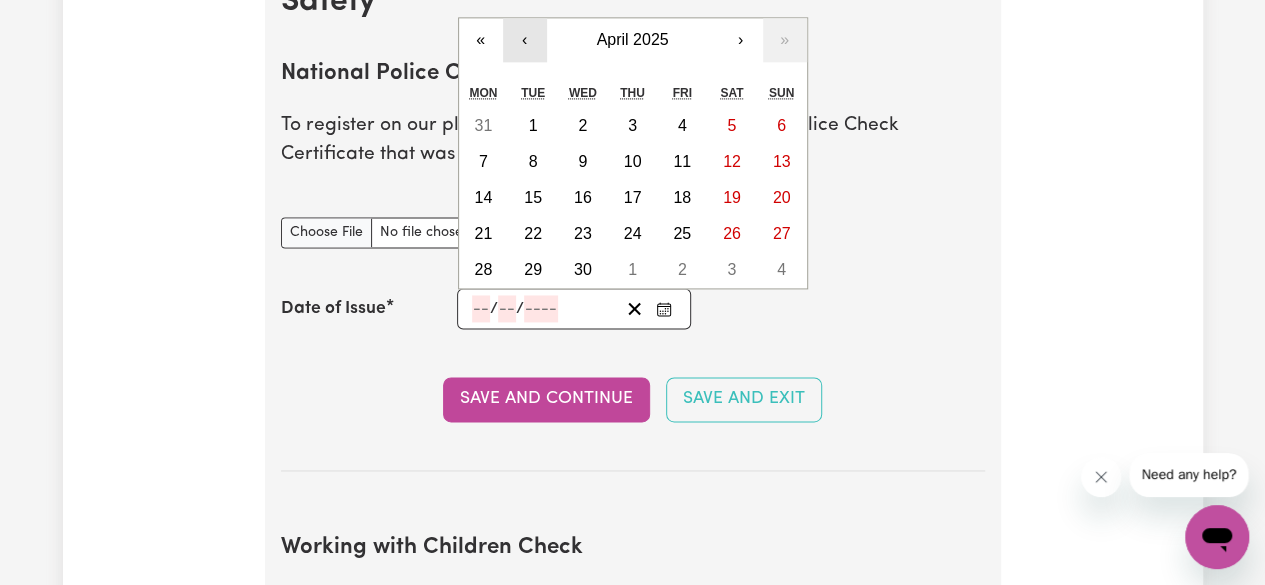 click on "‹" at bounding box center (525, 40) 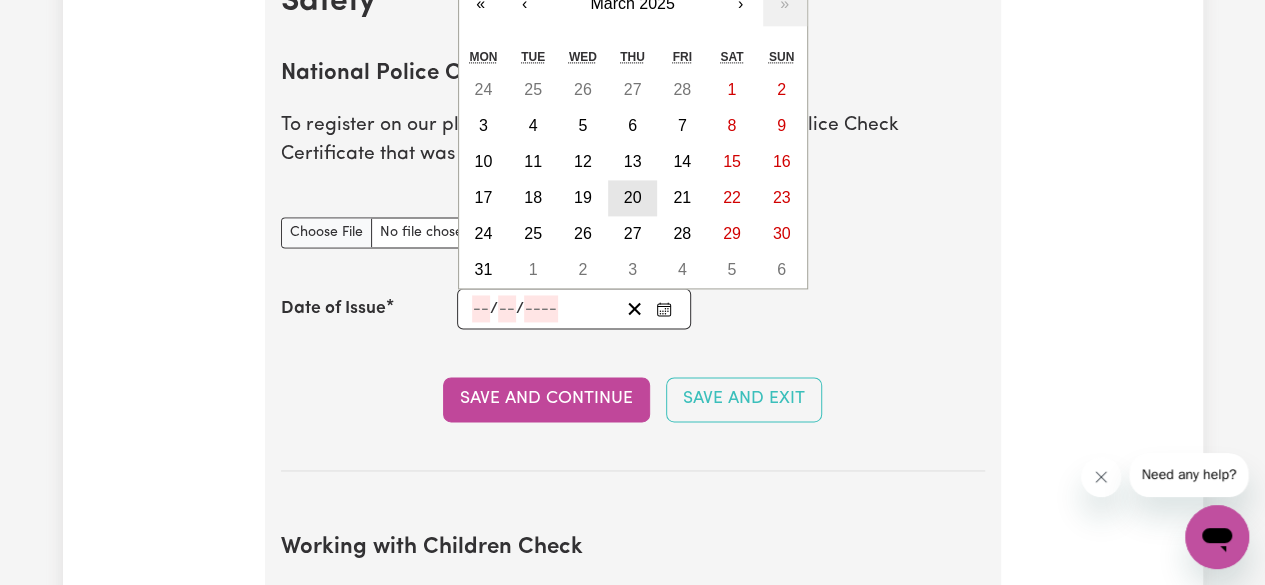 click on "20" at bounding box center [633, 197] 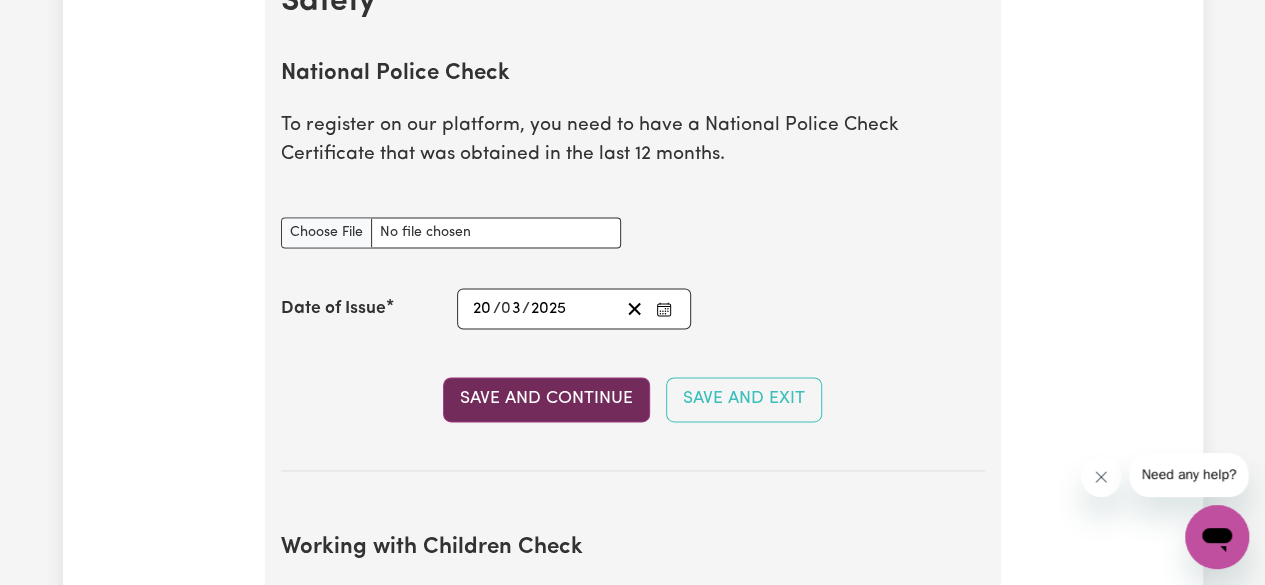 click on "Save and Continue" at bounding box center [546, 399] 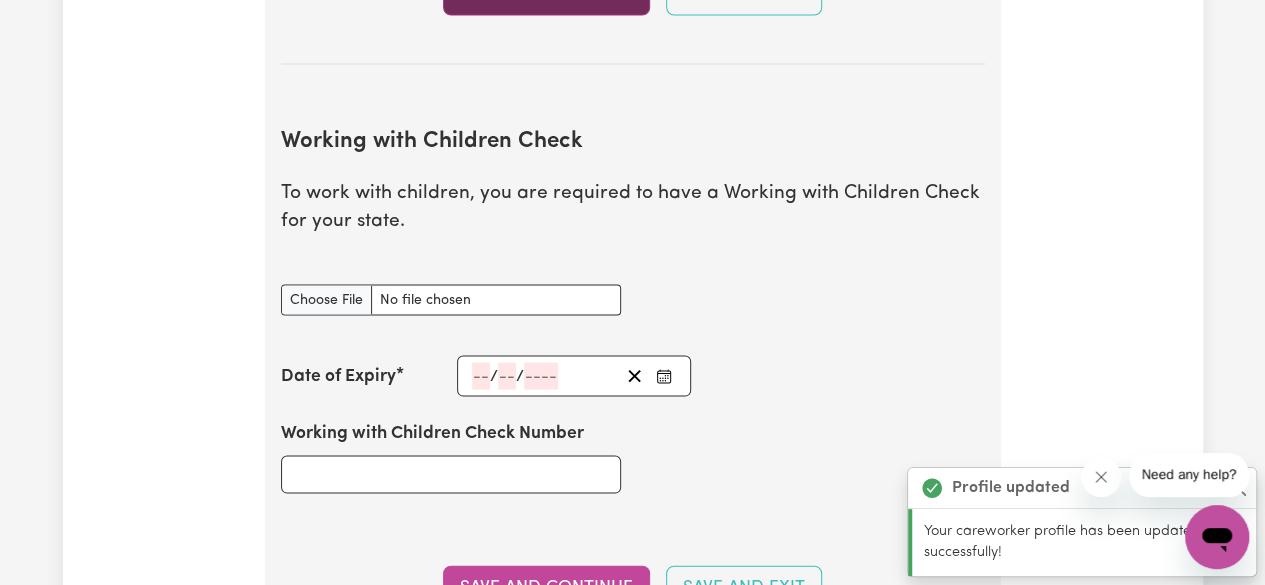 scroll, scrollTop: 1858, scrollLeft: 0, axis: vertical 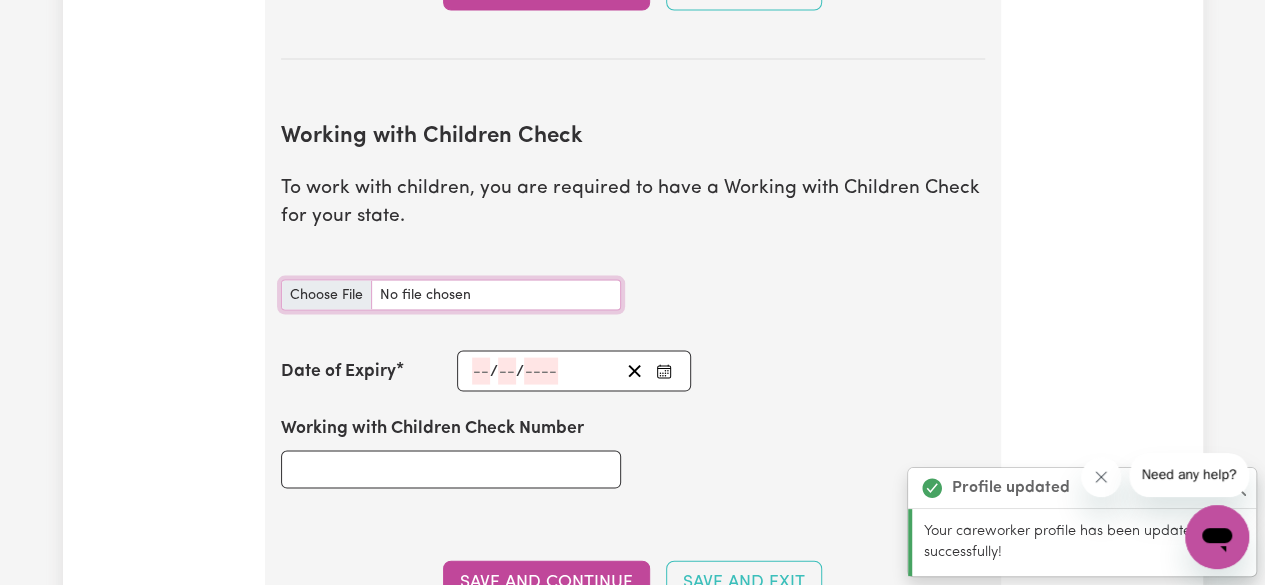 click on "Working with Children Check  document" at bounding box center [451, 294] 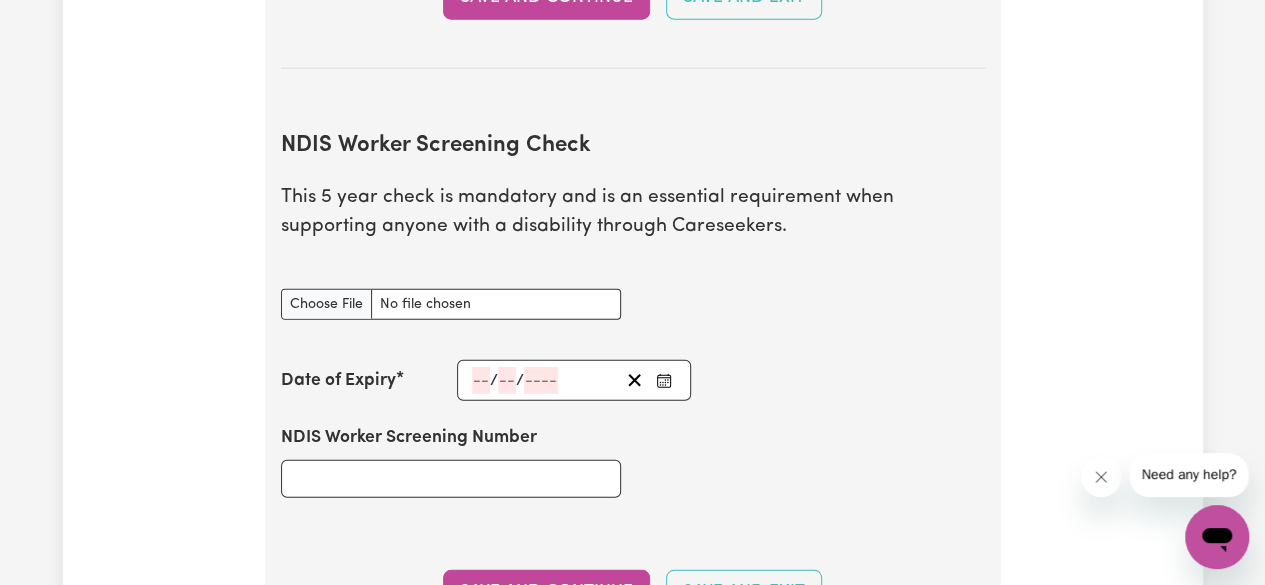 scroll, scrollTop: 2456, scrollLeft: 0, axis: vertical 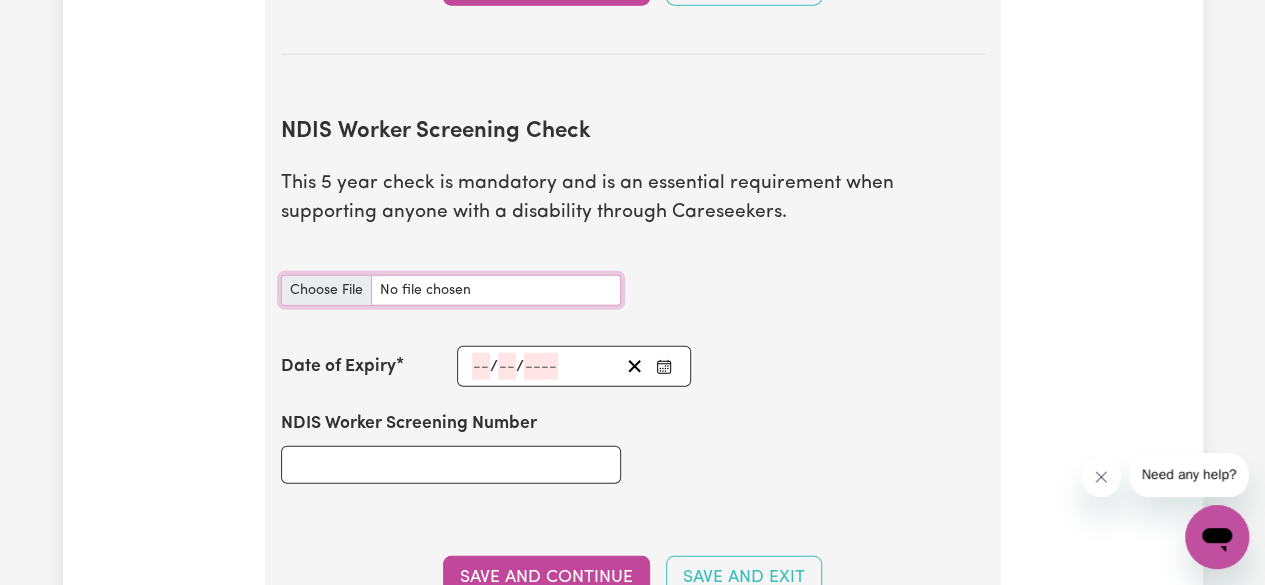 click on "NDIS Worker Screening Check  document" at bounding box center [451, 290] 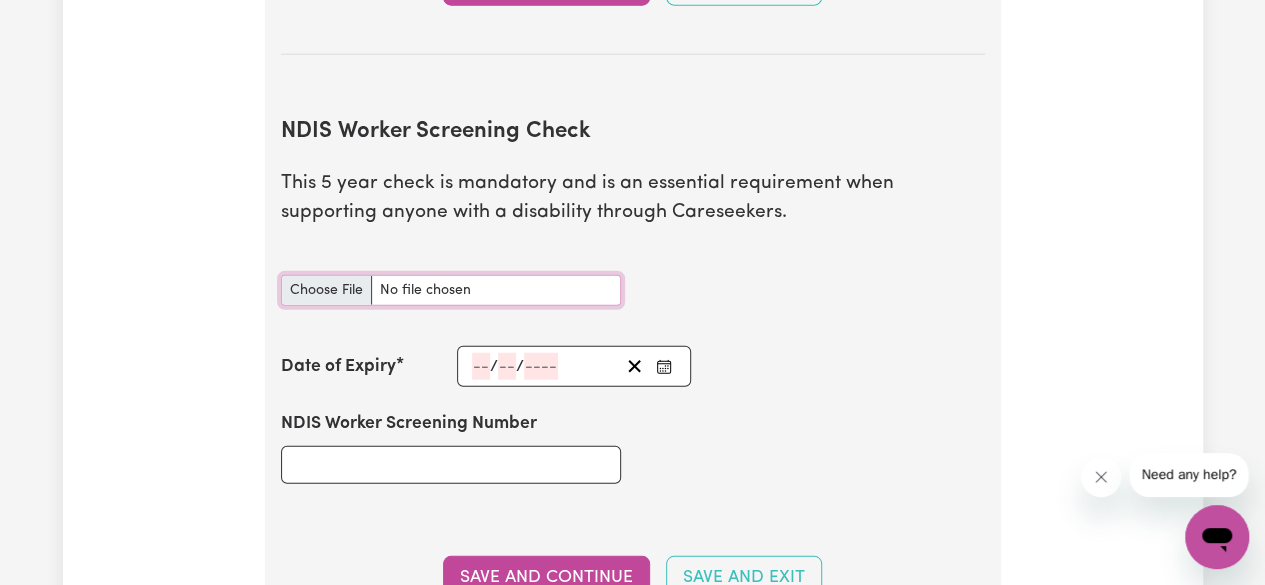 type on "C:\fakepath\[DOCUMENT_TYPE]" 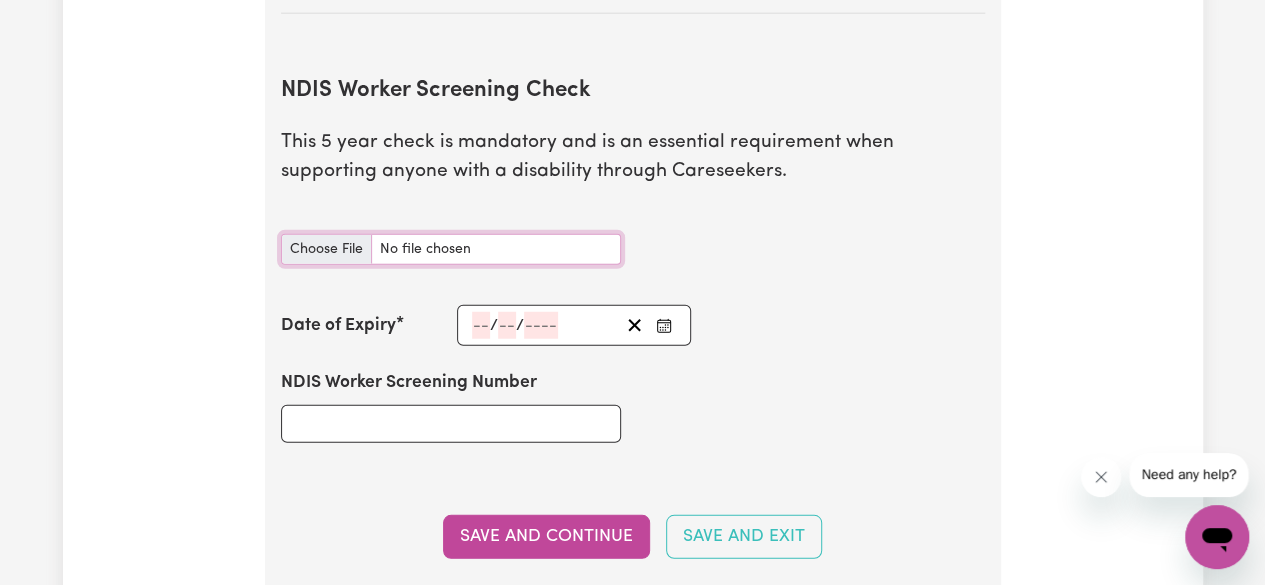 scroll, scrollTop: 2496, scrollLeft: 0, axis: vertical 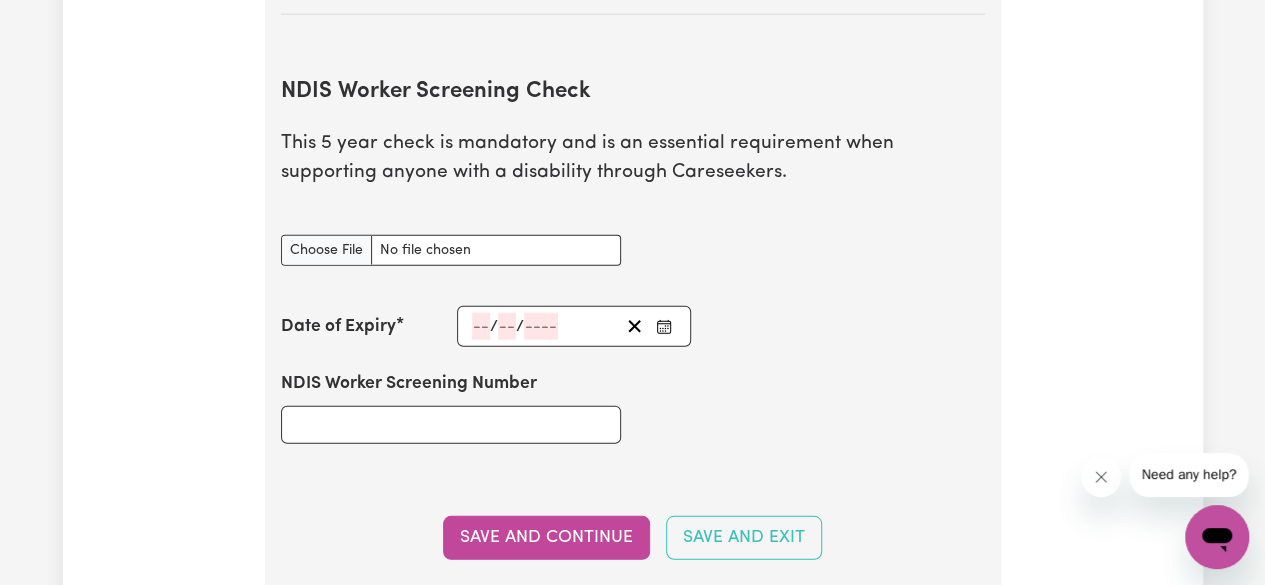 click at bounding box center [664, 326] 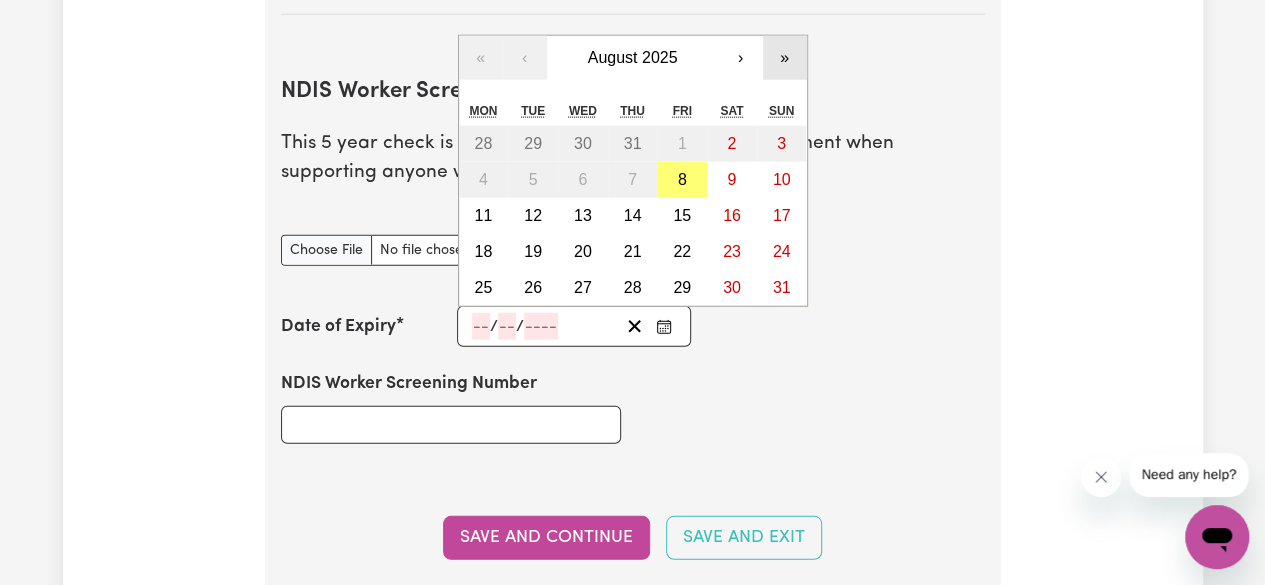 click on "»" at bounding box center [785, 58] 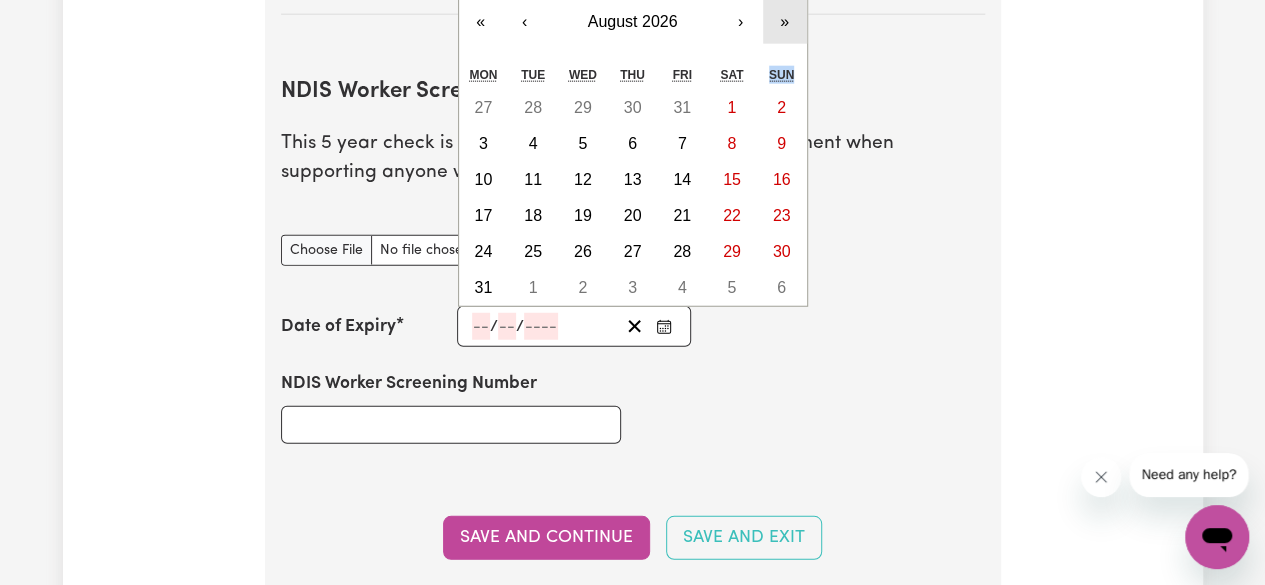 click on "Sun" at bounding box center [782, 75] 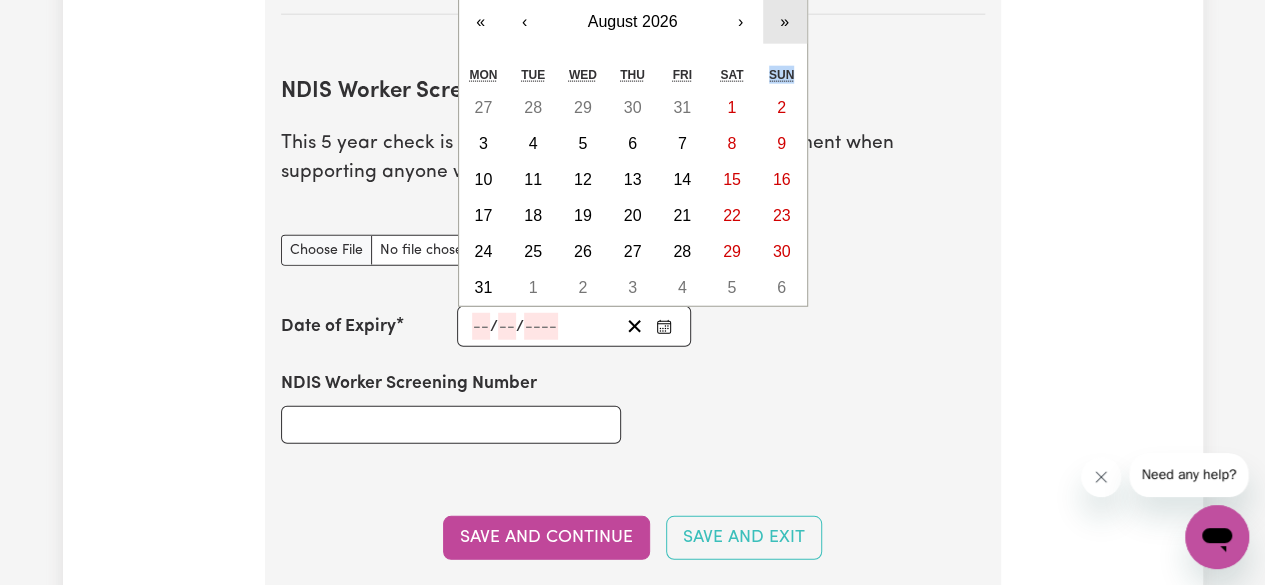 click on "»" at bounding box center (785, 22) 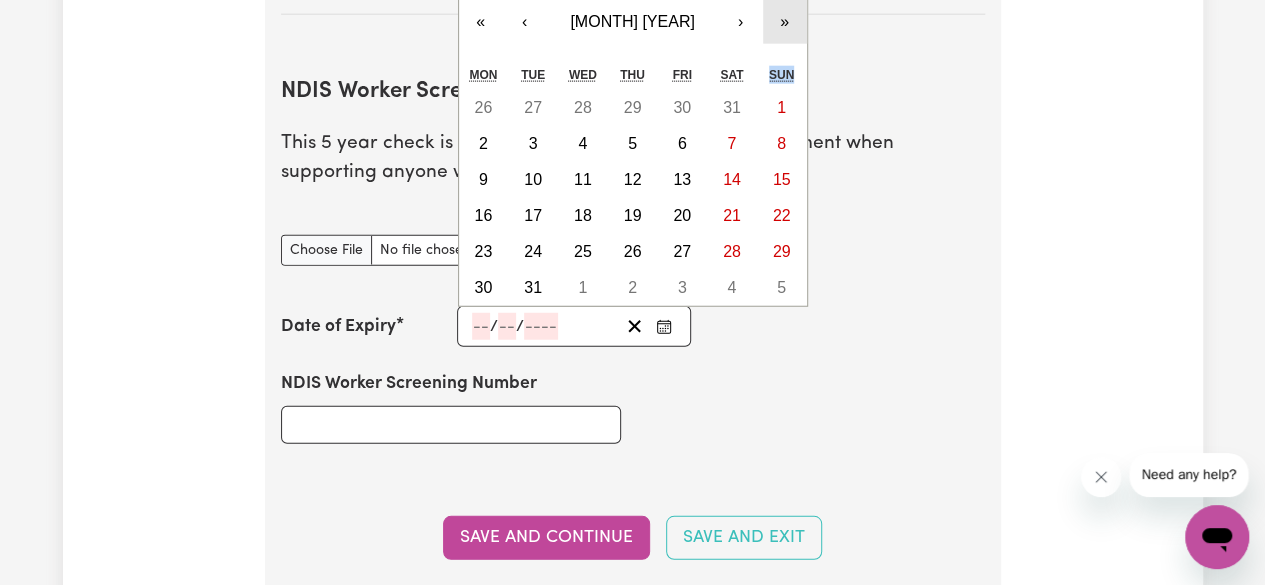 click on "»" at bounding box center (785, 22) 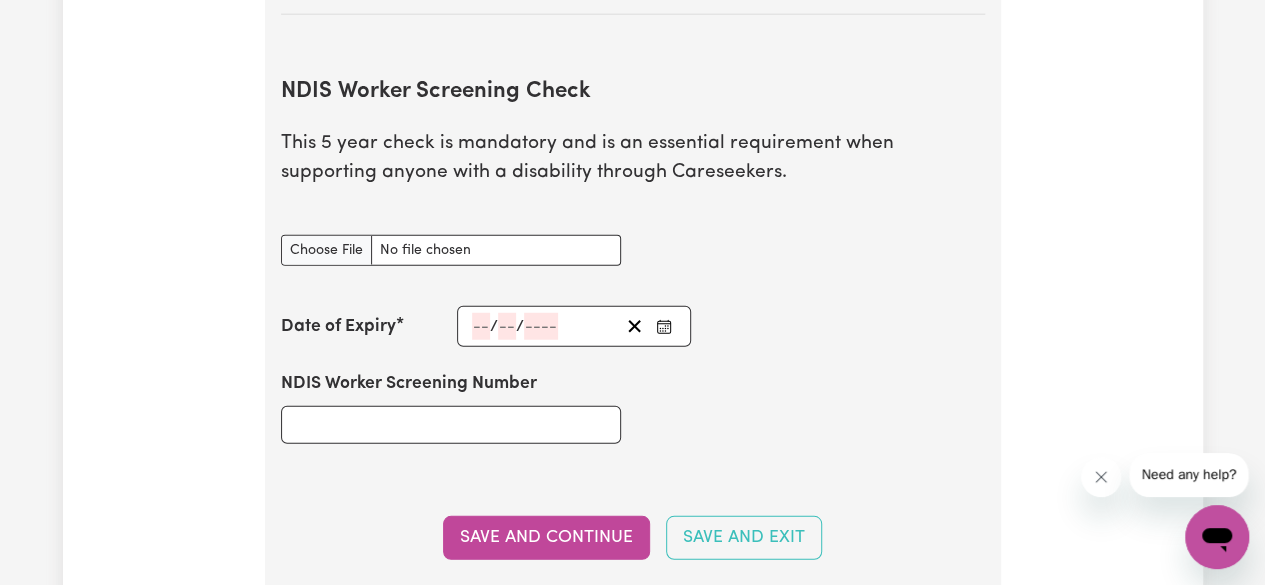 click on "[DOCUMENT_TYPE] [DOCUMENT_TYPE] [DOCUMENT_TYPE] [DATE] [DATE] [MONTH] [YEAR]" at bounding box center [633, 176] 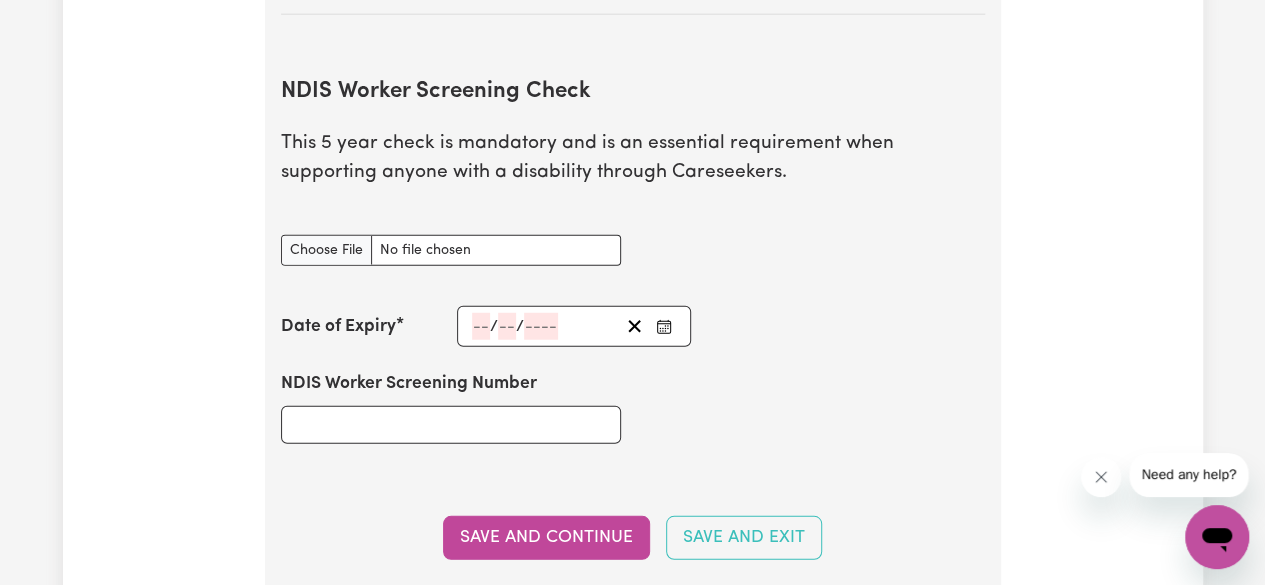 click 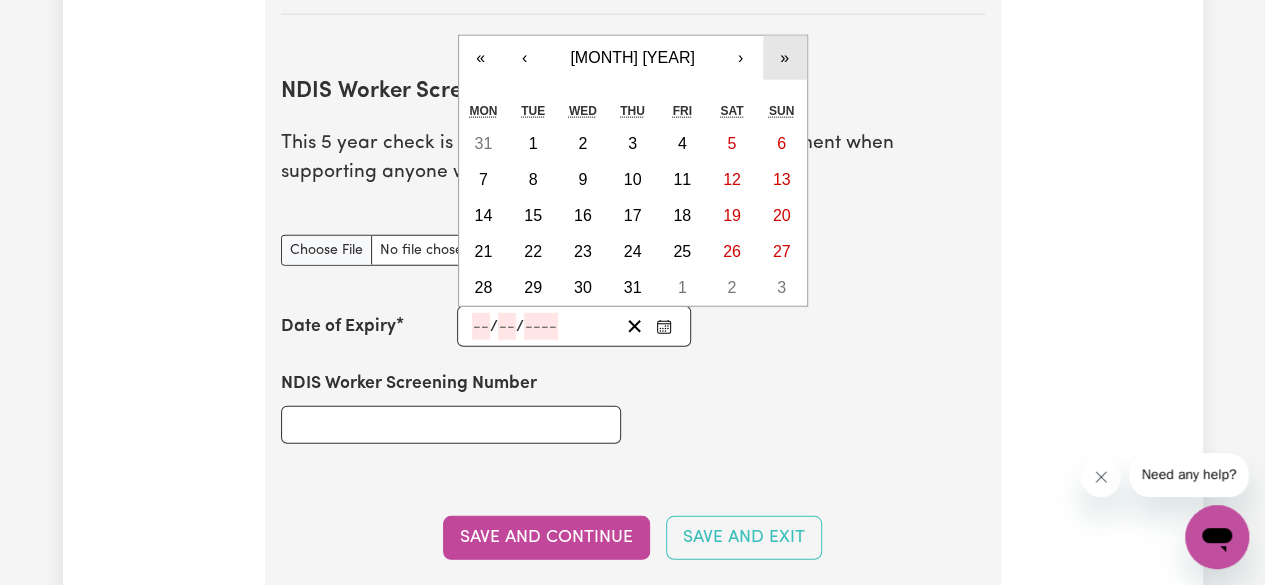 click on "»" at bounding box center [785, 58] 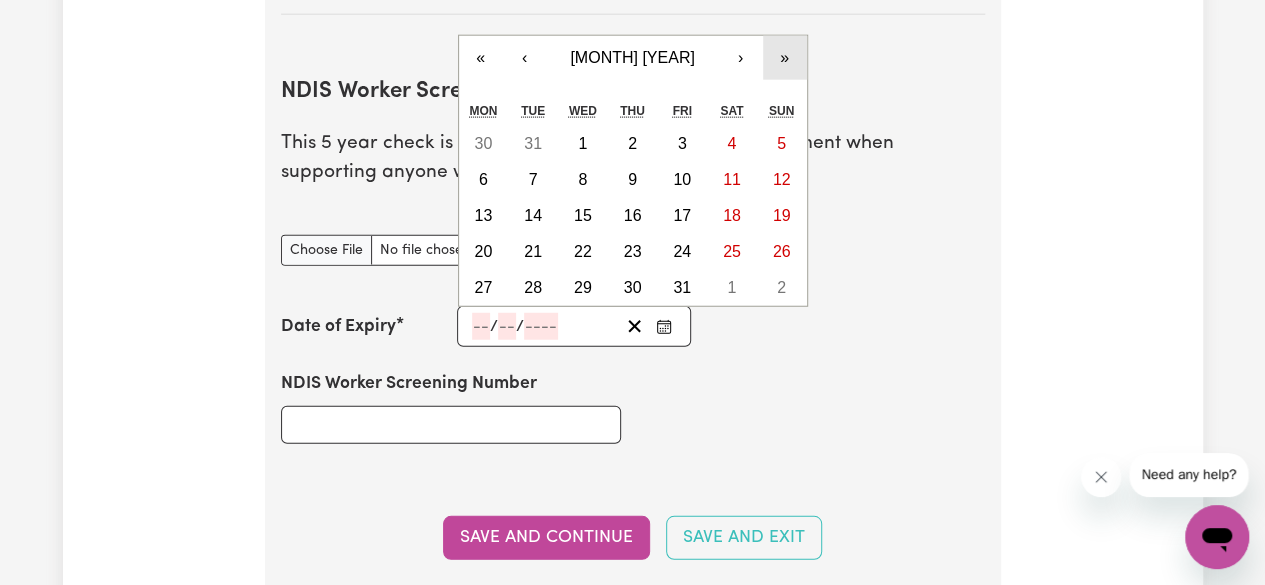click on "»" at bounding box center [785, 58] 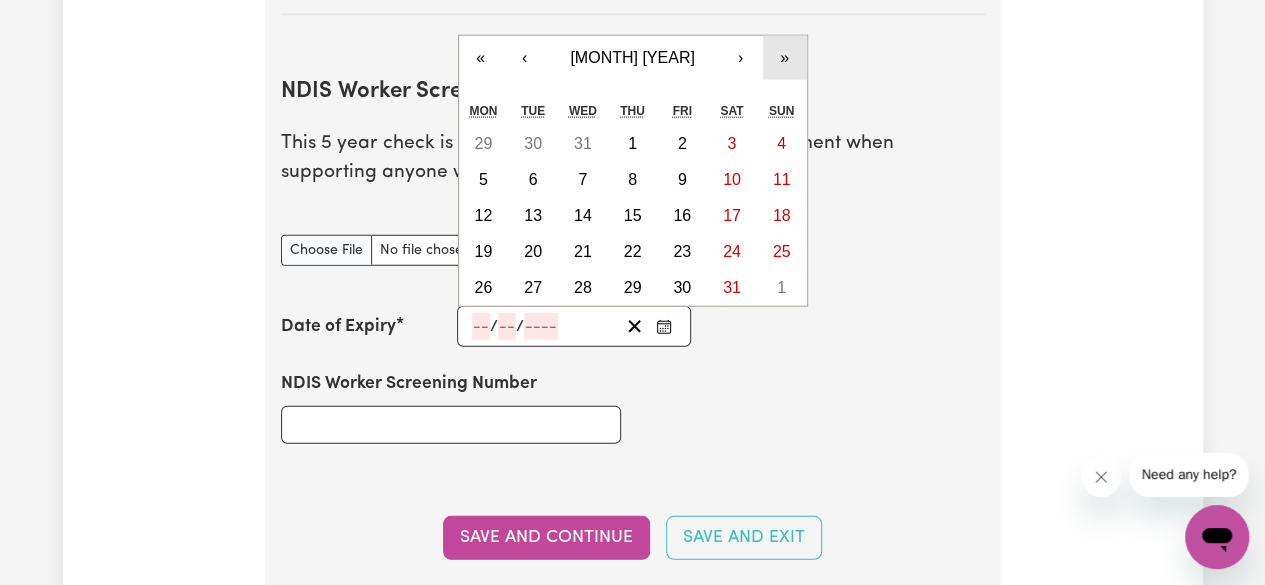click on "»" at bounding box center [785, 58] 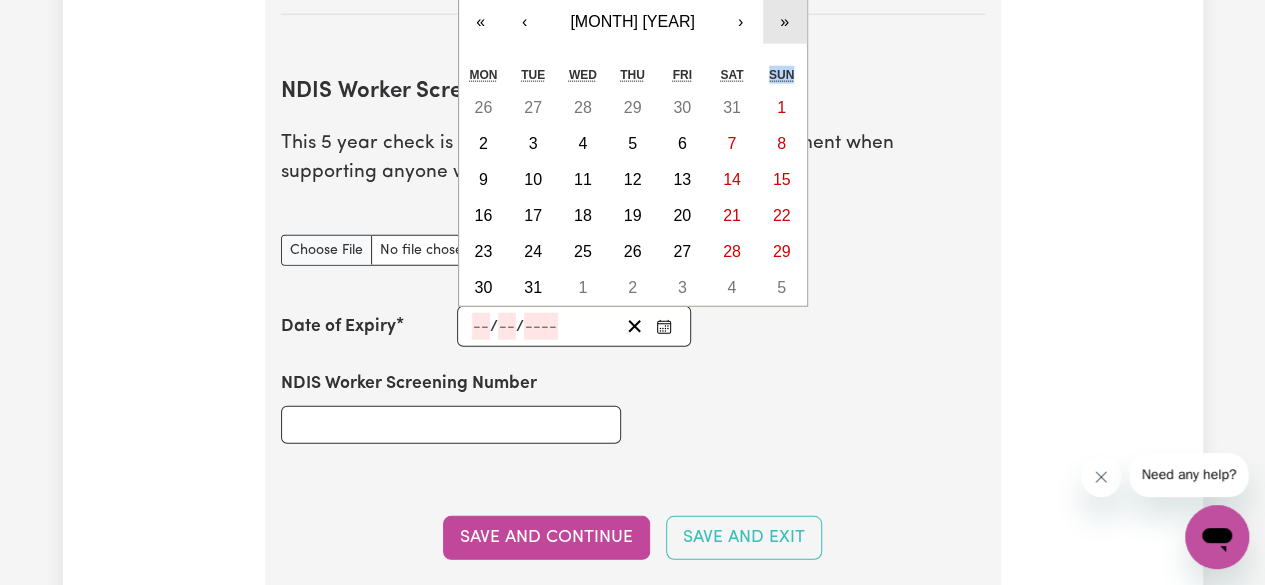 click on "Sun" at bounding box center [782, 75] 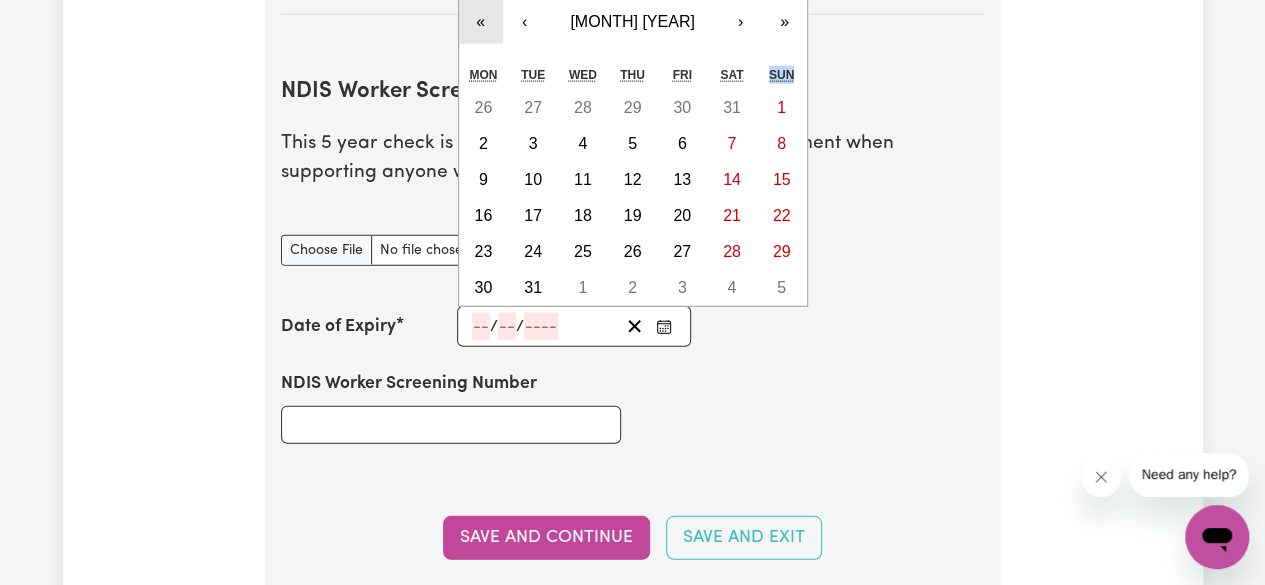 click on "«" at bounding box center (481, 22) 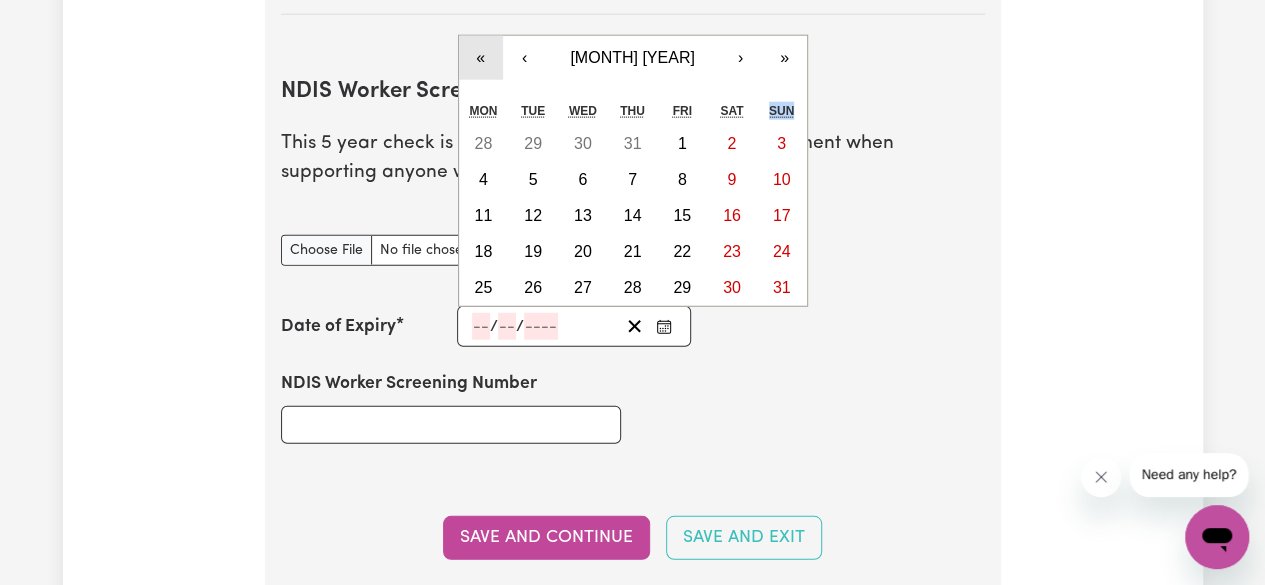 click on "«" at bounding box center (481, 58) 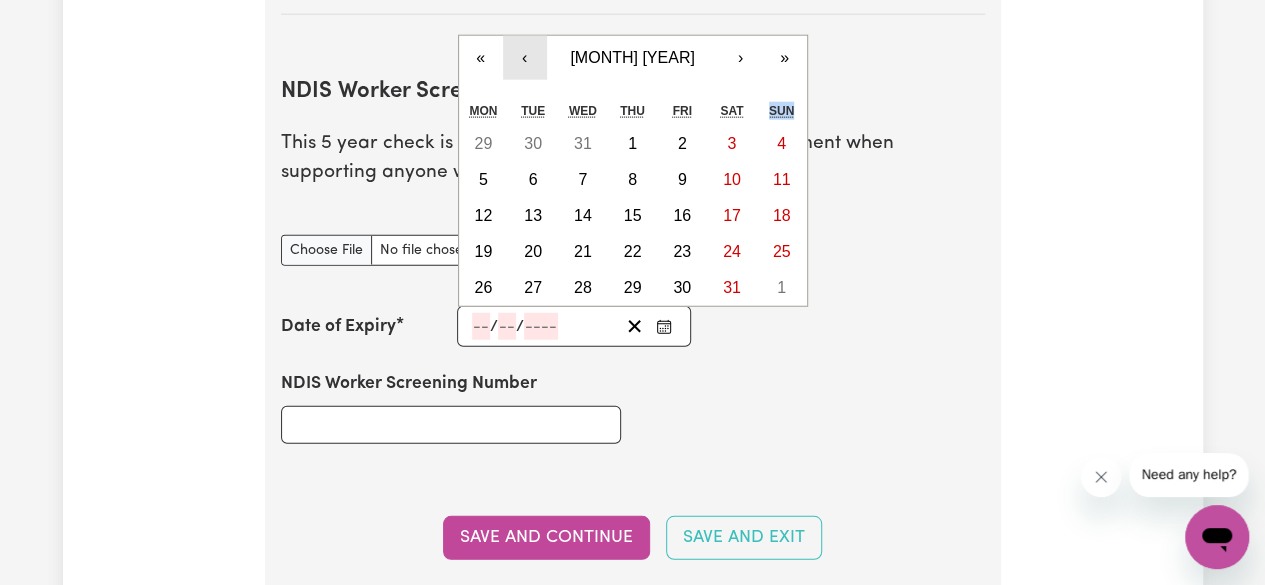 click on "‹" at bounding box center [525, 58] 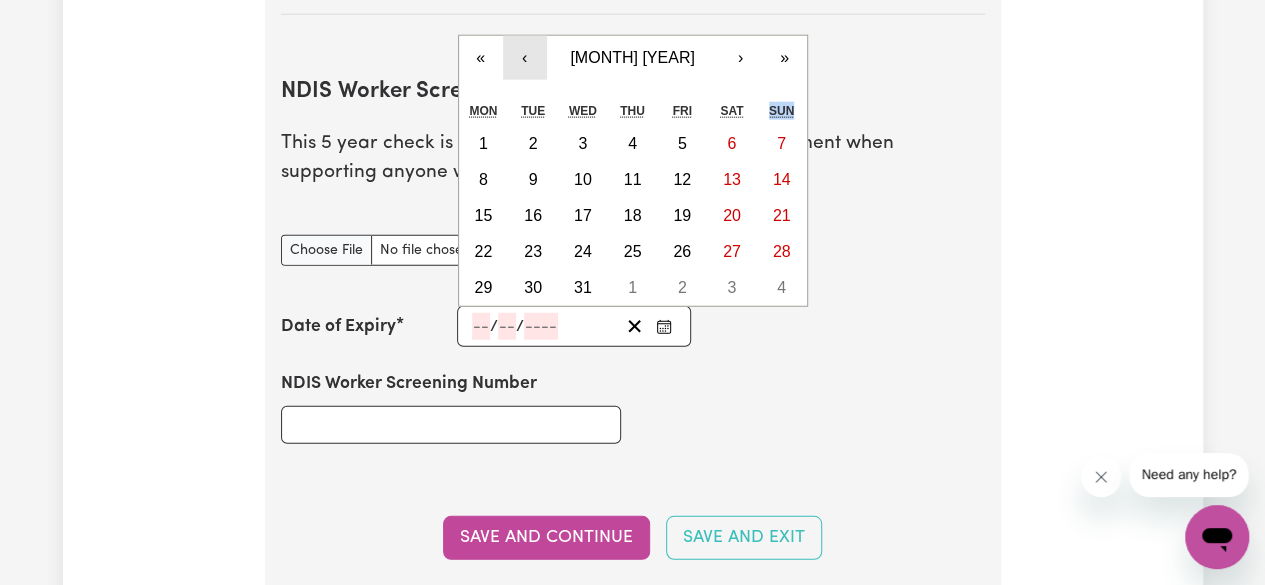 click on "‹" at bounding box center (525, 58) 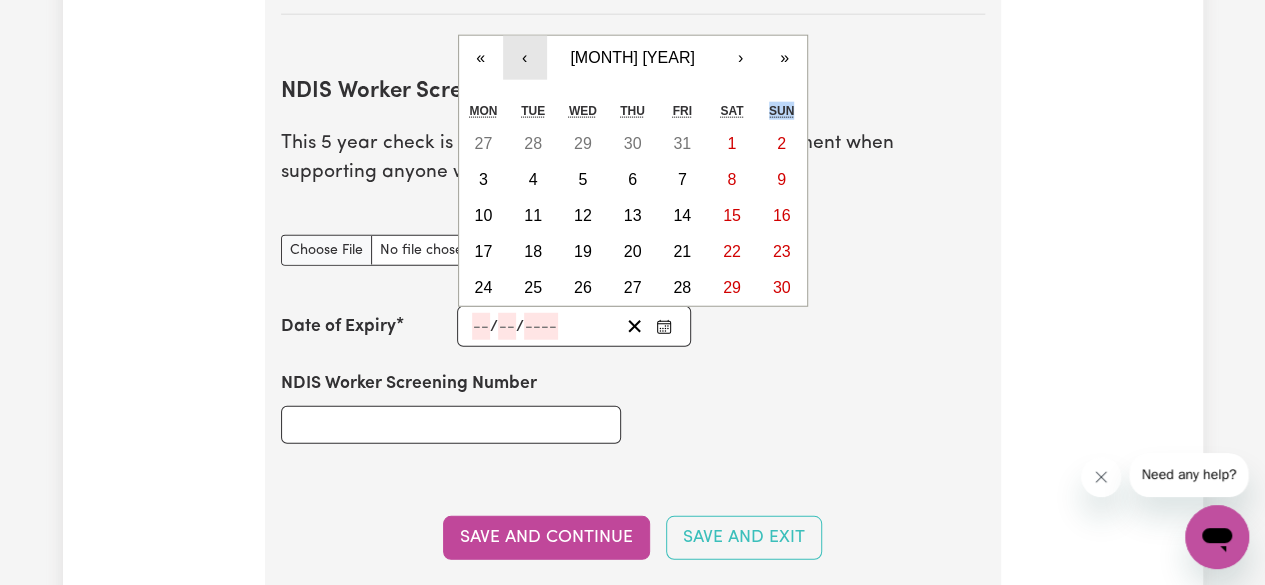 click on "‹" at bounding box center [525, 58] 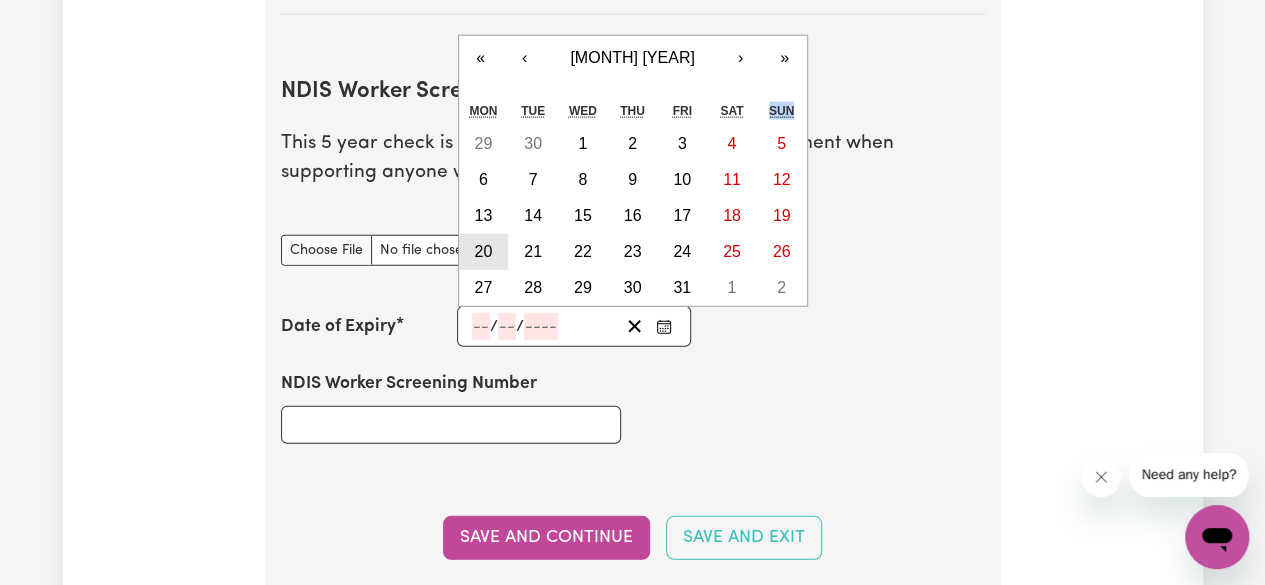 click on "20" at bounding box center (484, 252) 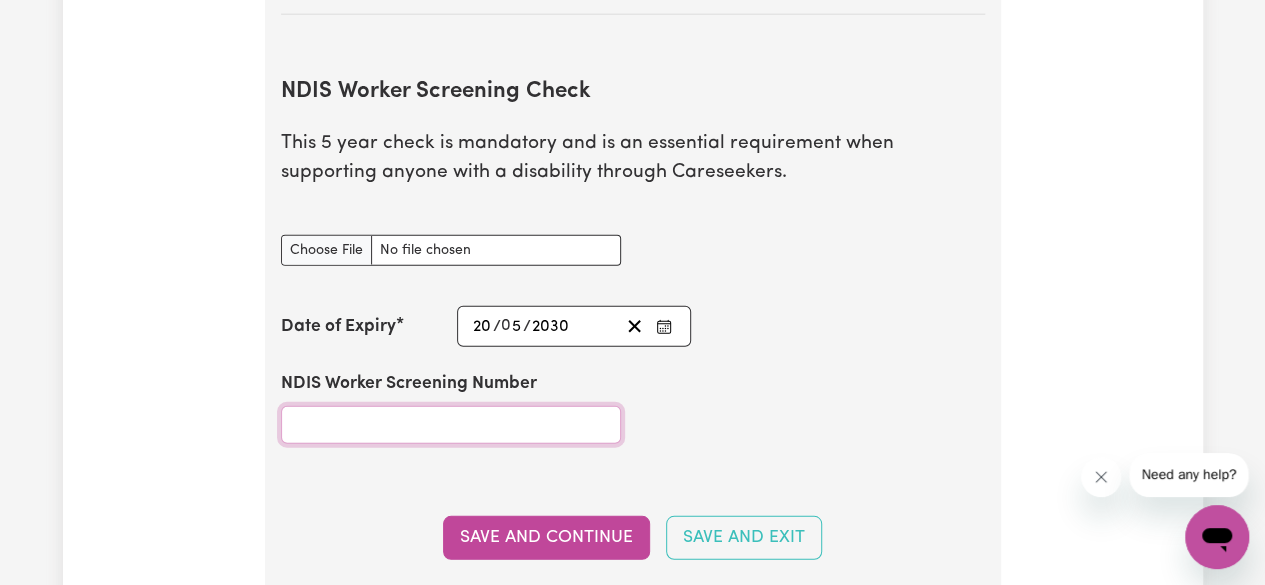 click on "NDIS Worker Screening Number" at bounding box center [451, 425] 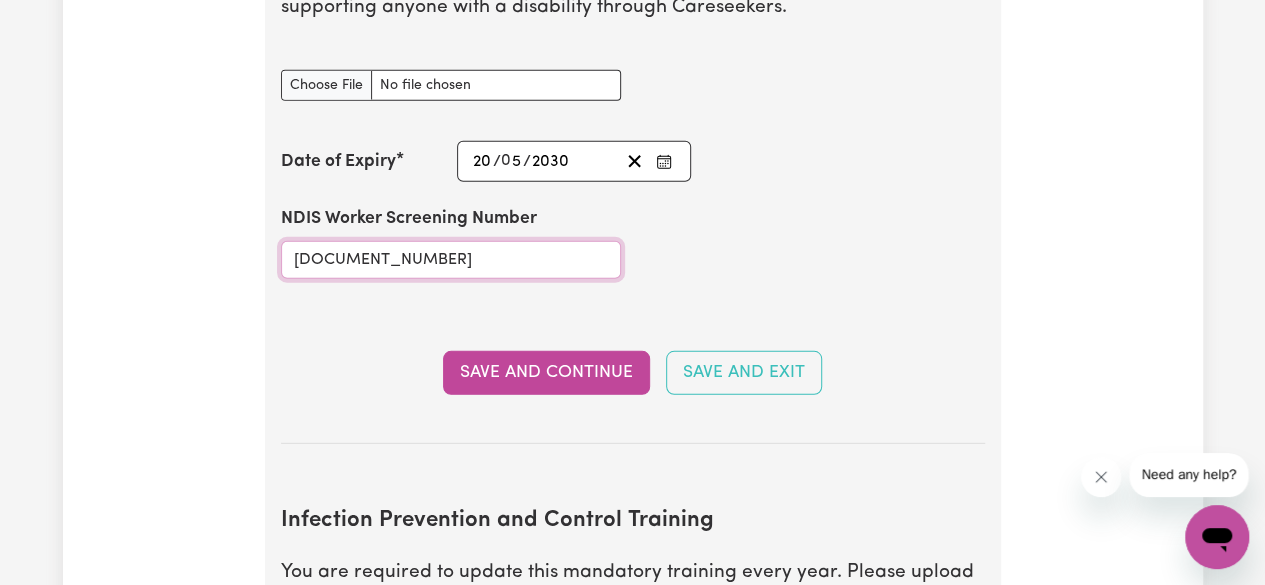 scroll, scrollTop: 2662, scrollLeft: 0, axis: vertical 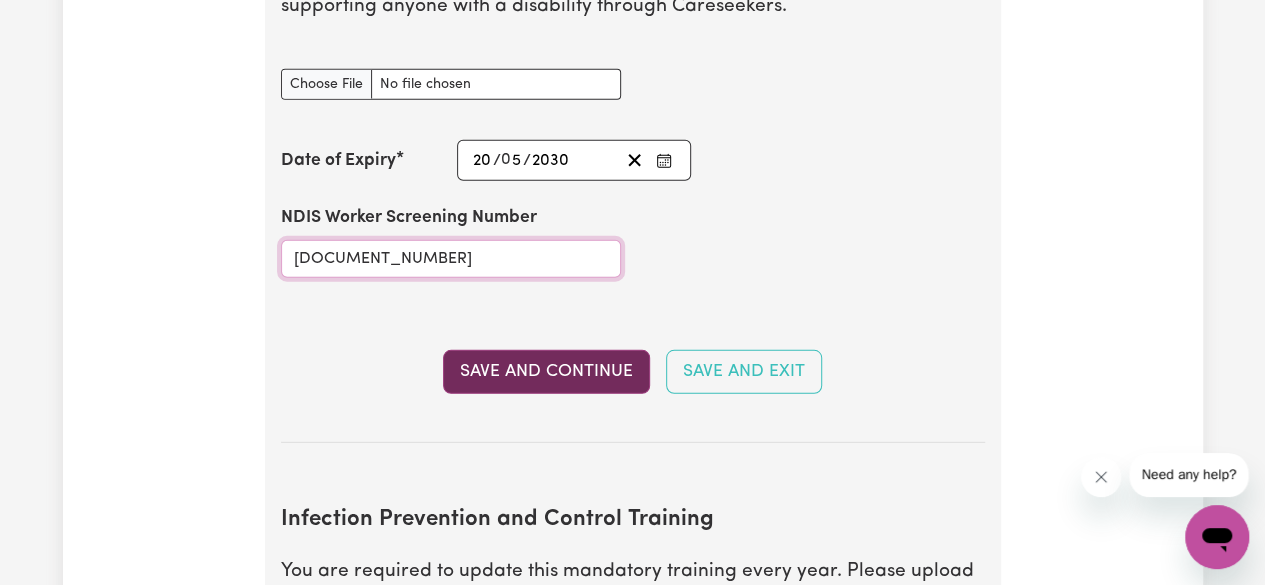 type on "[DOCUMENT_NUMBER]" 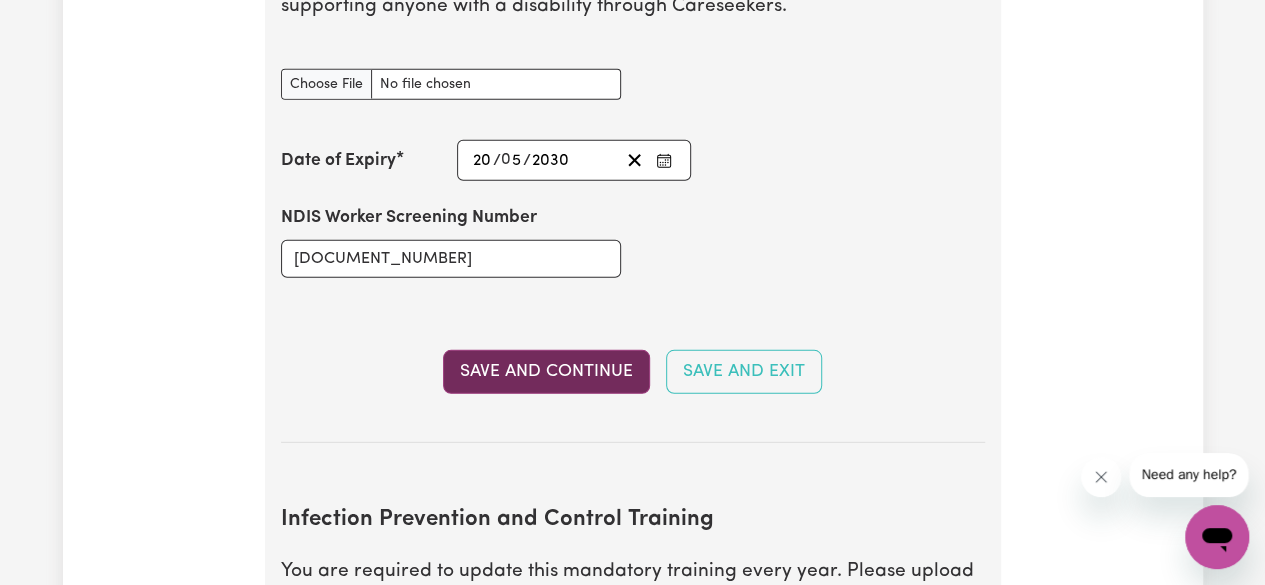 click on "Save and Continue" at bounding box center [546, 372] 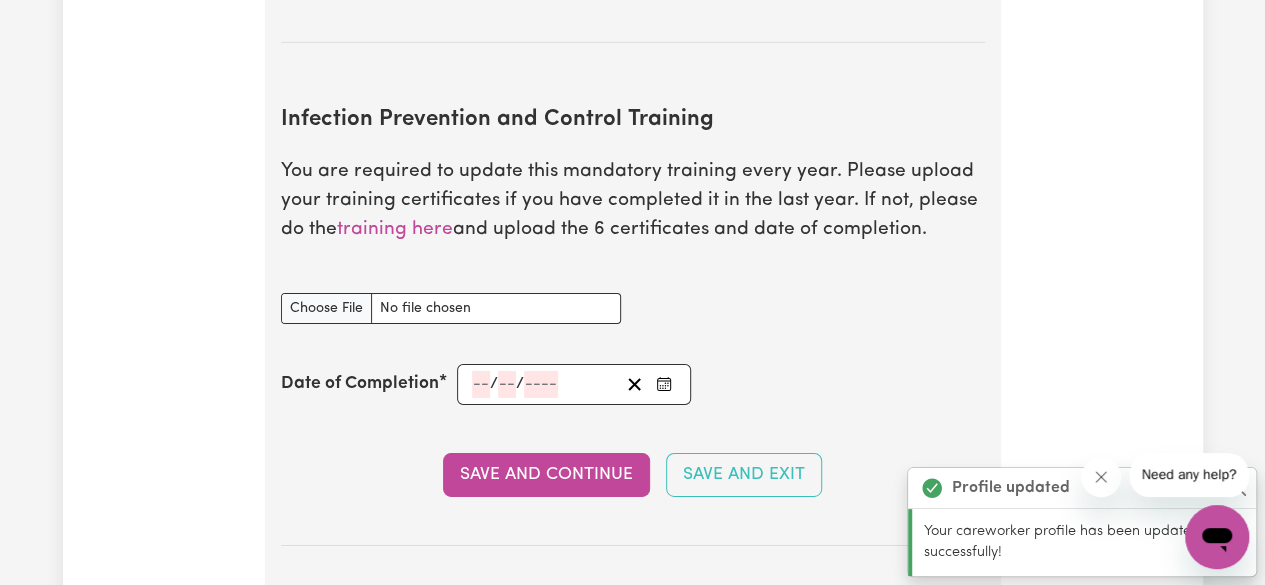 scroll, scrollTop: 3176, scrollLeft: 0, axis: vertical 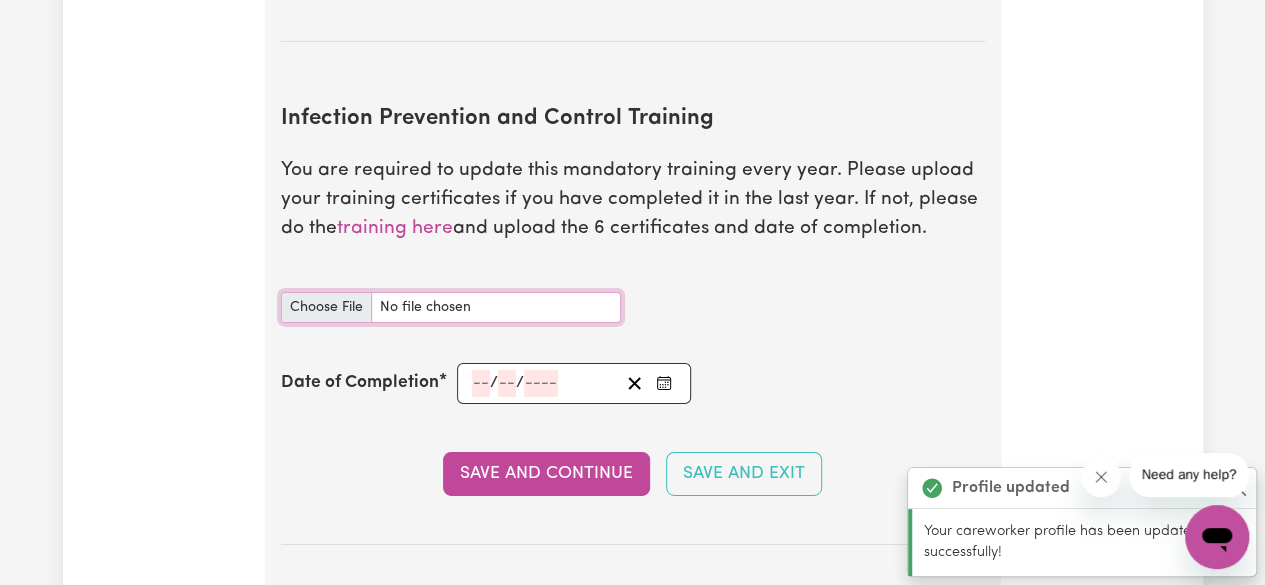 click on "Infection Prevention and Control Training  document" at bounding box center [451, 307] 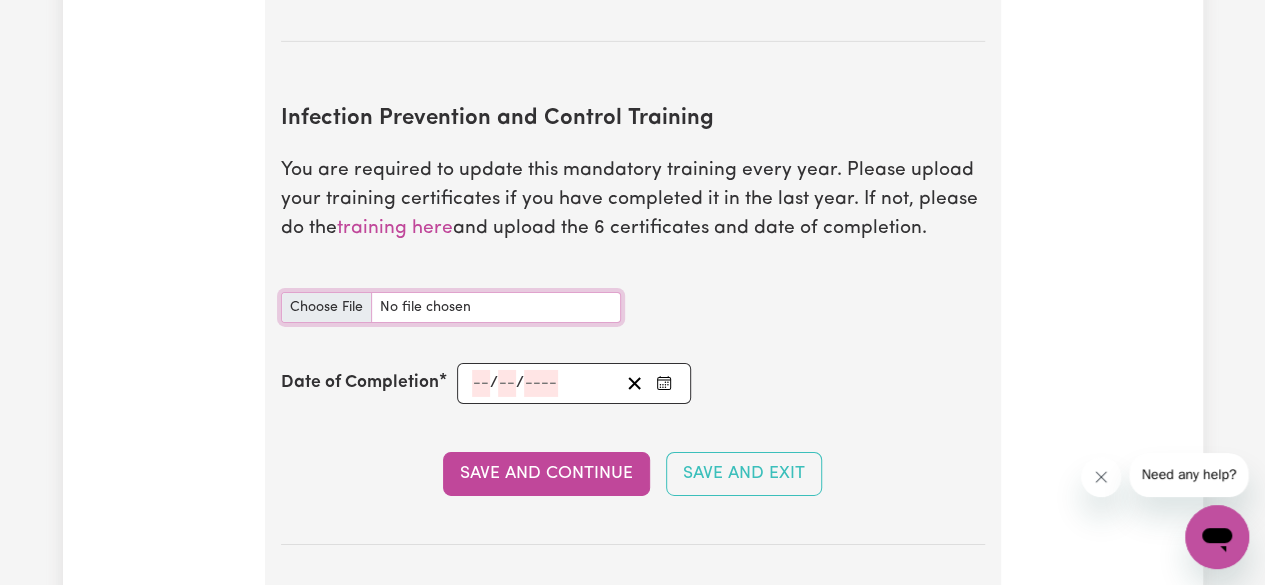 click on "Infection Prevention and Control Training  document" at bounding box center (451, 307) 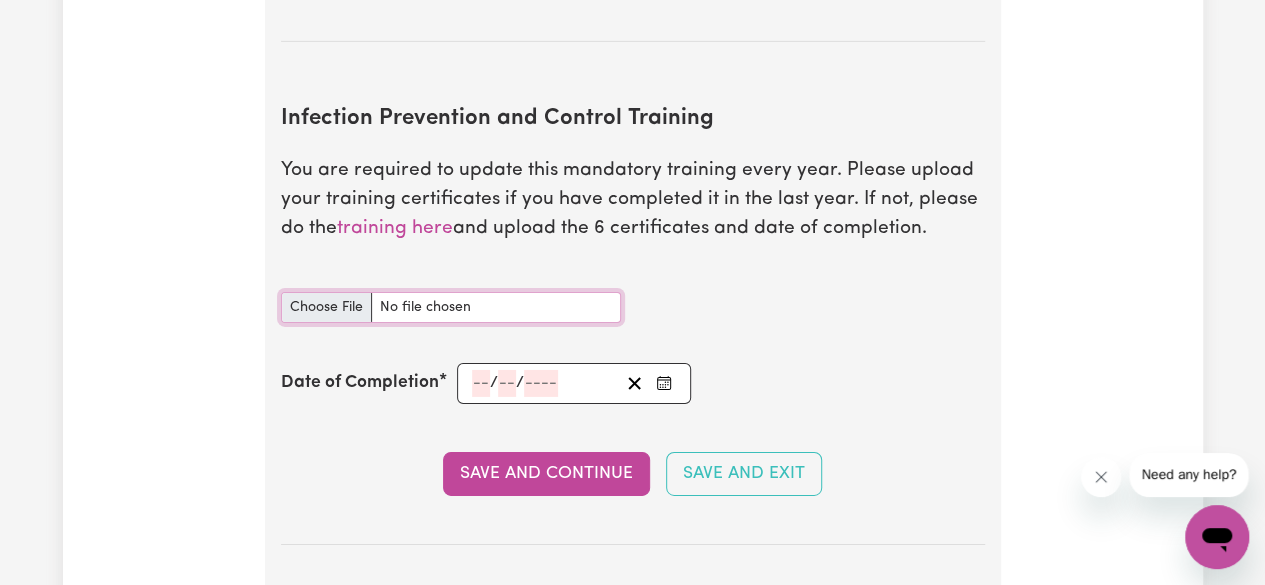 type on "C:\fakepath\[DOCUMENT_TYPE]" 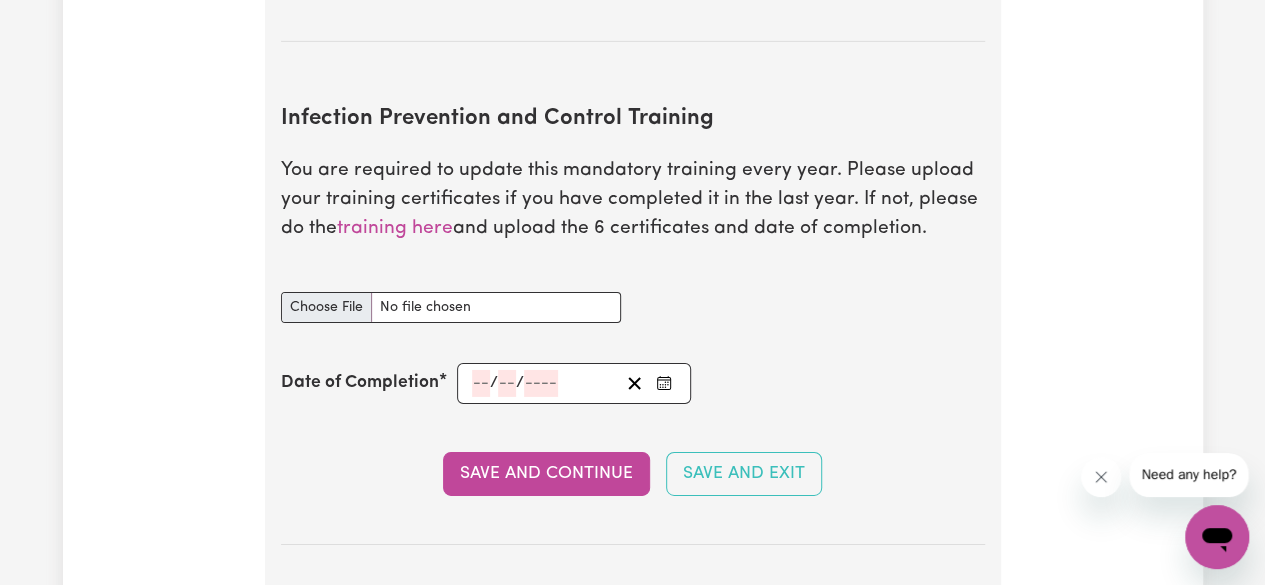 type 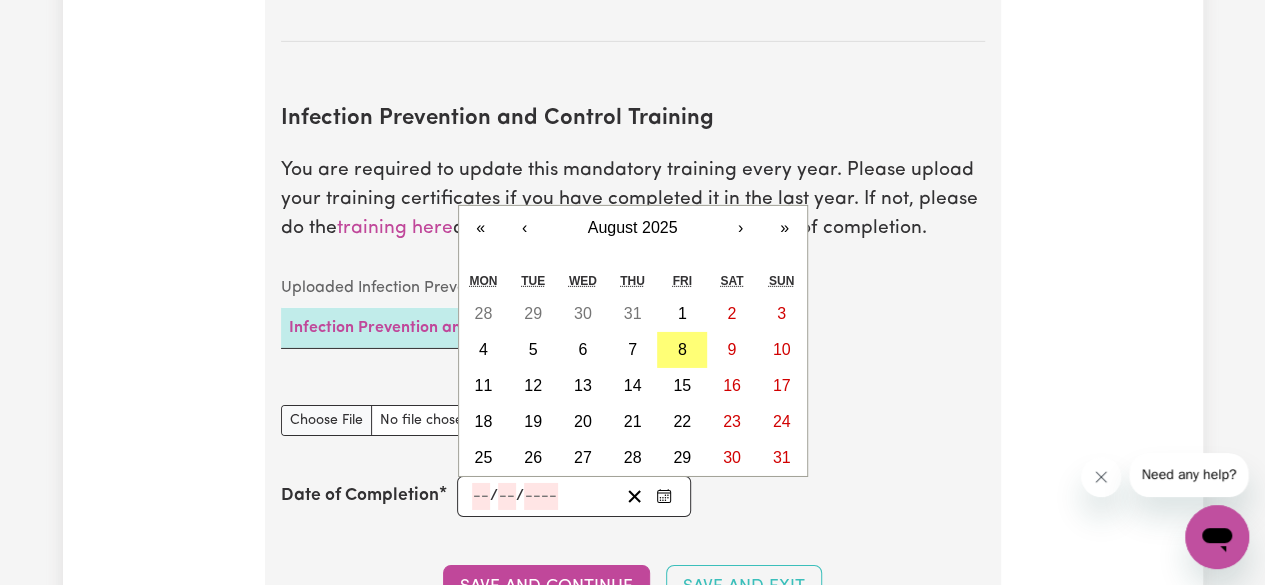 click 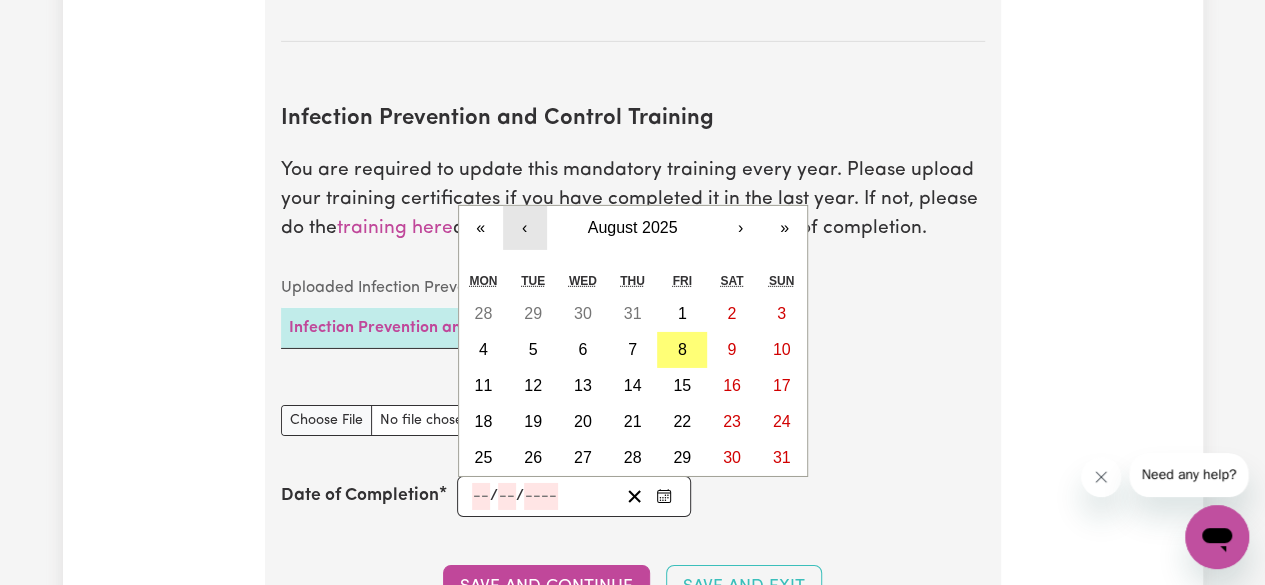 click on "‹" at bounding box center [525, 228] 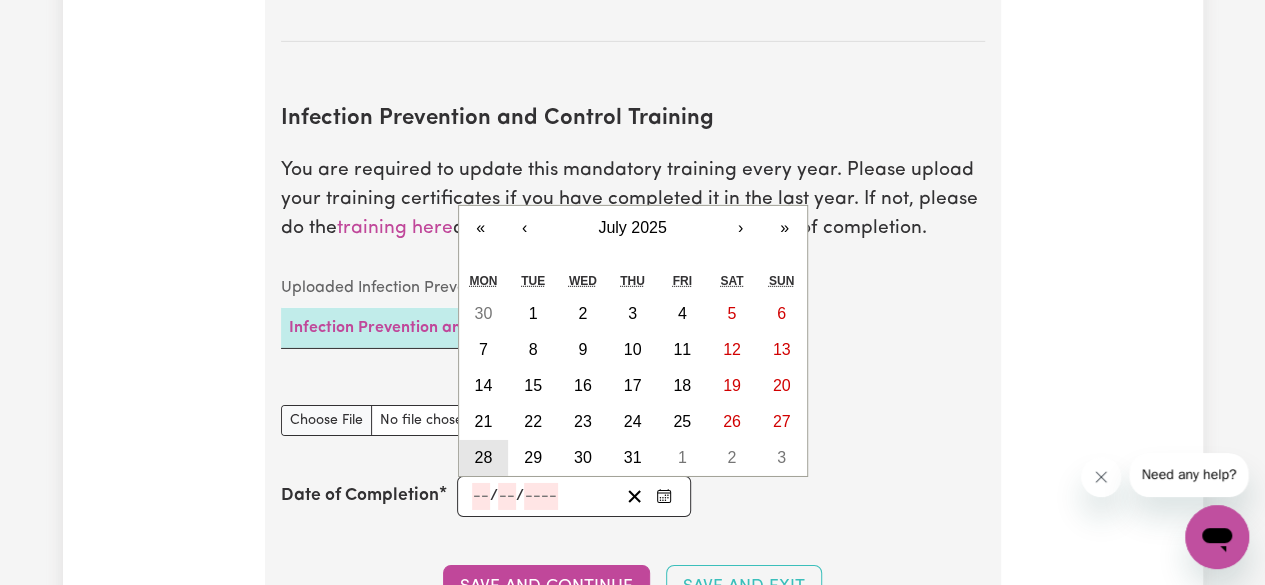 click on "28" at bounding box center (483, 457) 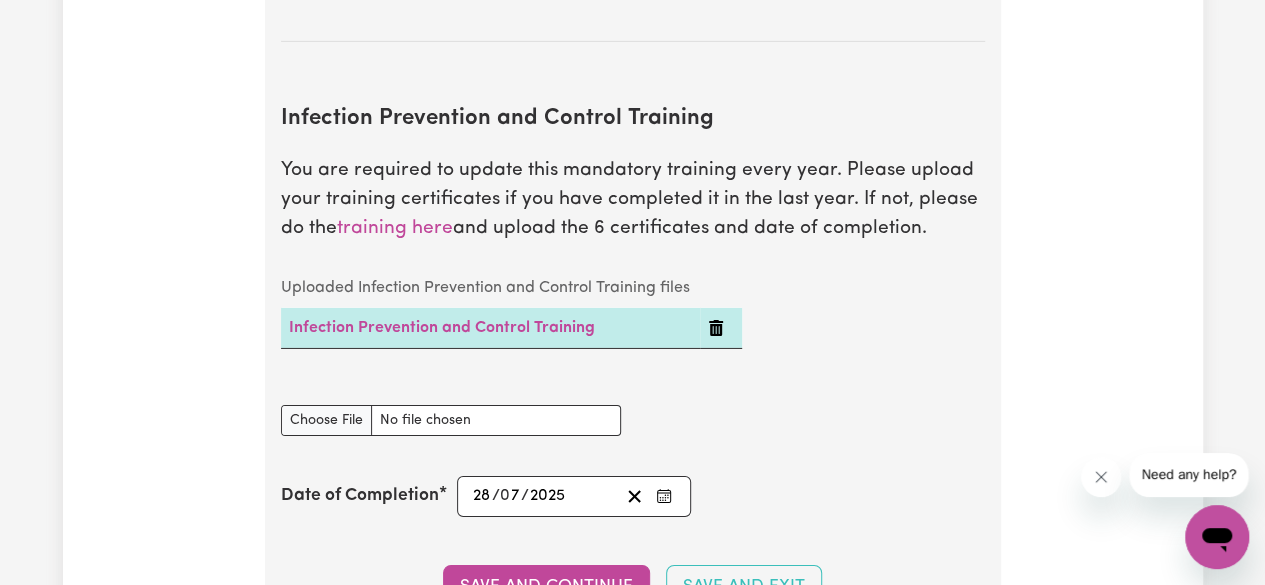 scroll, scrollTop: 3314, scrollLeft: 0, axis: vertical 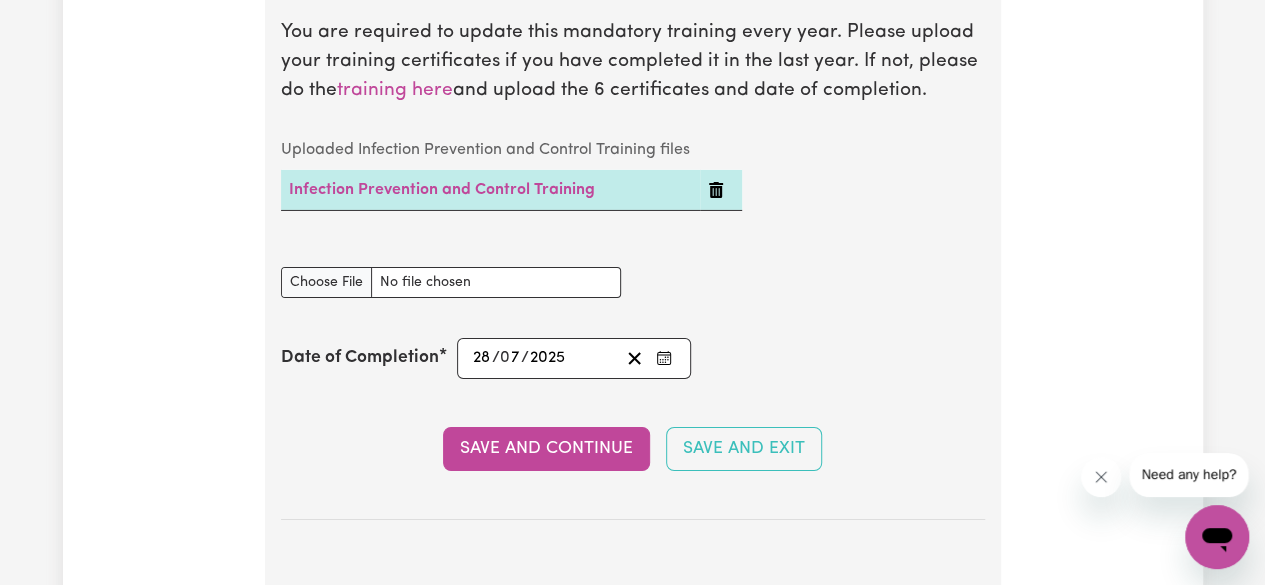 click on "Save and Continue" at bounding box center (546, 449) 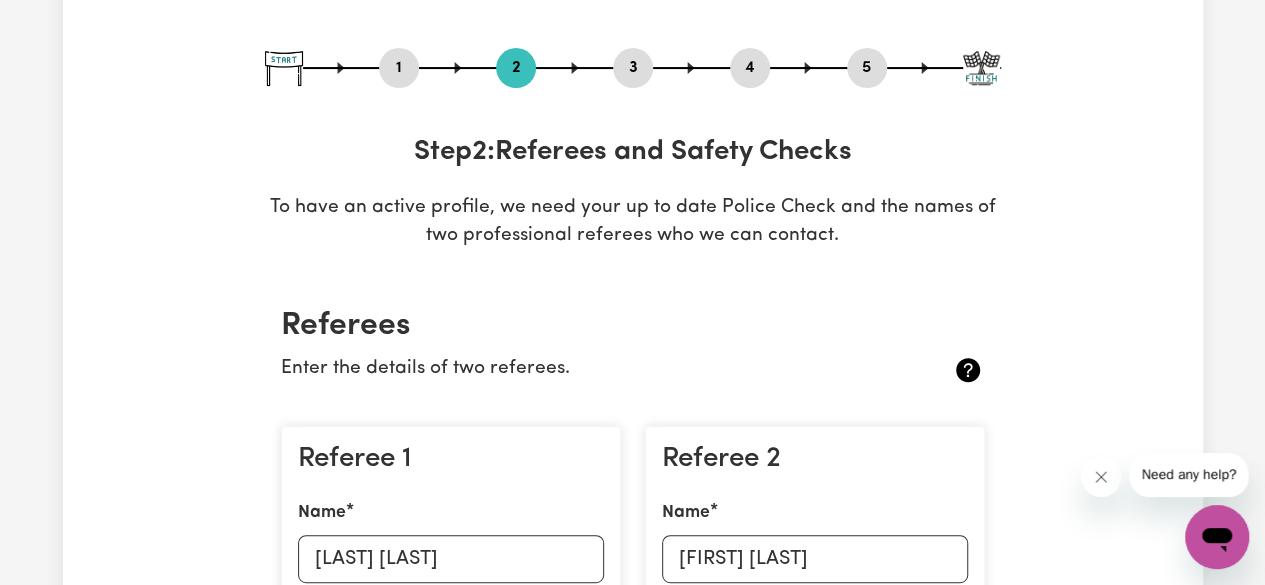 scroll, scrollTop: 189, scrollLeft: 0, axis: vertical 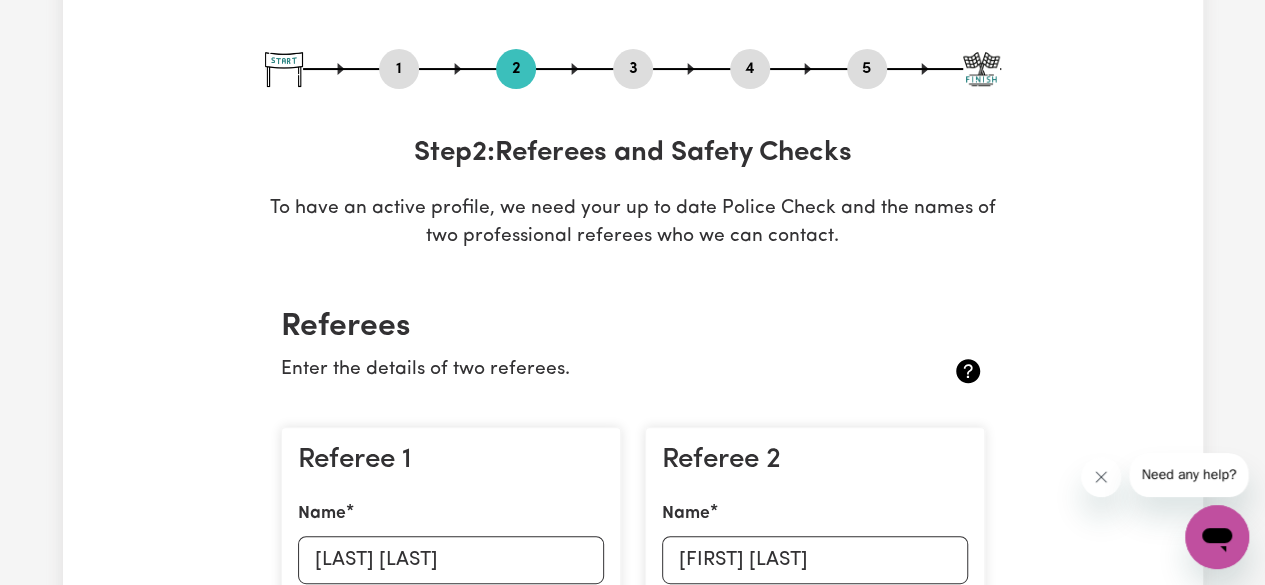 click on "3" at bounding box center (633, 69) 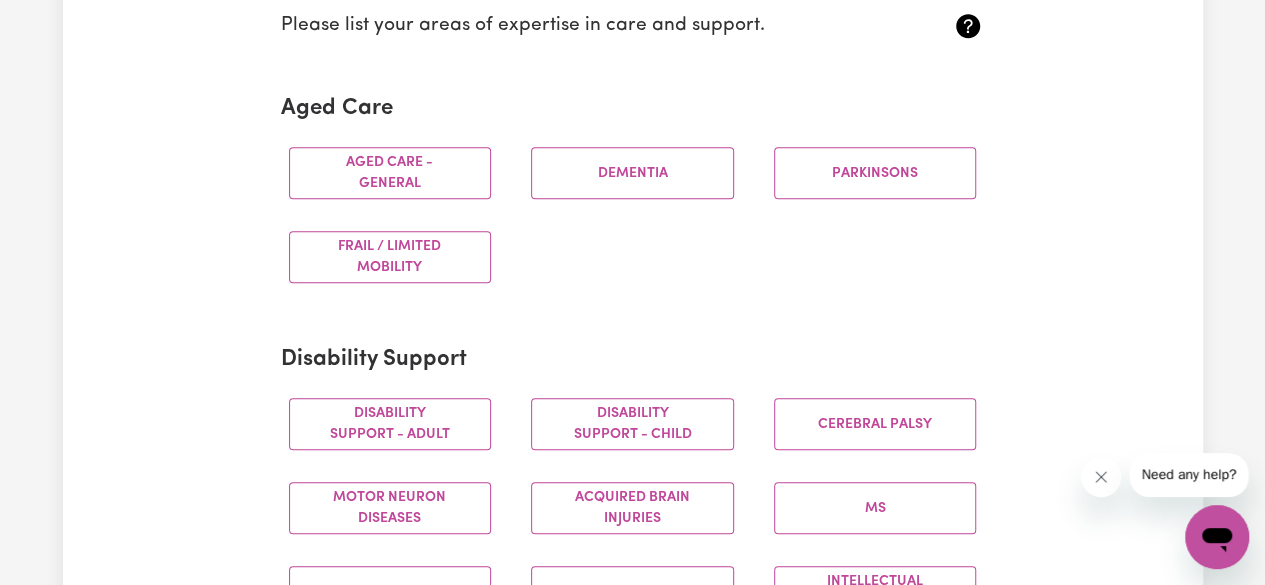scroll, scrollTop: 557, scrollLeft: 0, axis: vertical 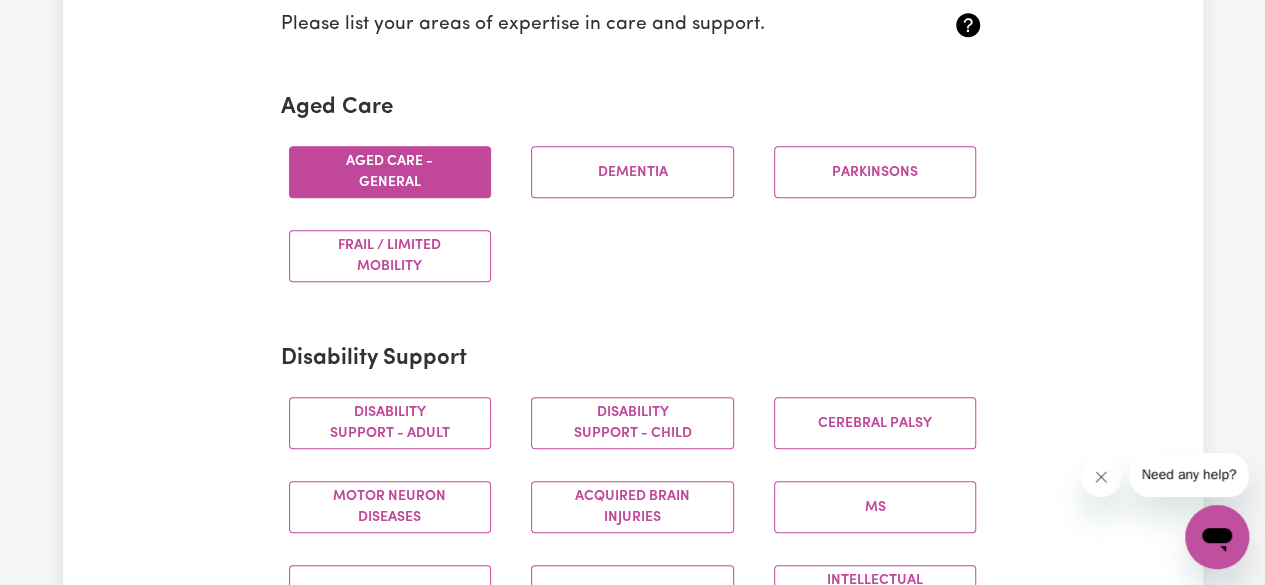 click on "Aged care - General" at bounding box center [390, 172] 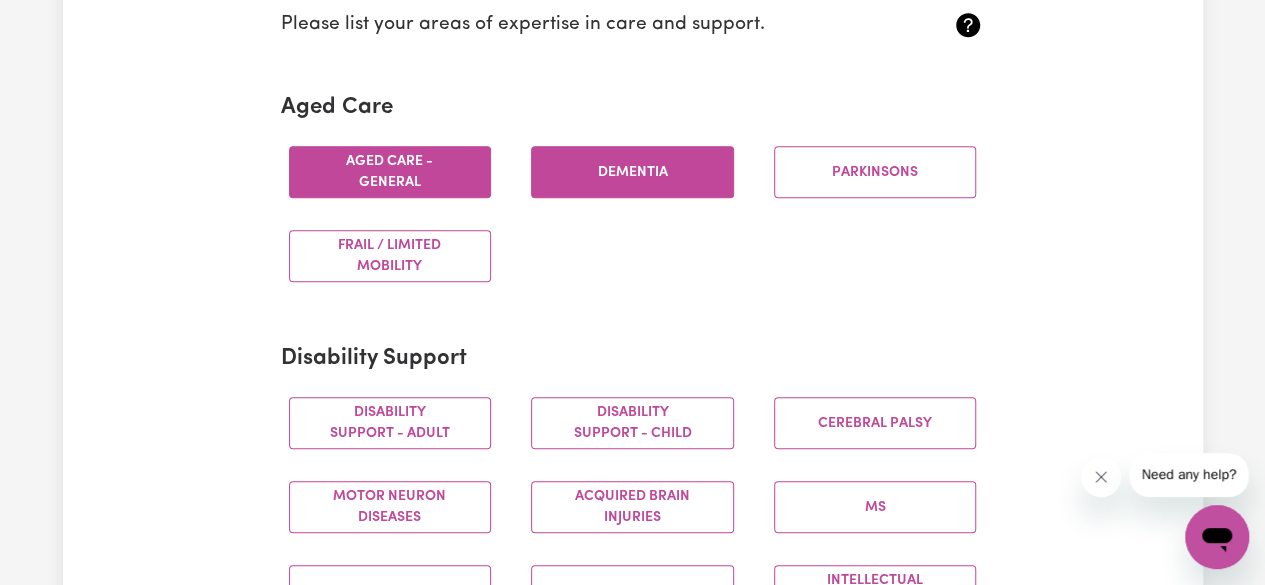 click on "Dementia" at bounding box center (632, 172) 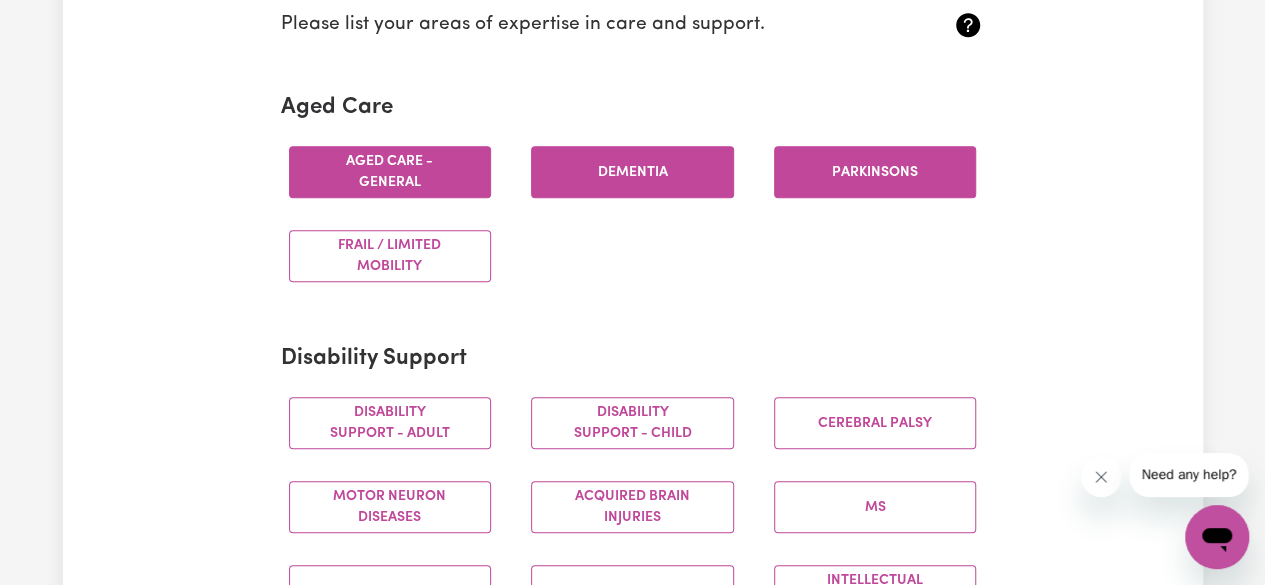 click on "Parkinsons" at bounding box center [875, 172] 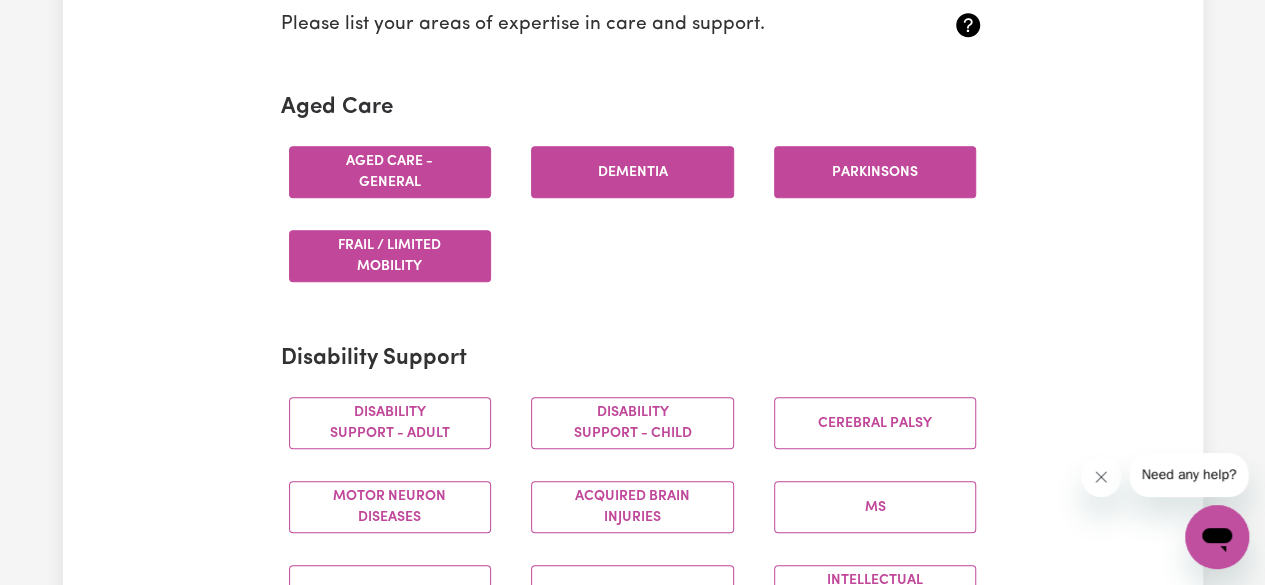 click on "Frail / limited mobility" at bounding box center [390, 256] 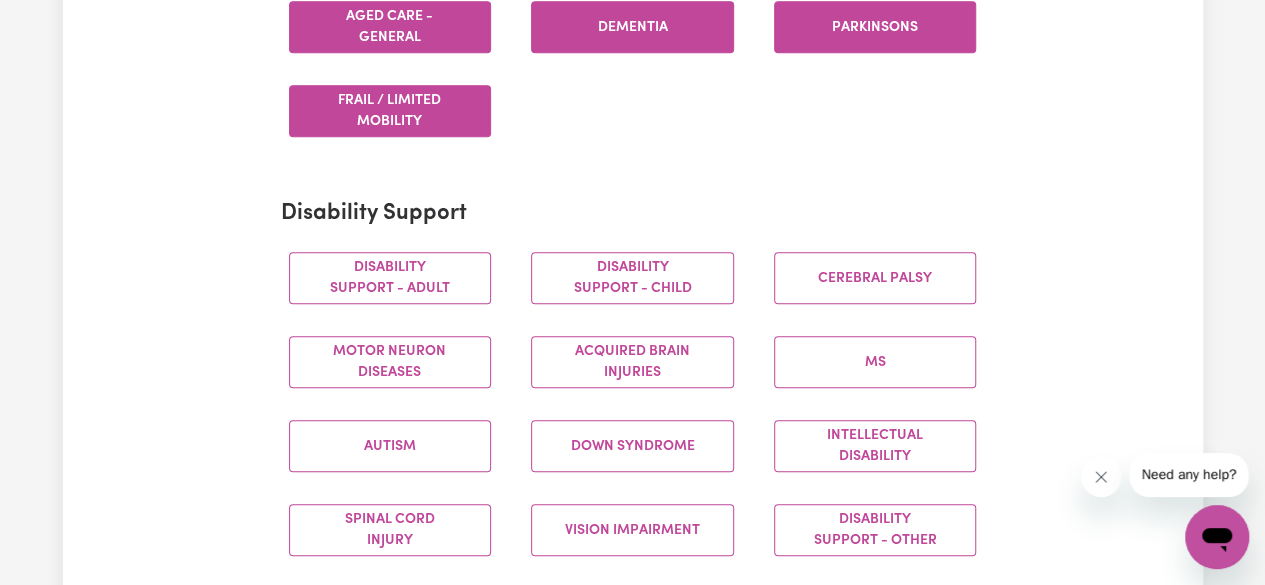 scroll, scrollTop: 703, scrollLeft: 0, axis: vertical 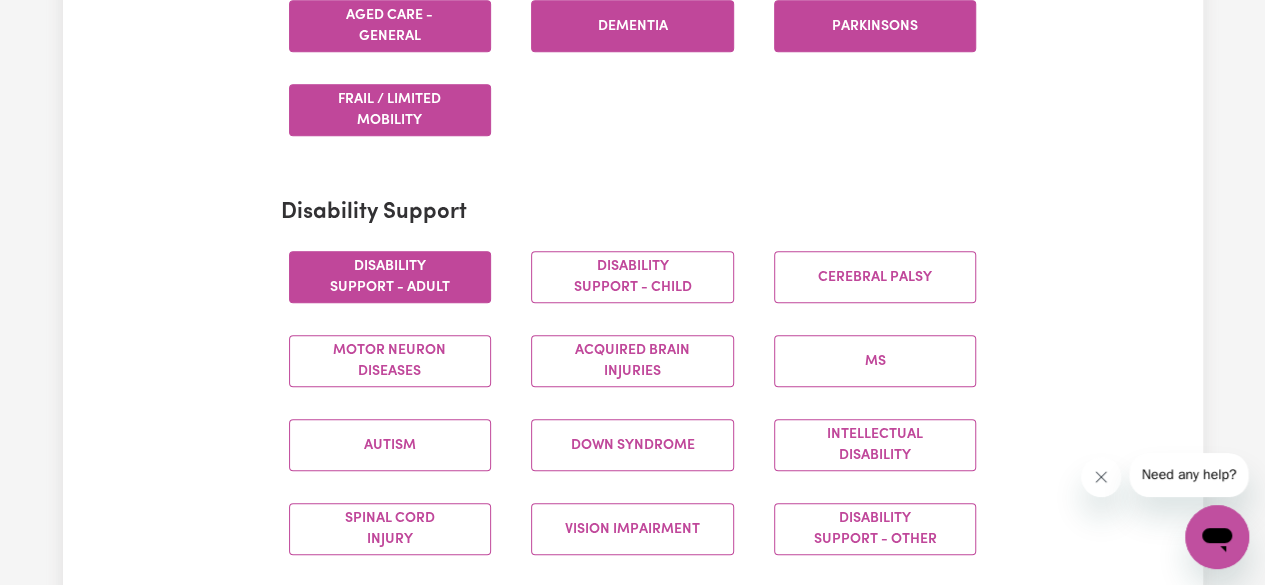 click on "Disability support - Adult" at bounding box center [390, 277] 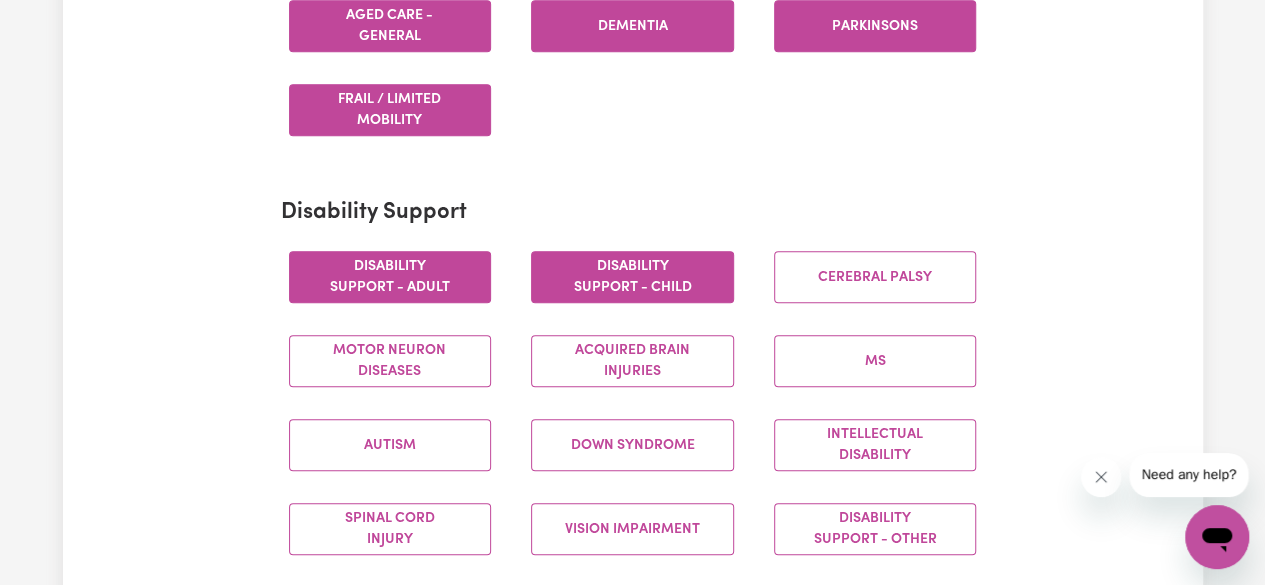 click on "Disability support - Child" at bounding box center (632, 277) 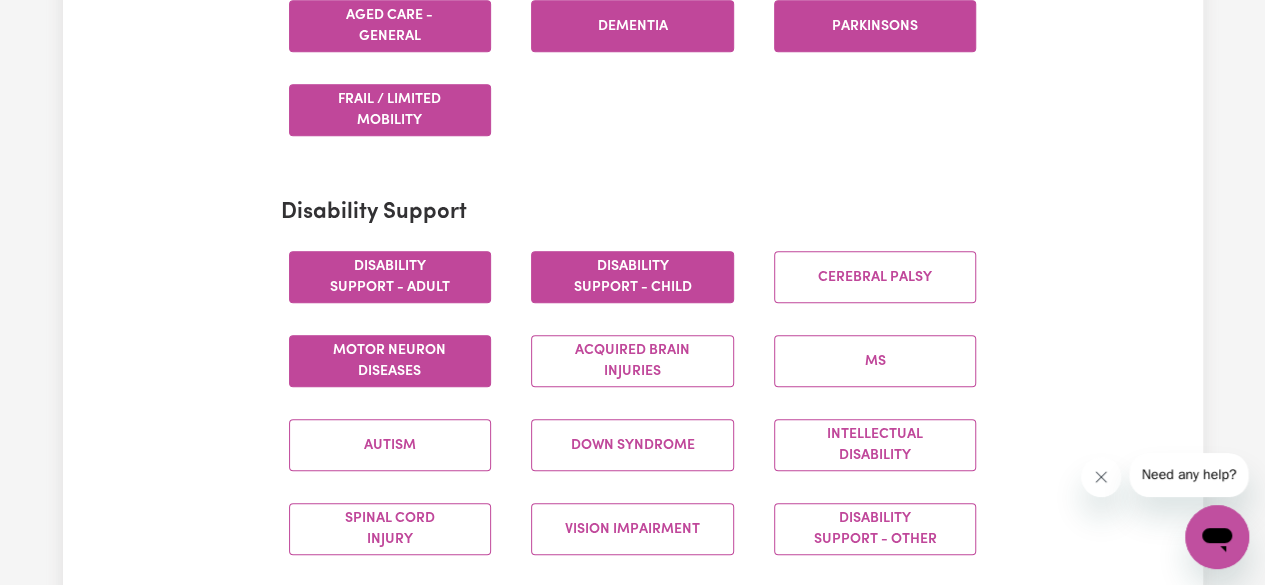 click on "Motor Neuron Diseases" at bounding box center (390, 361) 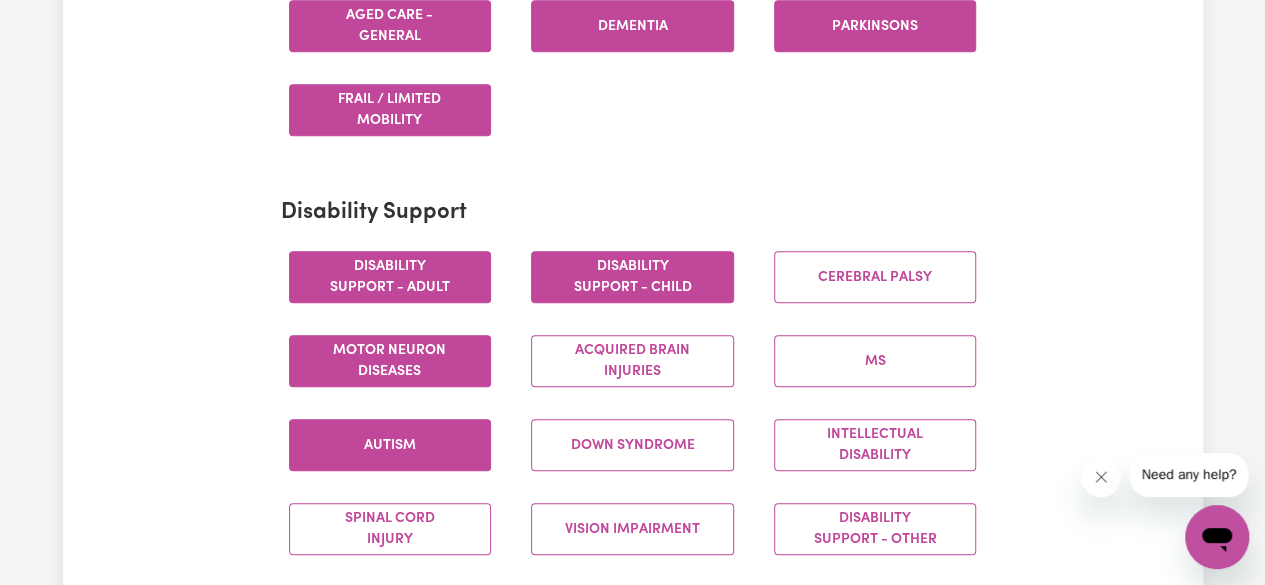 click on "Autism" at bounding box center (390, 445) 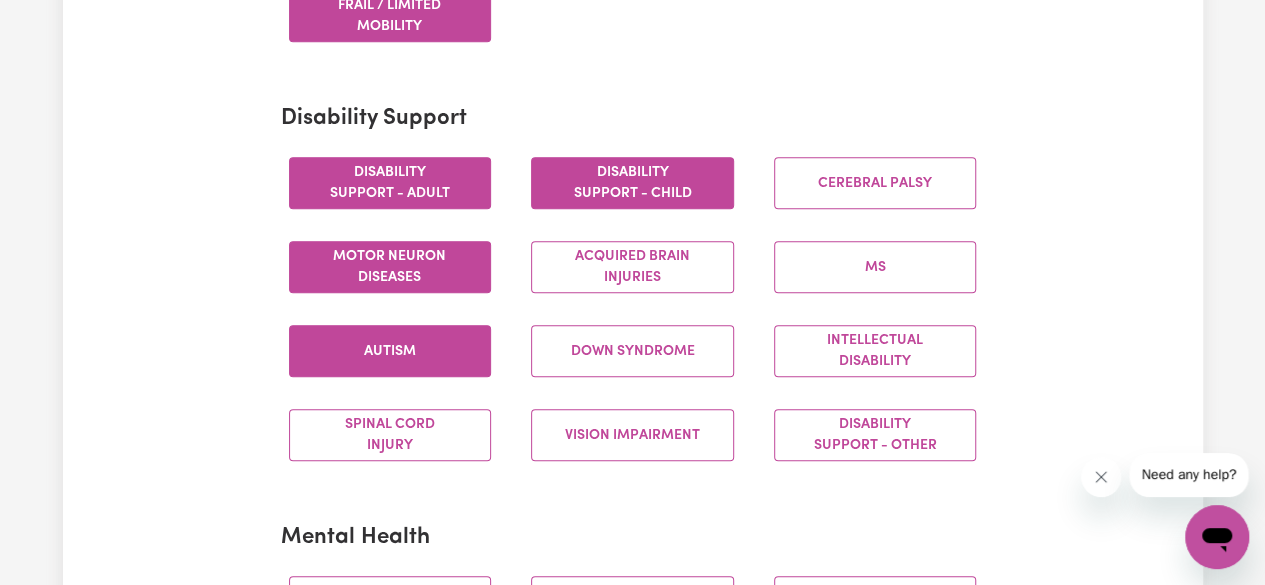 scroll, scrollTop: 811, scrollLeft: 0, axis: vertical 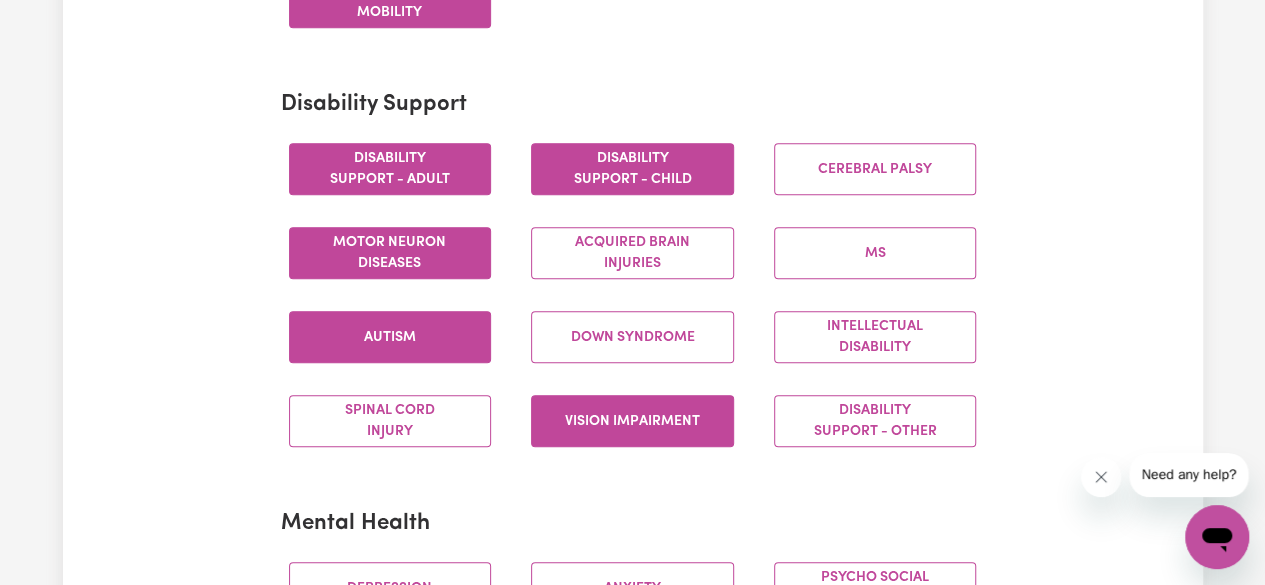 click on "Vision impairment" at bounding box center (632, 421) 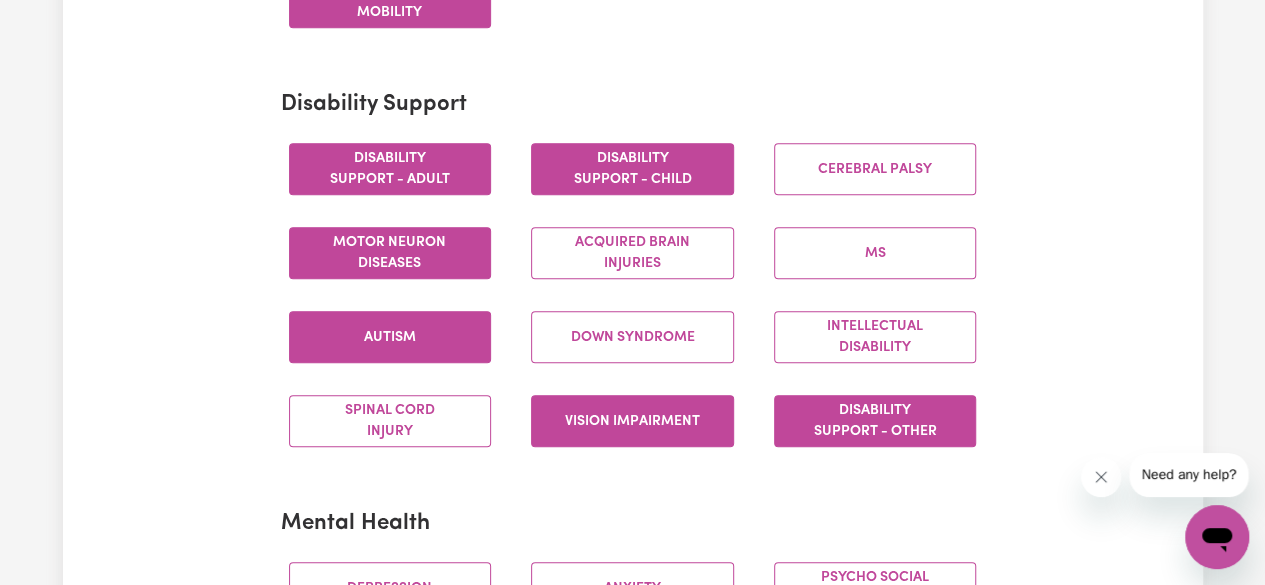 click on "Disability support - Other" at bounding box center [875, 421] 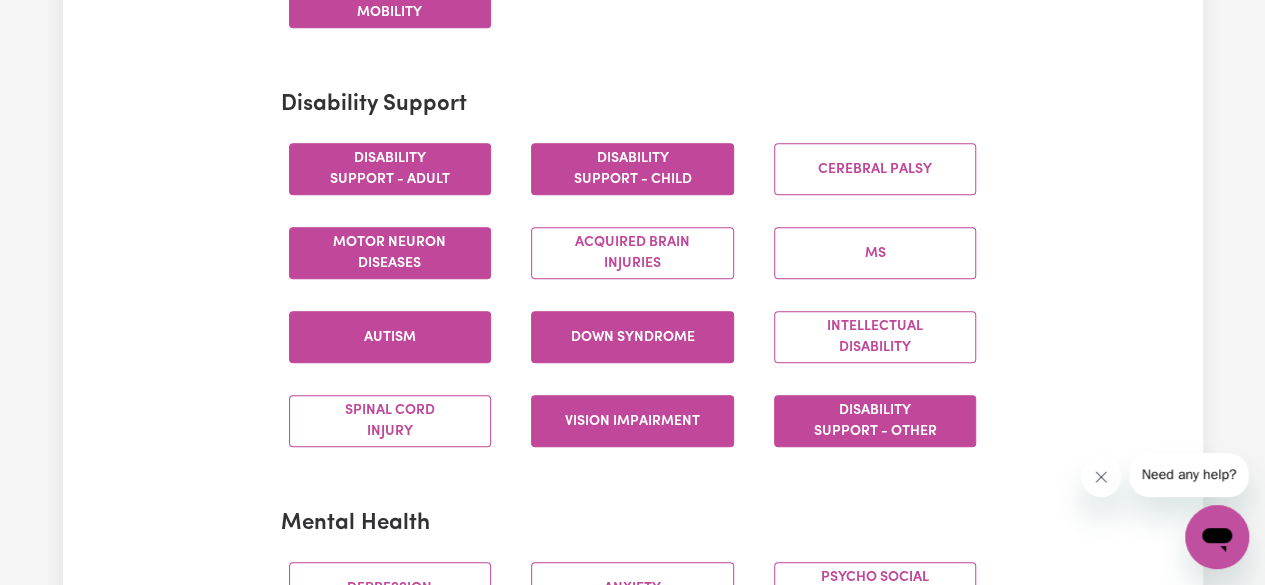 click on "Down syndrome" at bounding box center [632, 337] 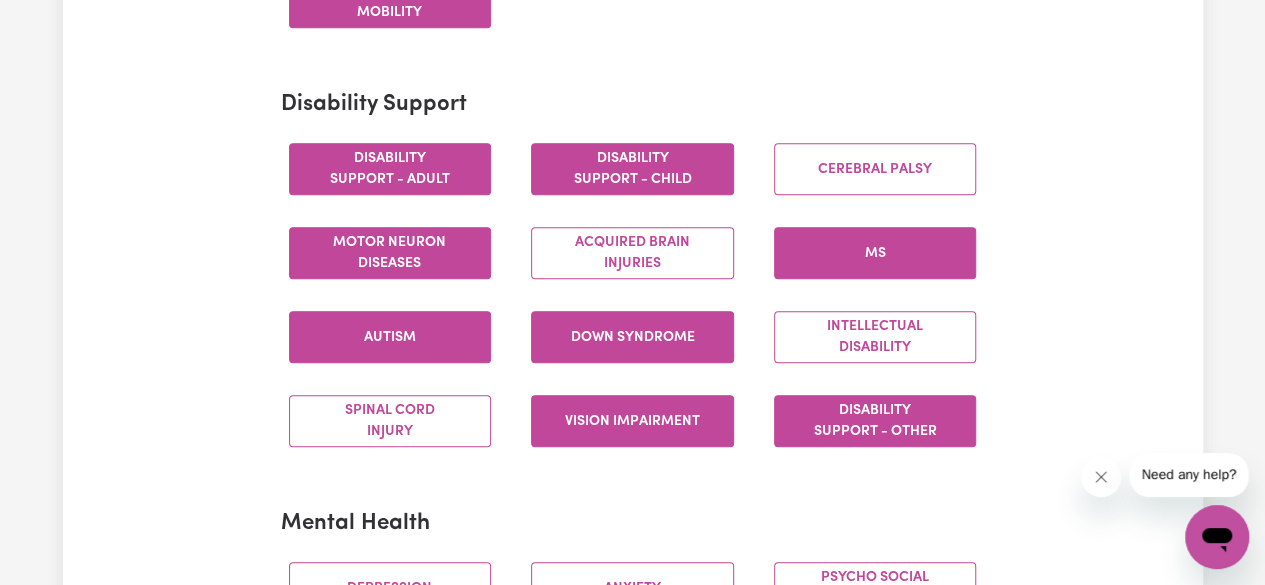 drag, startPoint x: 676, startPoint y: 261, endPoint x: 821, endPoint y: 249, distance: 145.4957 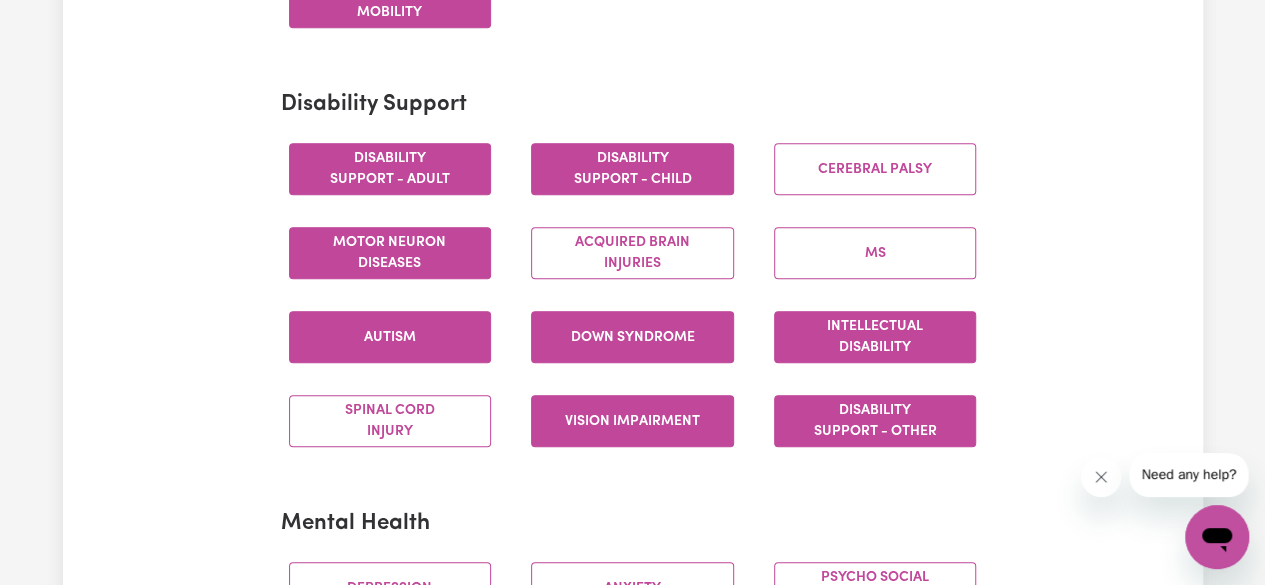 drag, startPoint x: 860, startPoint y: 175, endPoint x: 830, endPoint y: 317, distance: 145.13441 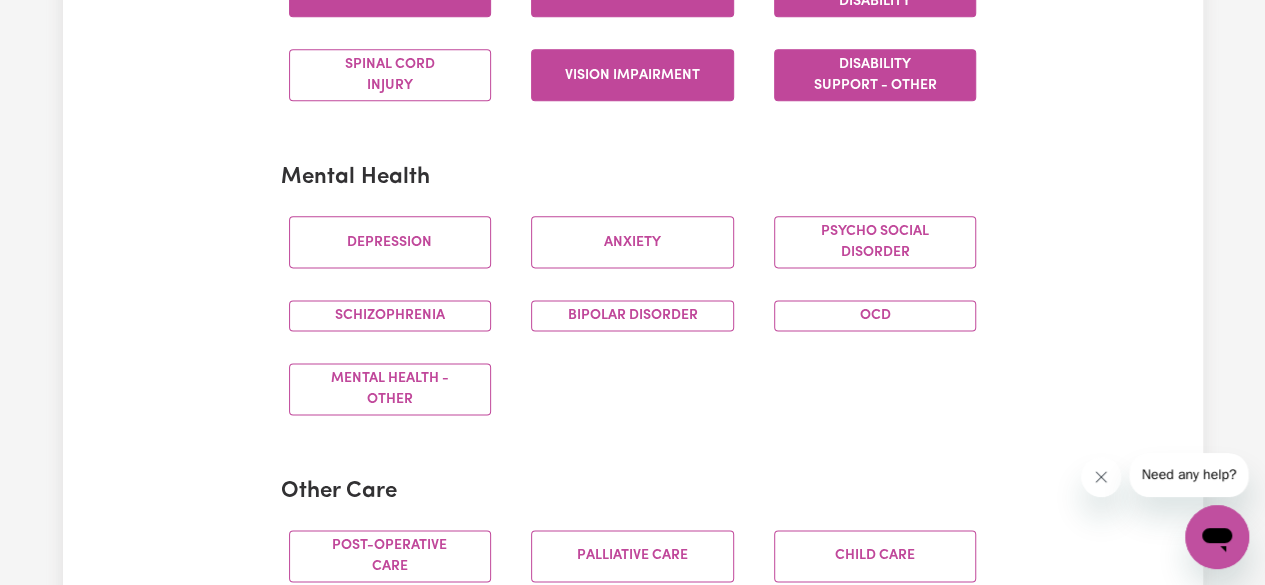 scroll, scrollTop: 1162, scrollLeft: 0, axis: vertical 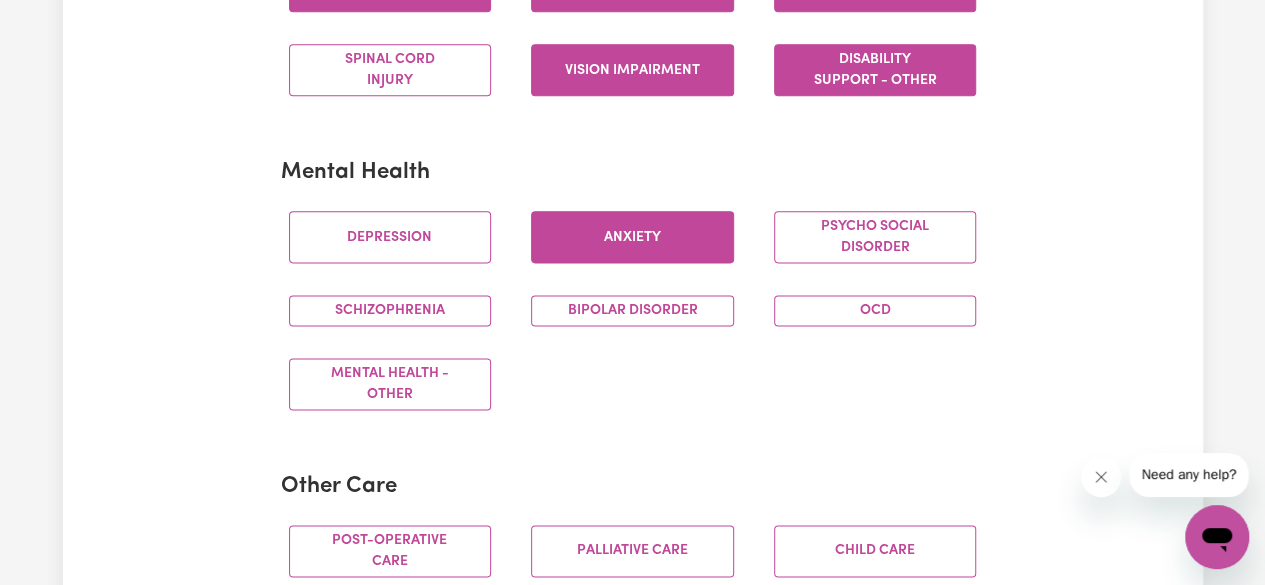 click on "Anxiety" at bounding box center (632, 237) 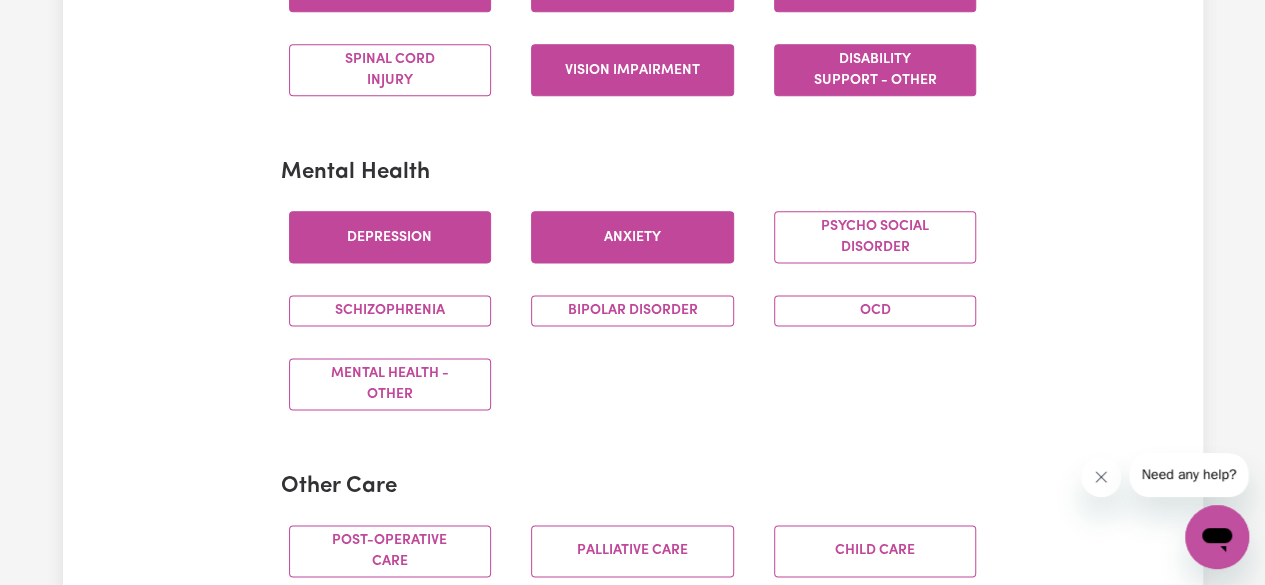 click on "Depression" at bounding box center [390, 237] 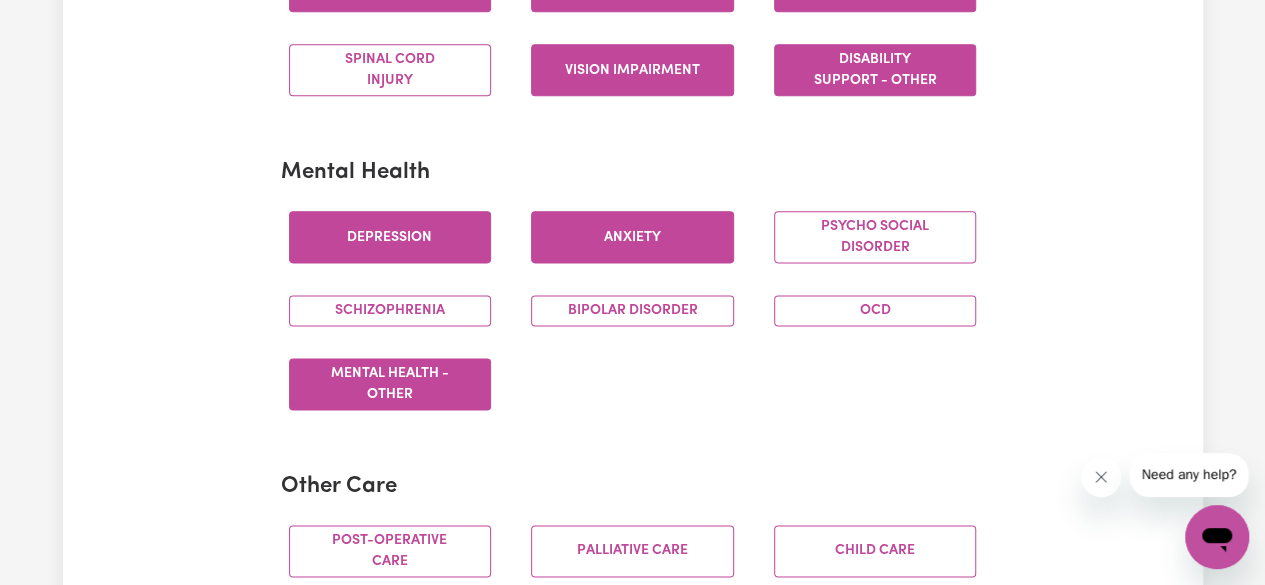click on "Mental Health - Other" at bounding box center [390, 384] 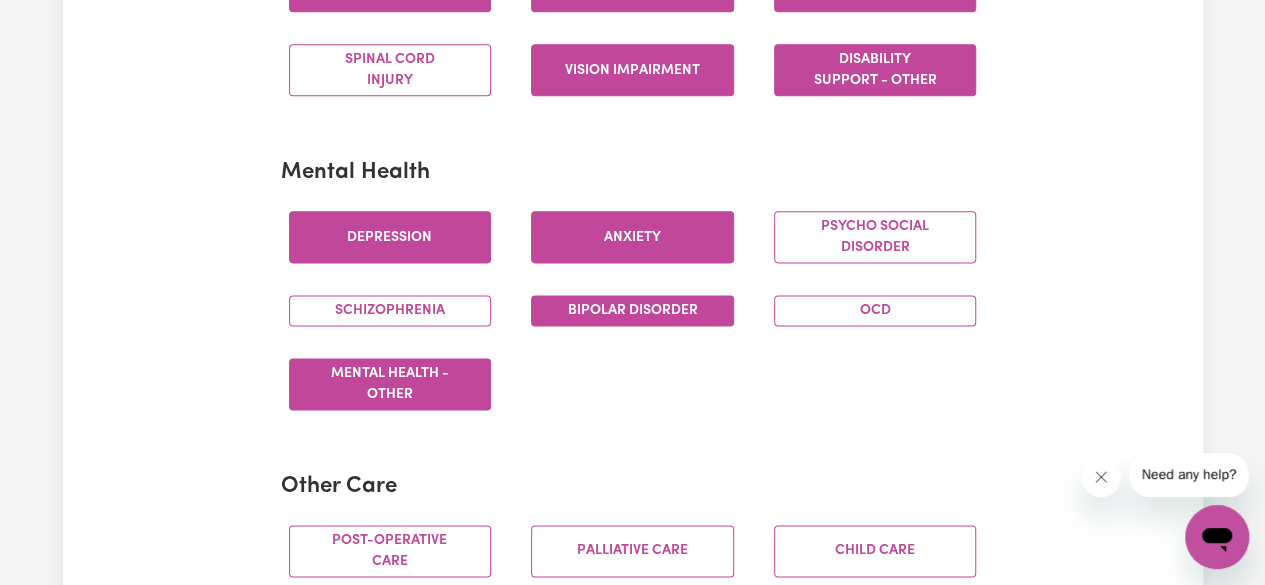 click on "Bipolar Disorder" at bounding box center [632, 310] 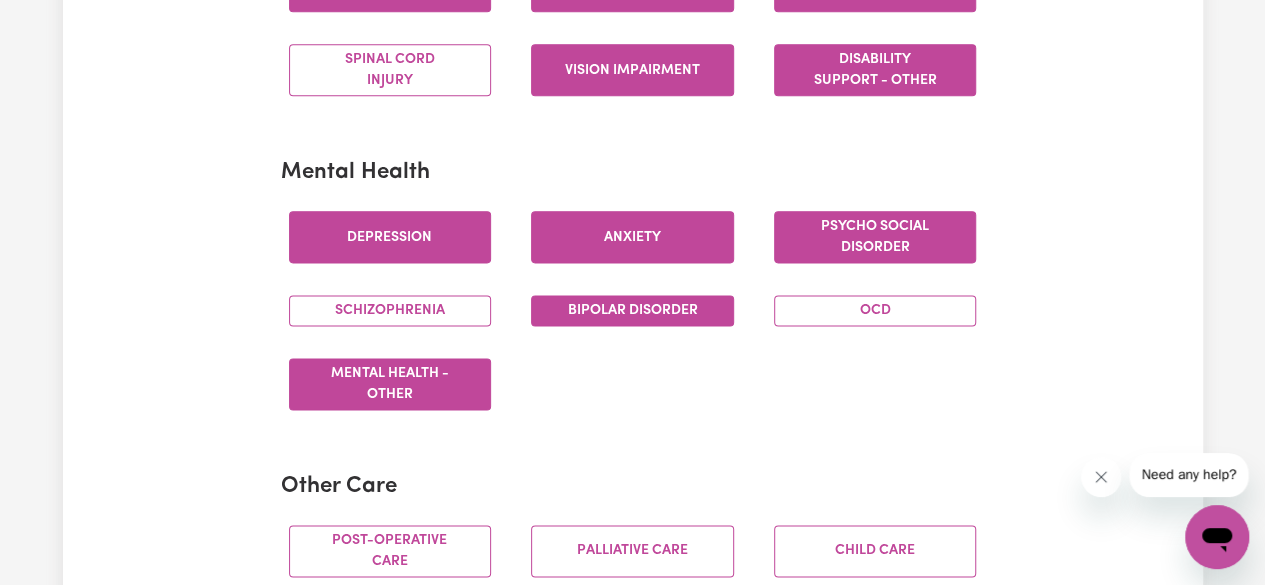 drag, startPoint x: 848, startPoint y: 288, endPoint x: 868, endPoint y: 245, distance: 47.423622 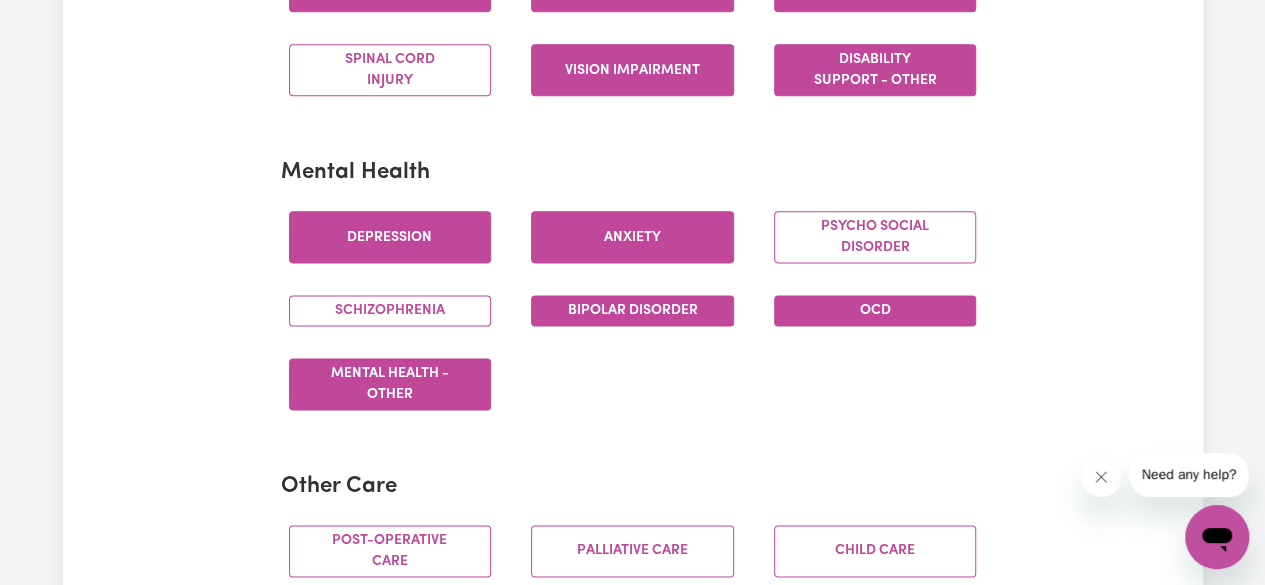 drag, startPoint x: 868, startPoint y: 245, endPoint x: 847, endPoint y: 313, distance: 71.168816 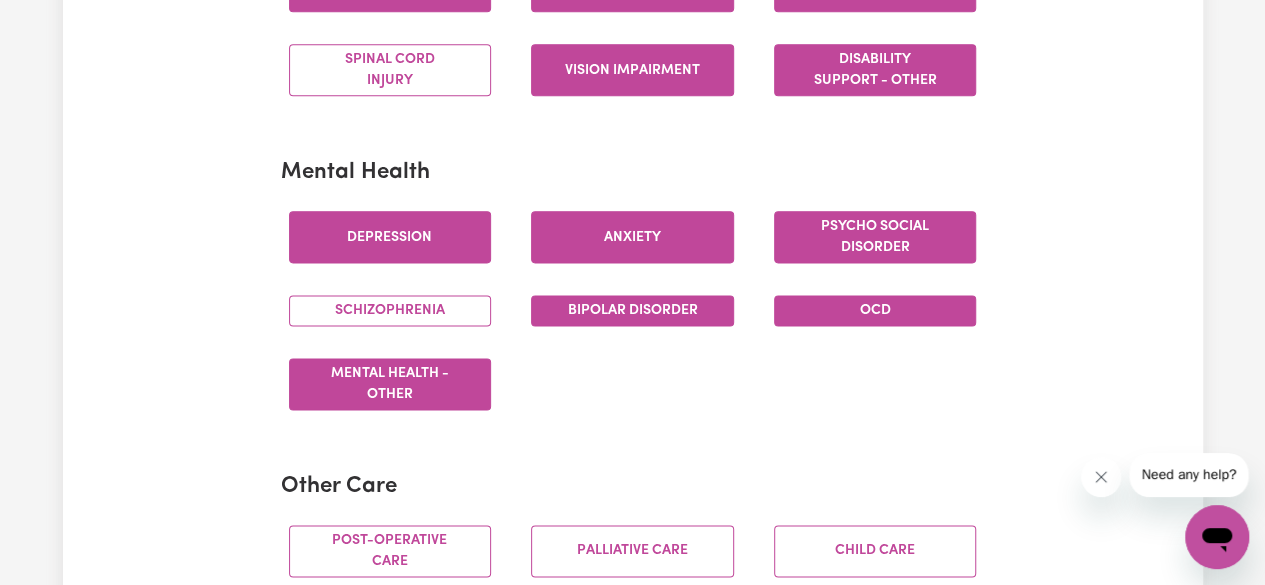 drag, startPoint x: 418, startPoint y: 295, endPoint x: 860, endPoint y: 221, distance: 448.15176 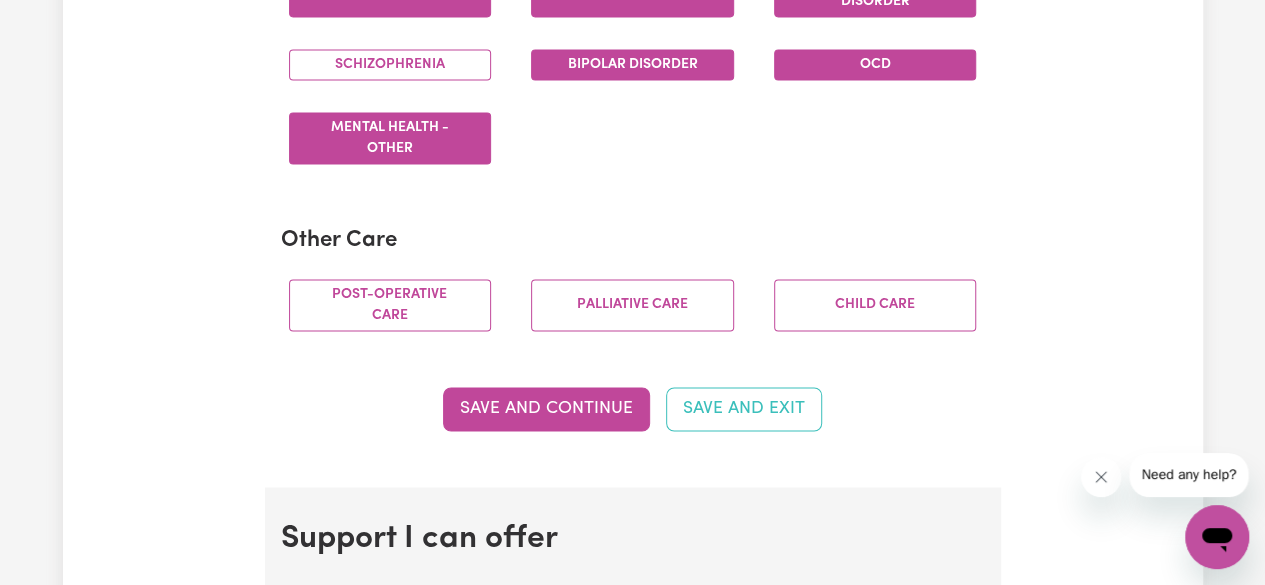 scroll, scrollTop: 1414, scrollLeft: 0, axis: vertical 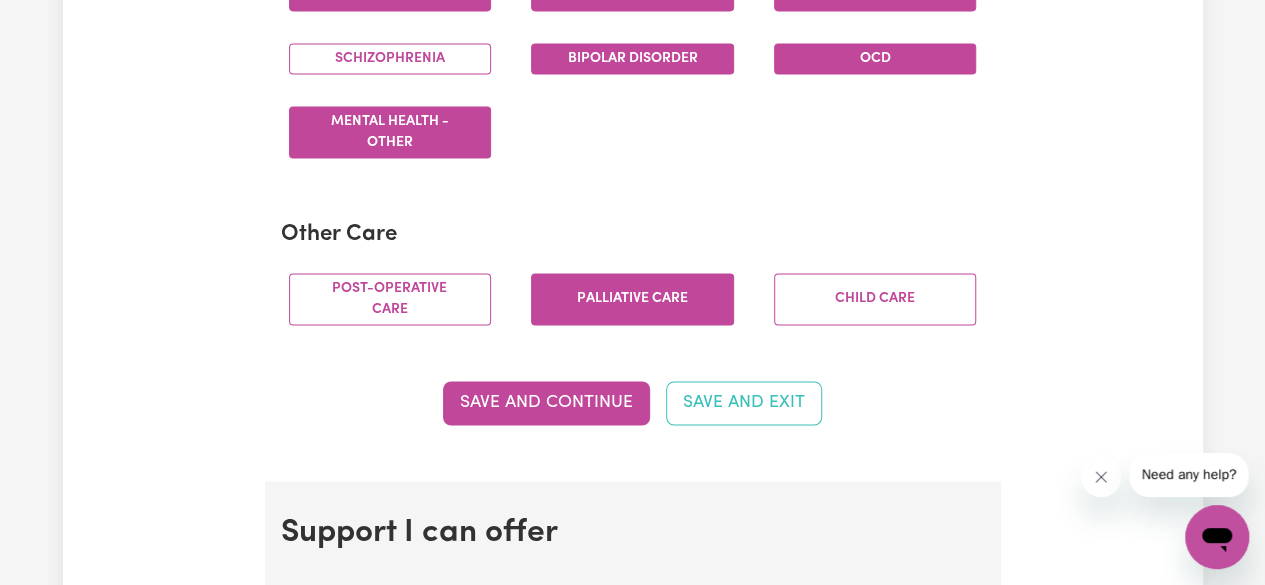 click on "Palliative care" at bounding box center [632, 299] 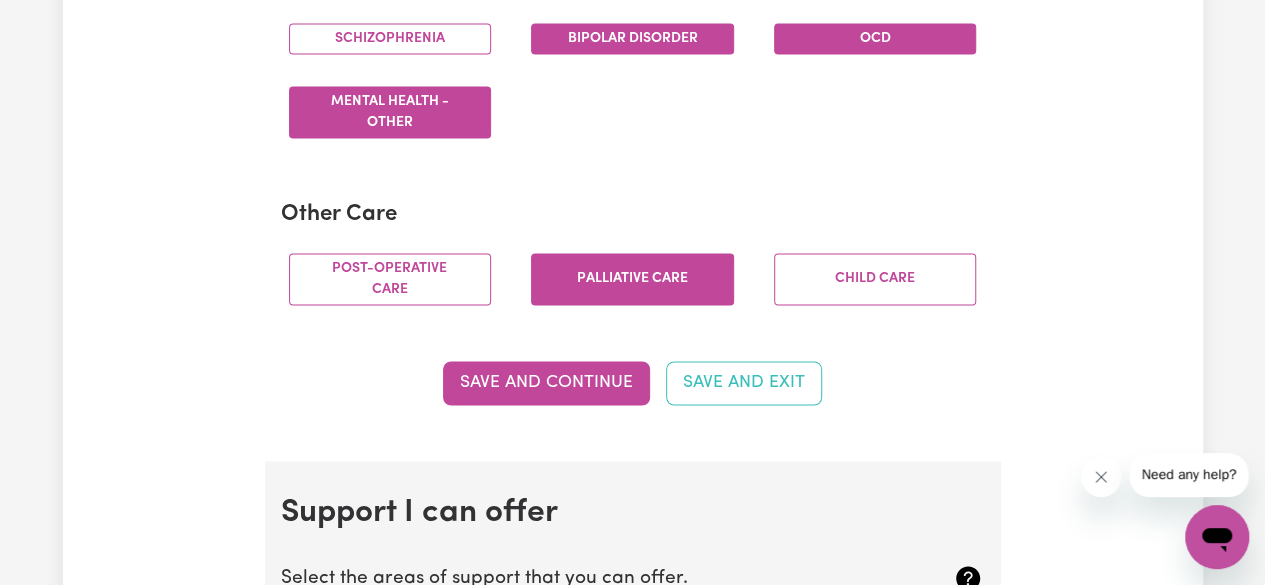 scroll, scrollTop: 1438, scrollLeft: 0, axis: vertical 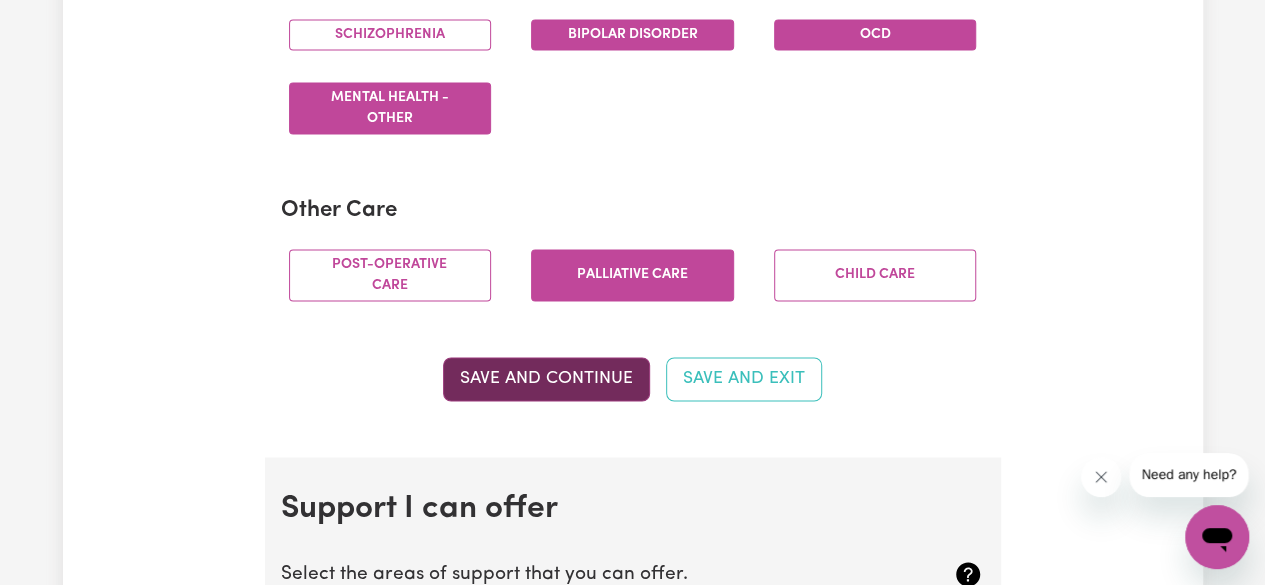 click on "Save and Continue" at bounding box center (546, 379) 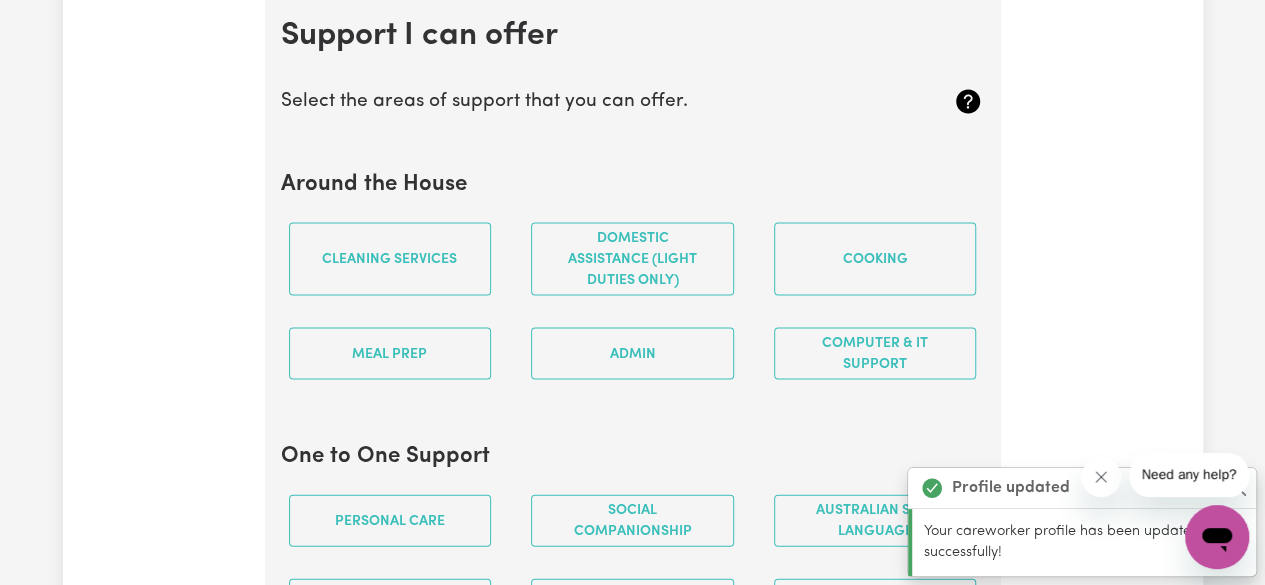 scroll, scrollTop: 1911, scrollLeft: 0, axis: vertical 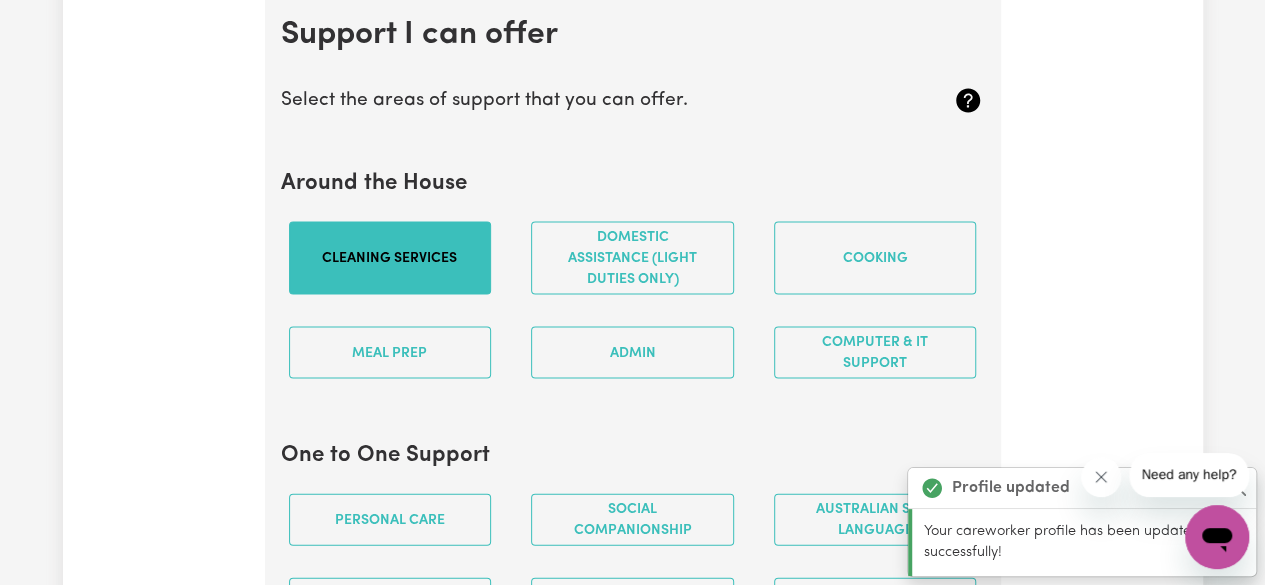 click on "Cleaning services" at bounding box center [390, 258] 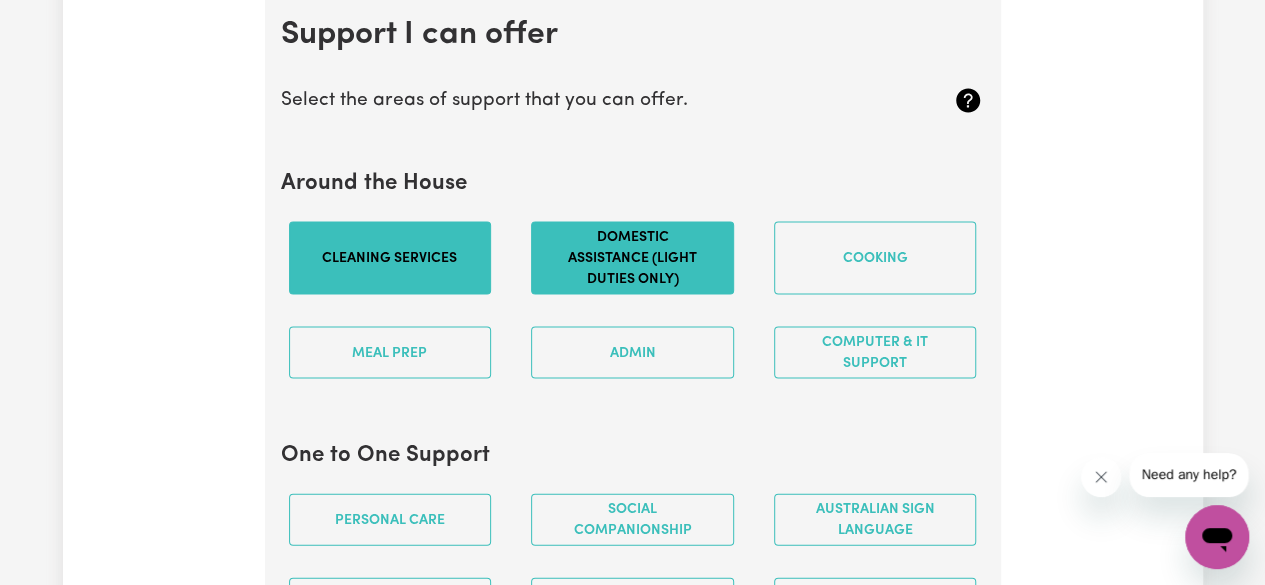 click on "Domestic assistance (light duties only)" at bounding box center (632, 258) 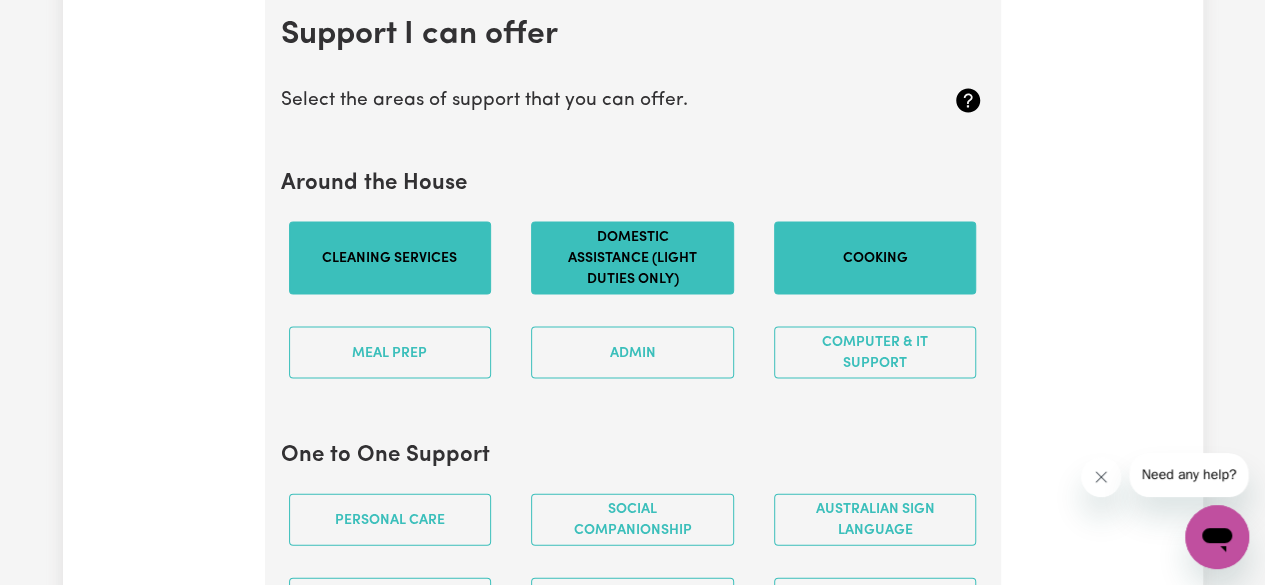 click on "Cooking" at bounding box center (875, 258) 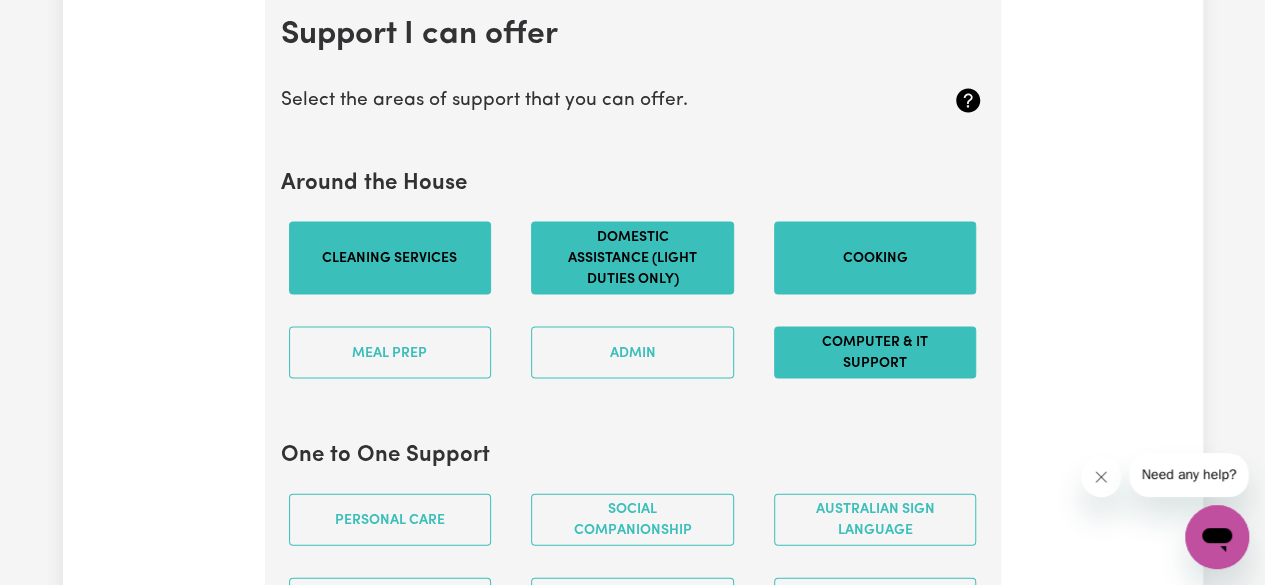 click on "Computer & IT Support" at bounding box center [875, 353] 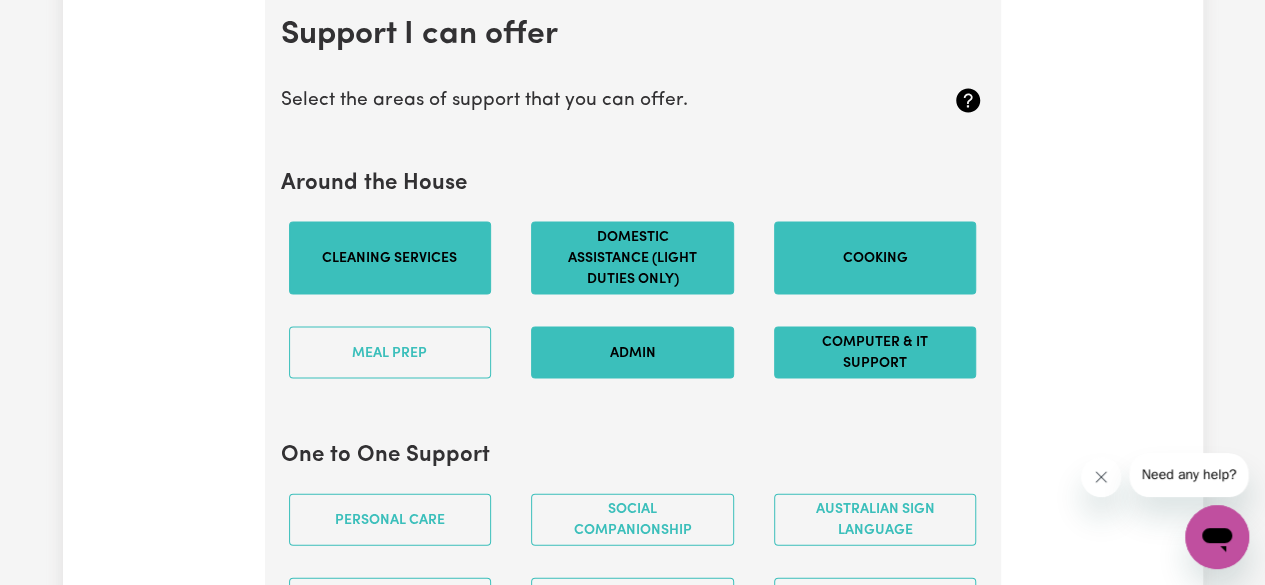 click on "Admin" at bounding box center (632, 353) 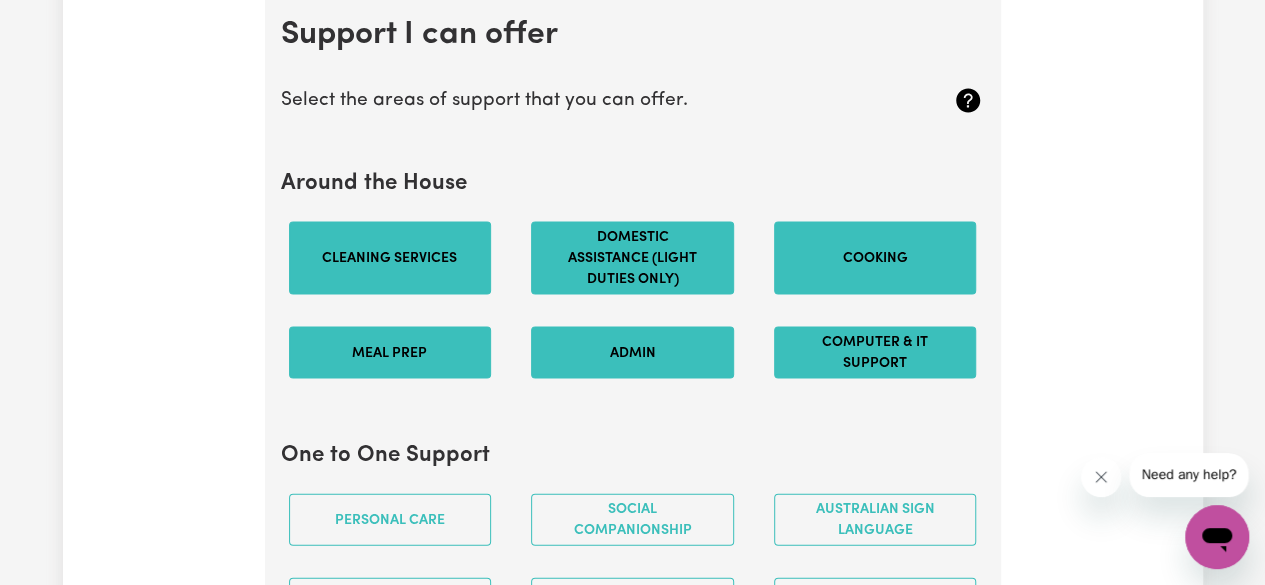 click on "Meal prep" at bounding box center [390, 353] 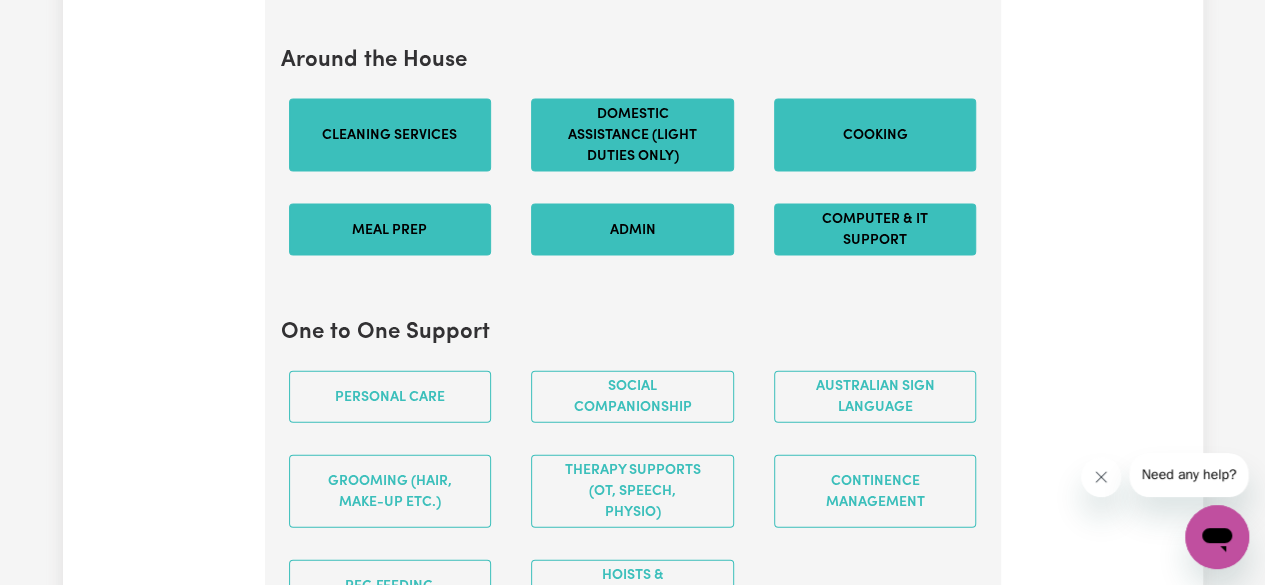 scroll, scrollTop: 2035, scrollLeft: 0, axis: vertical 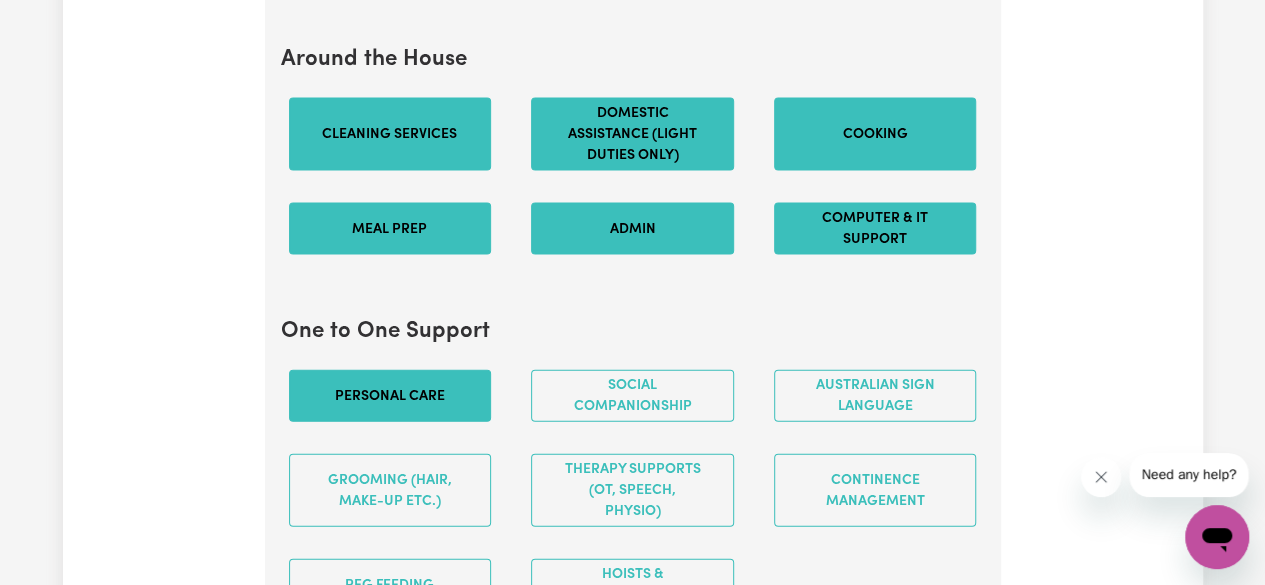 click on "Personal care" at bounding box center [390, 396] 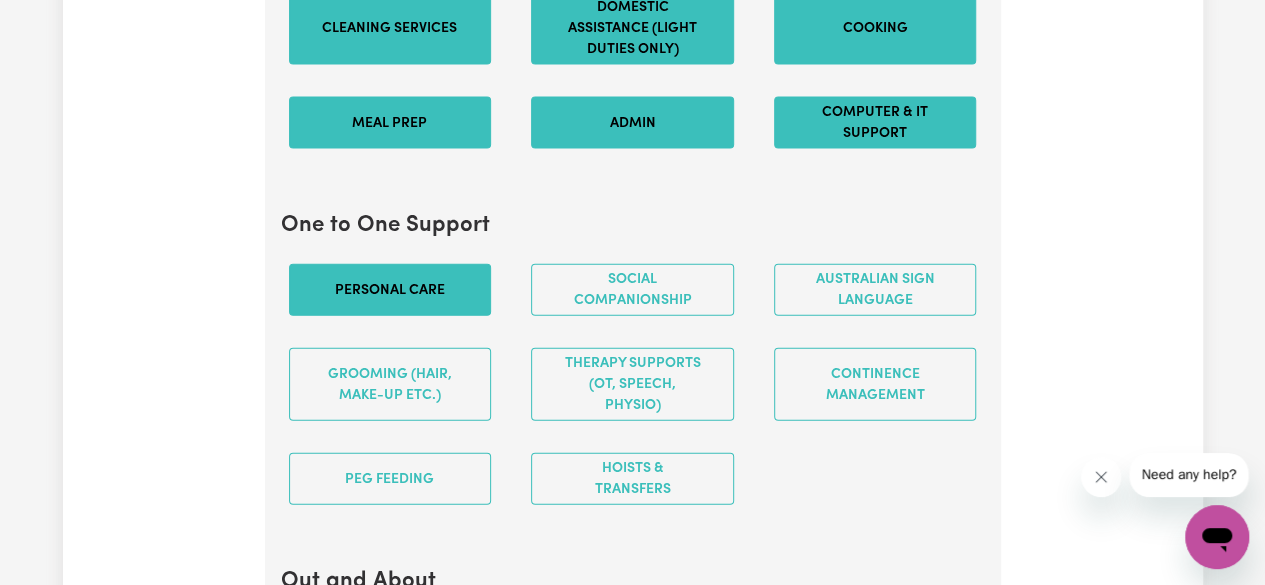 click on "Grooming (hair, make-up etc.)" at bounding box center [390, 384] 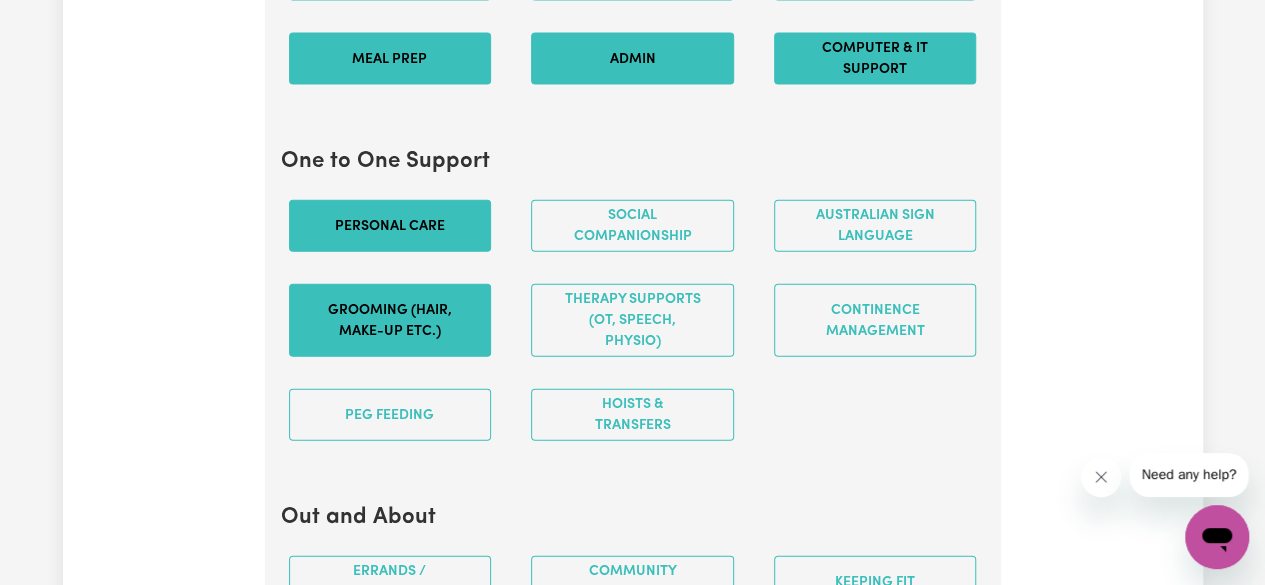 scroll, scrollTop: 2207, scrollLeft: 0, axis: vertical 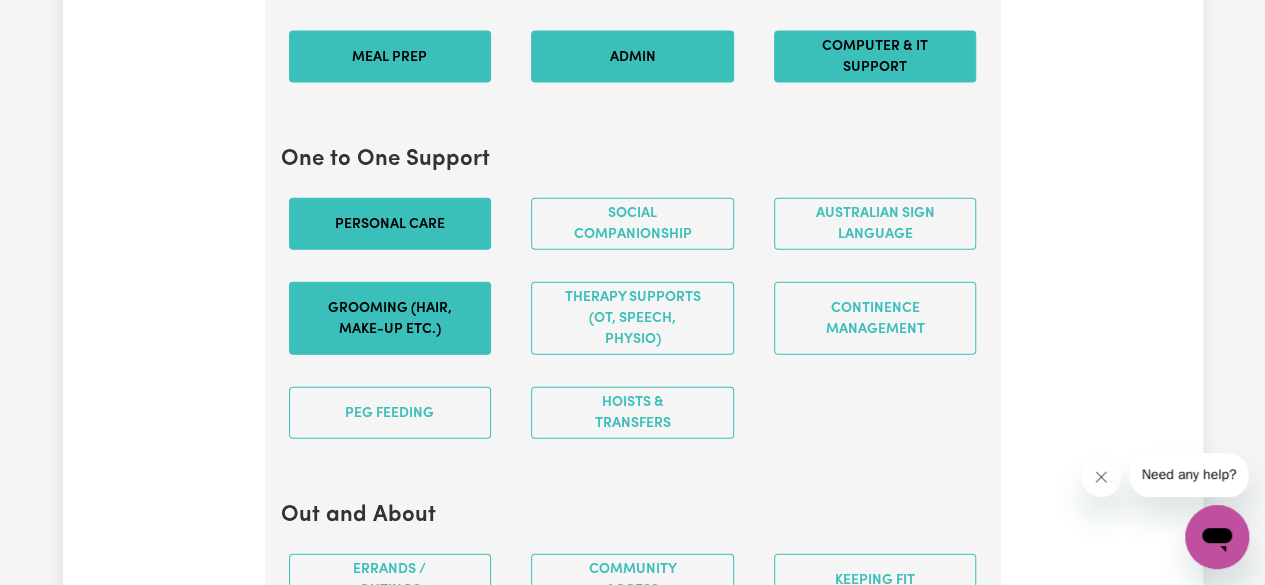 click on "PEG feeding" at bounding box center (390, 413) 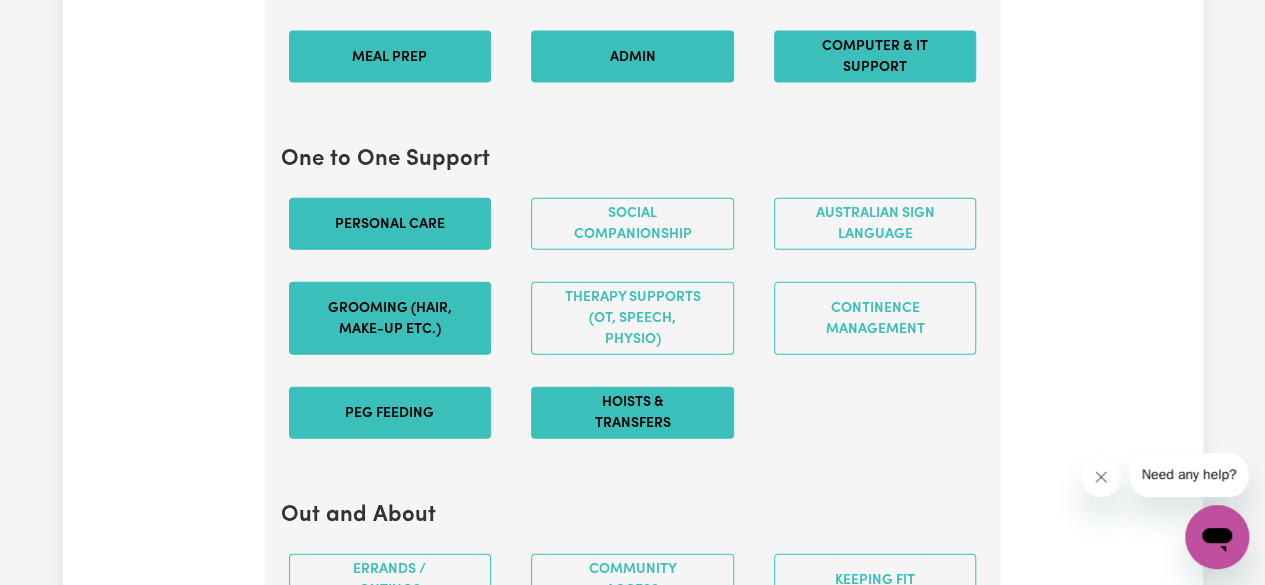 click on "Hoists & transfers" at bounding box center [632, 413] 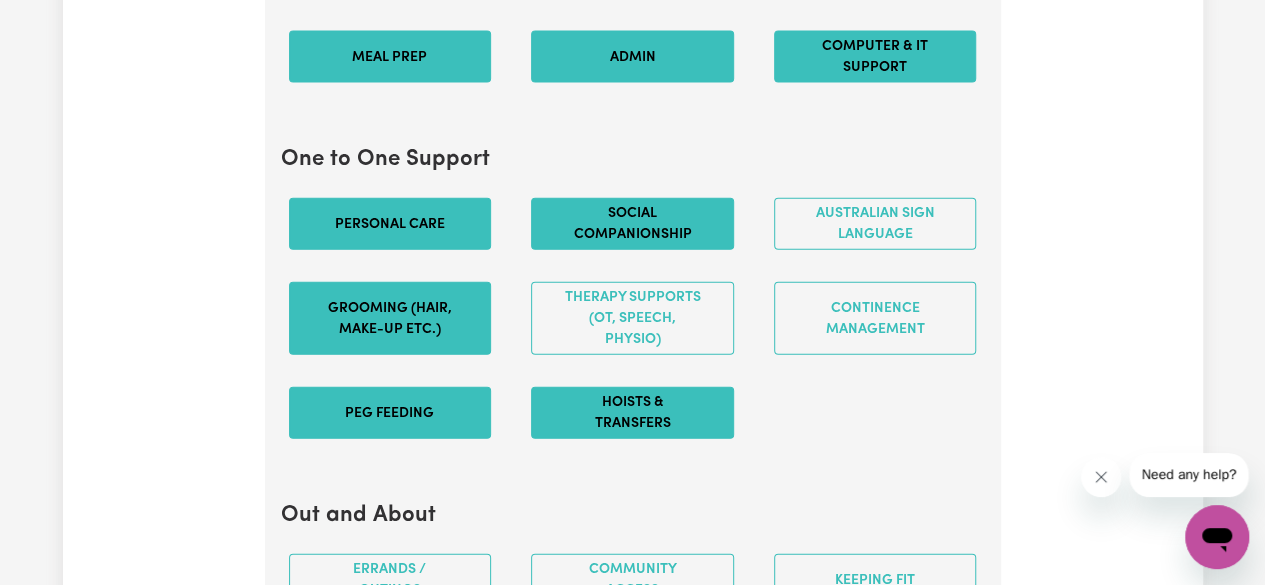drag, startPoint x: 606, startPoint y: 323, endPoint x: 641, endPoint y: 220, distance: 108.78419 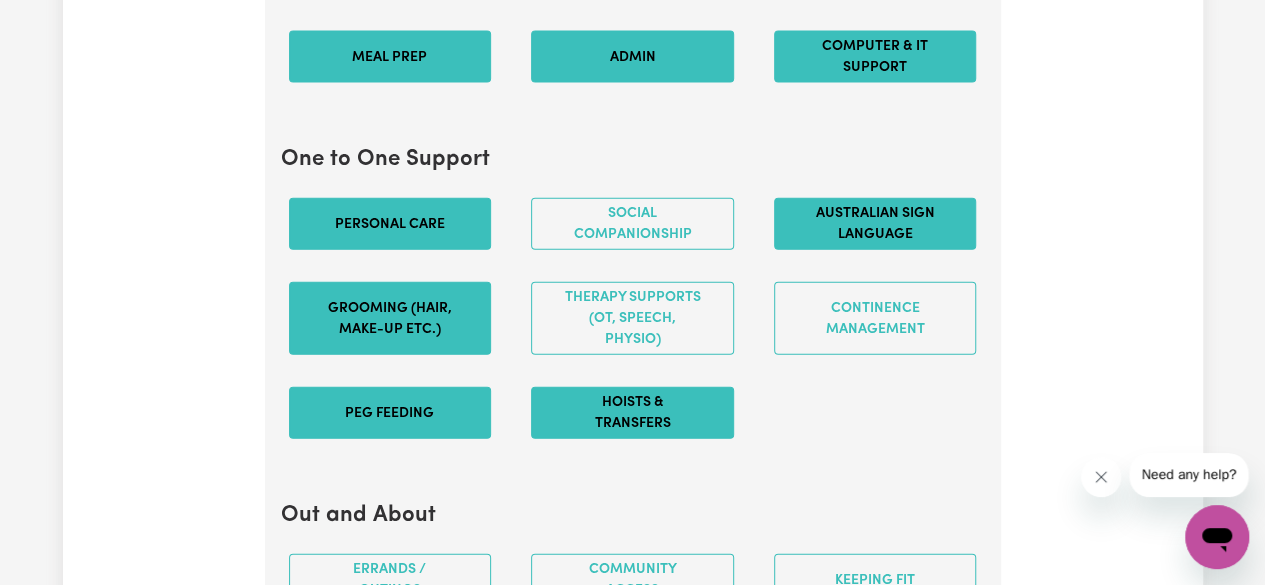 drag, startPoint x: 641, startPoint y: 220, endPoint x: 851, endPoint y: 219, distance: 210.00238 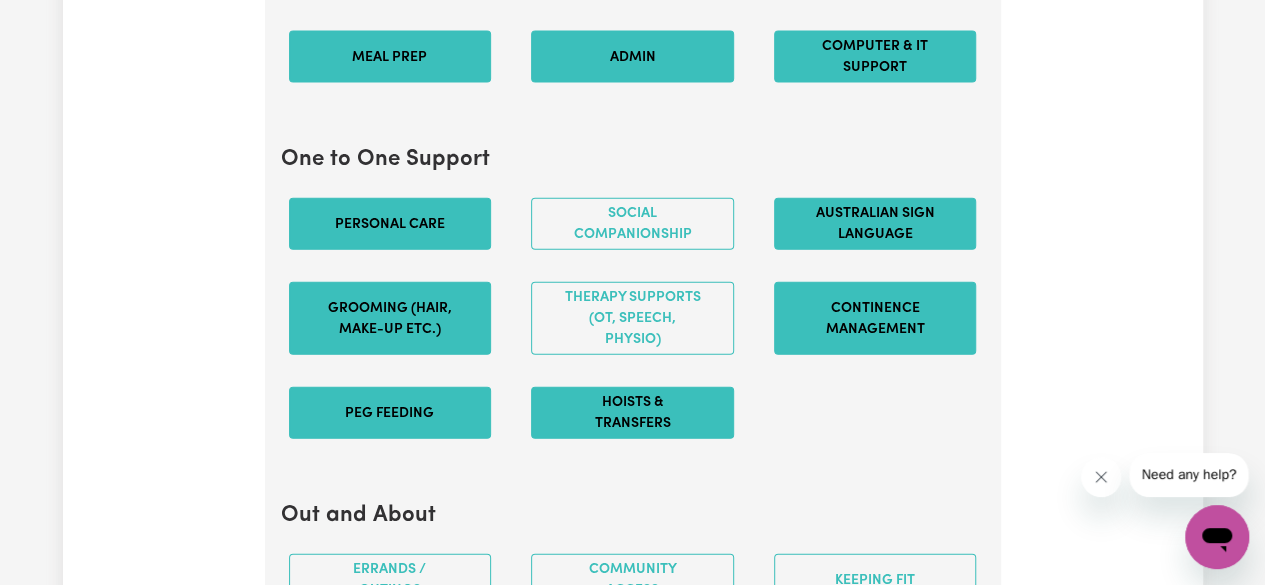 click on "Continence management" at bounding box center (875, 318) 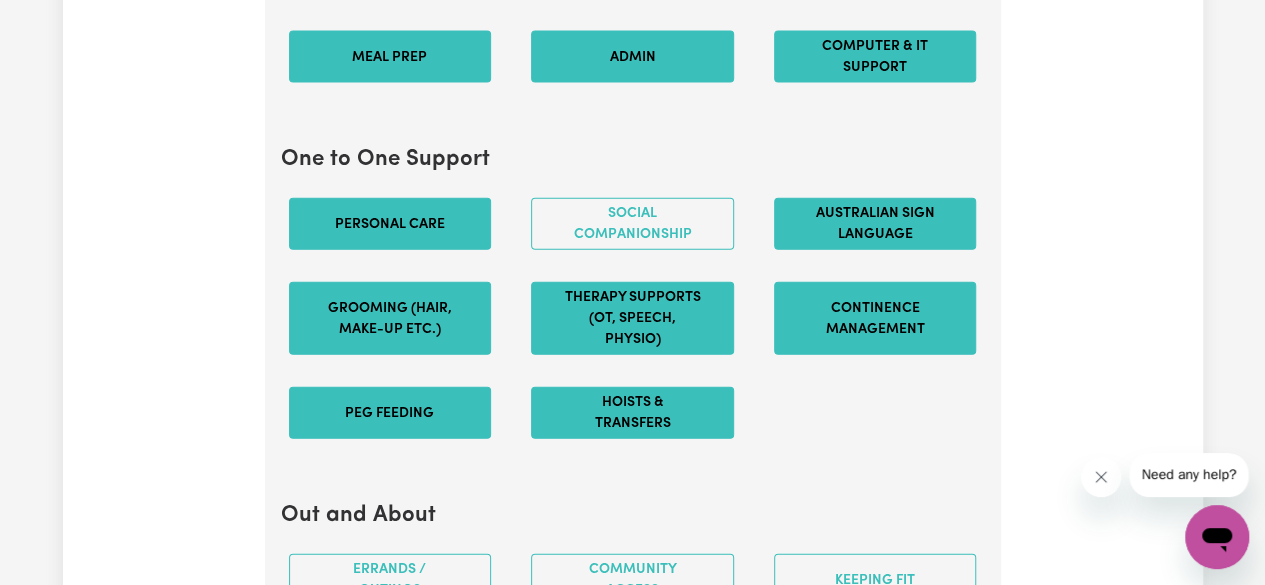 click on "Therapy Supports (OT, speech, physio)" at bounding box center [632, 318] 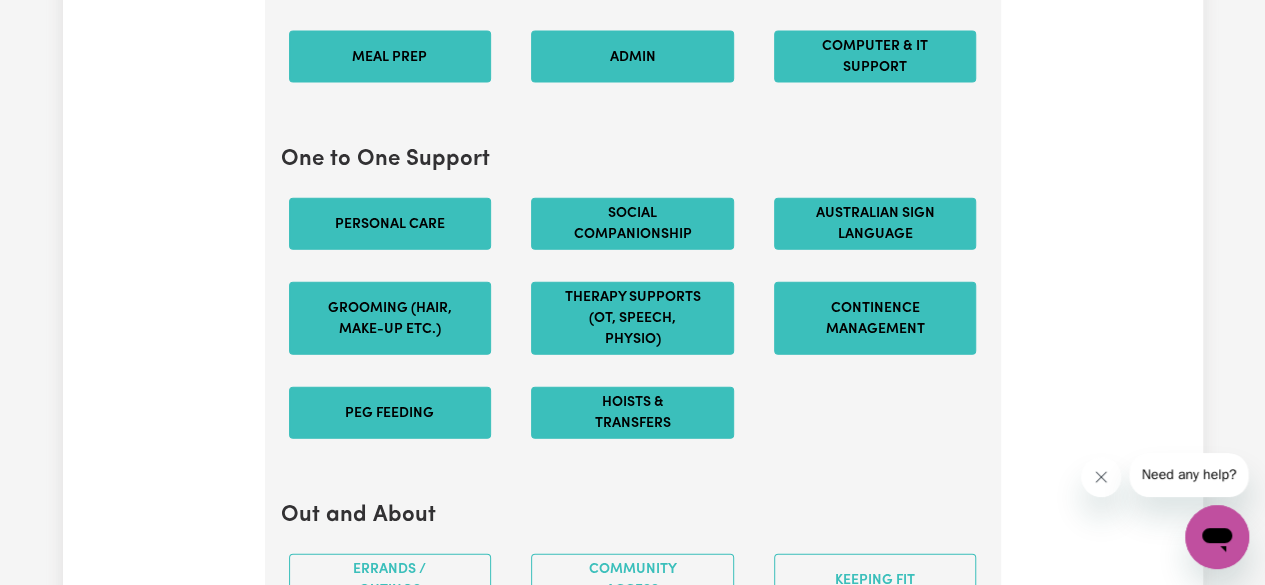 click on "Social companionship" at bounding box center [632, 224] 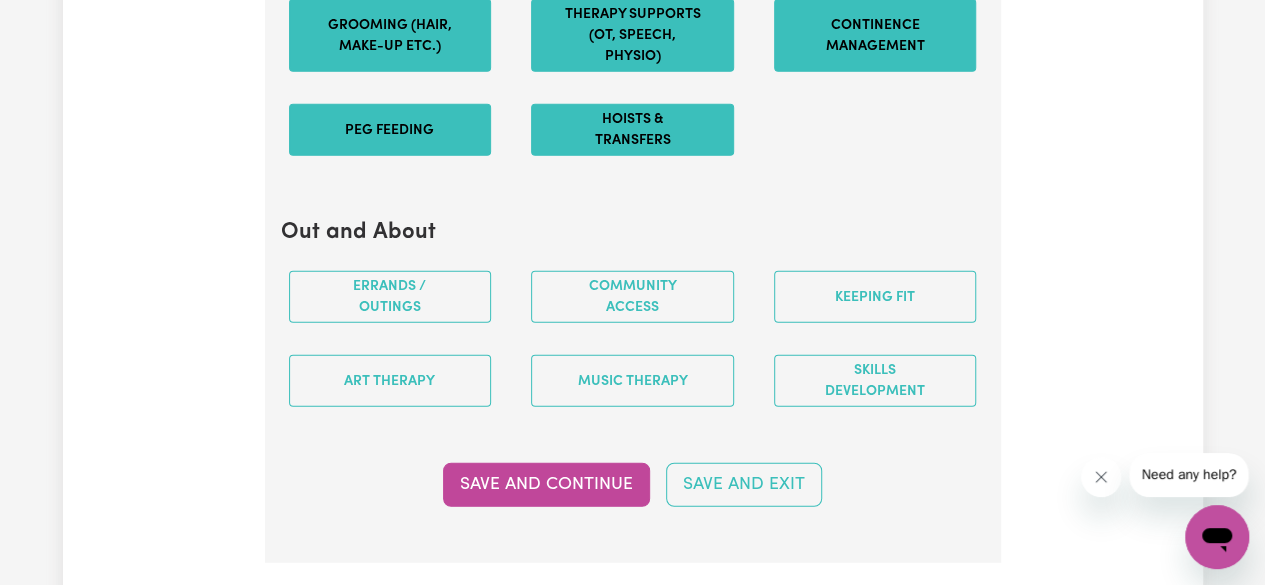 scroll, scrollTop: 2491, scrollLeft: 0, axis: vertical 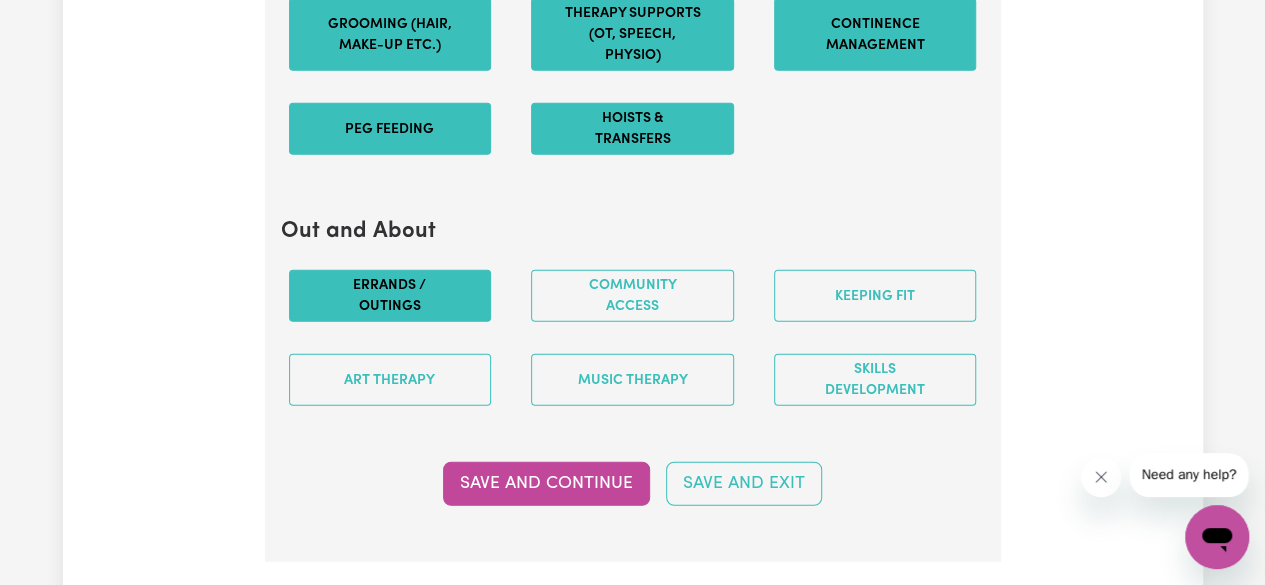 click on "Errands / Outings" at bounding box center (390, 296) 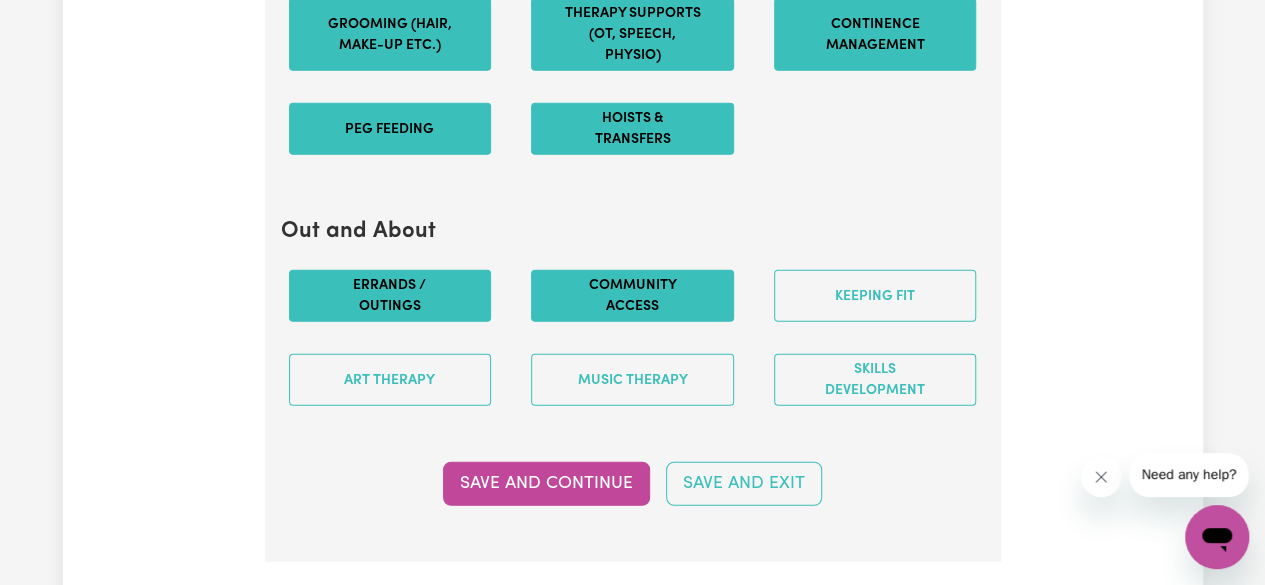 click on "Community access" at bounding box center [632, 296] 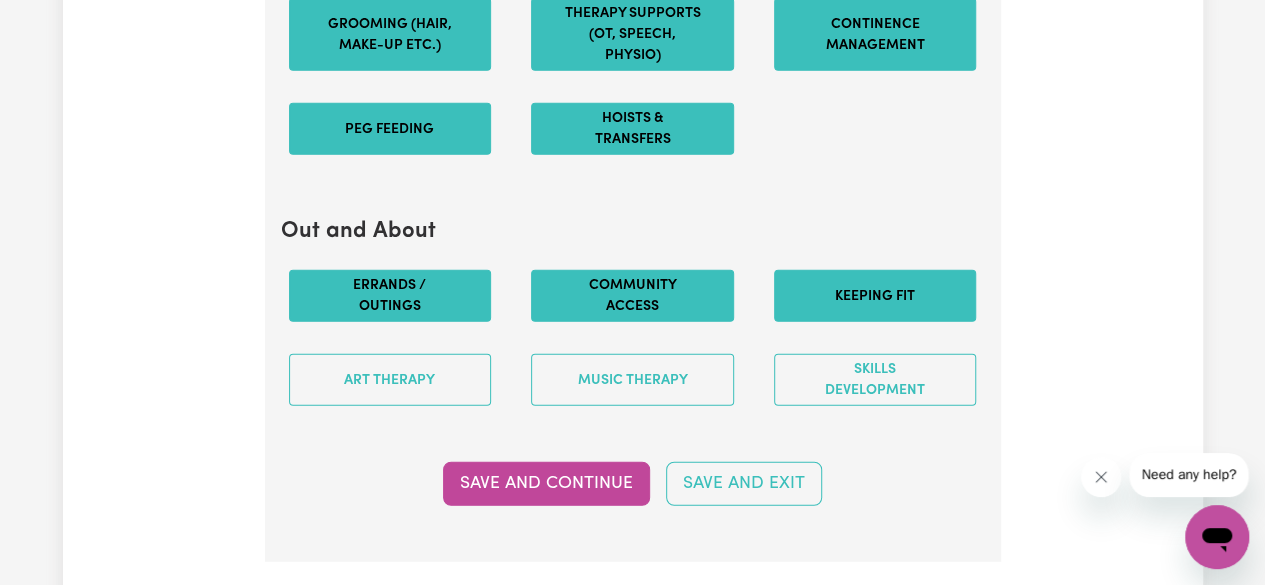 click on "Keeping fit" at bounding box center [875, 296] 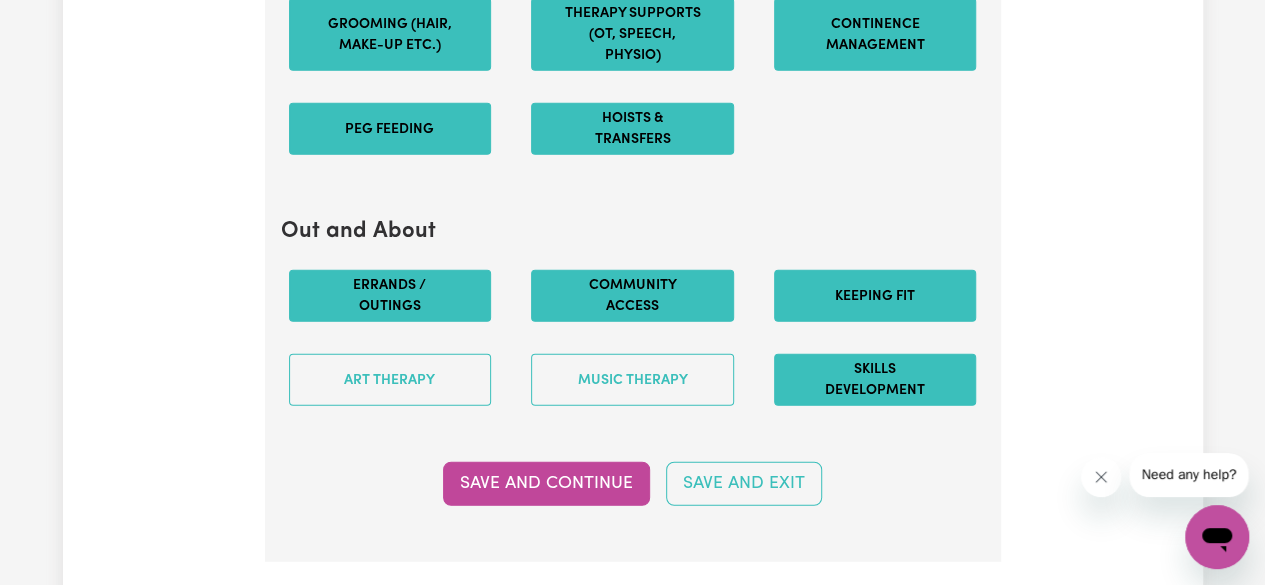 click on "Skills Development" at bounding box center [875, 380] 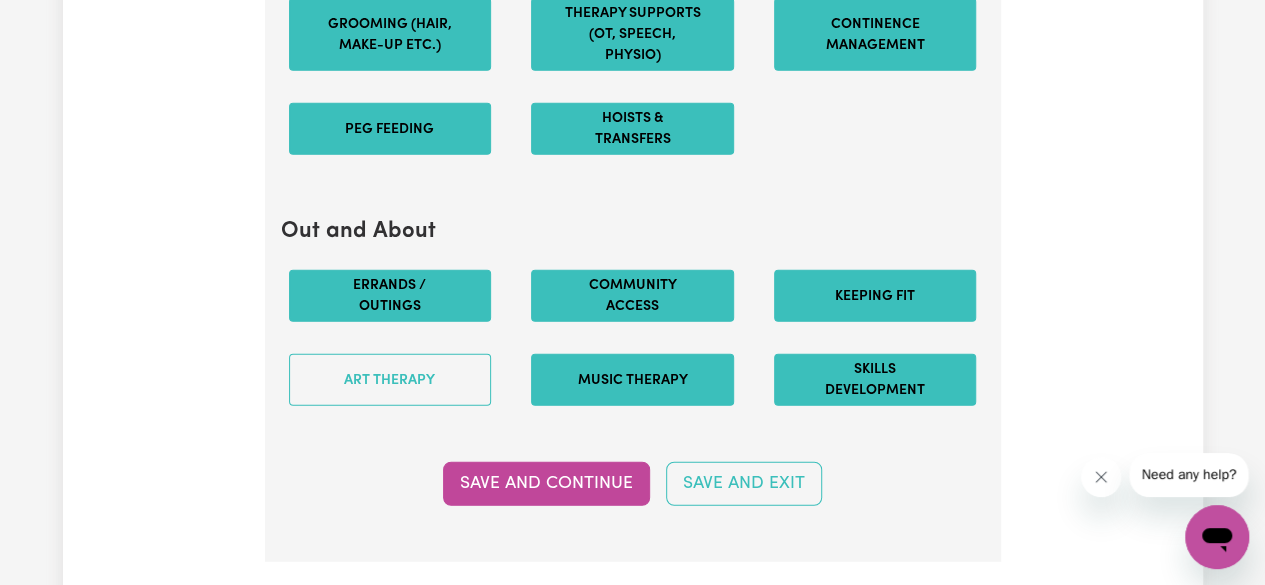 click on "Music therapy" at bounding box center (632, 380) 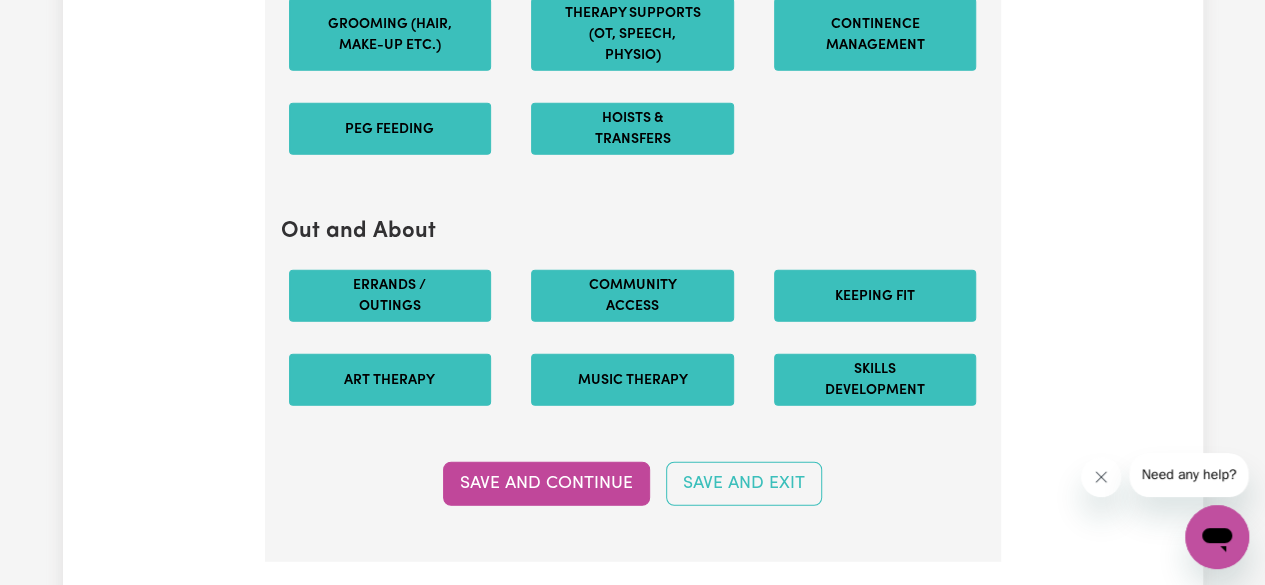 click on "Art therapy" at bounding box center [390, 380] 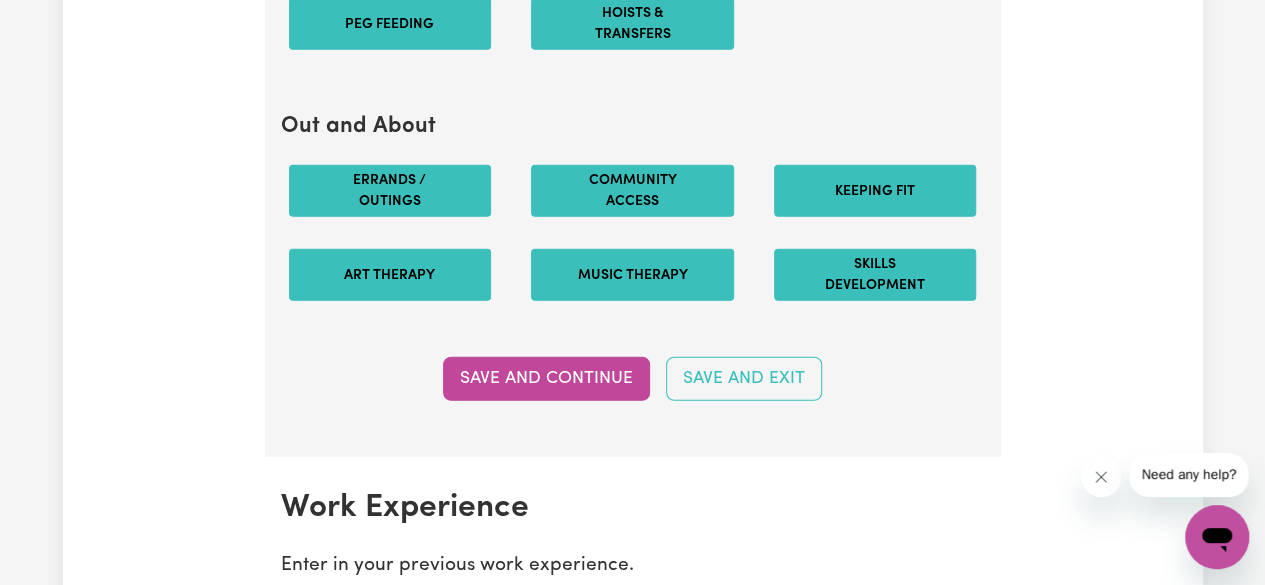 scroll, scrollTop: 2597, scrollLeft: 0, axis: vertical 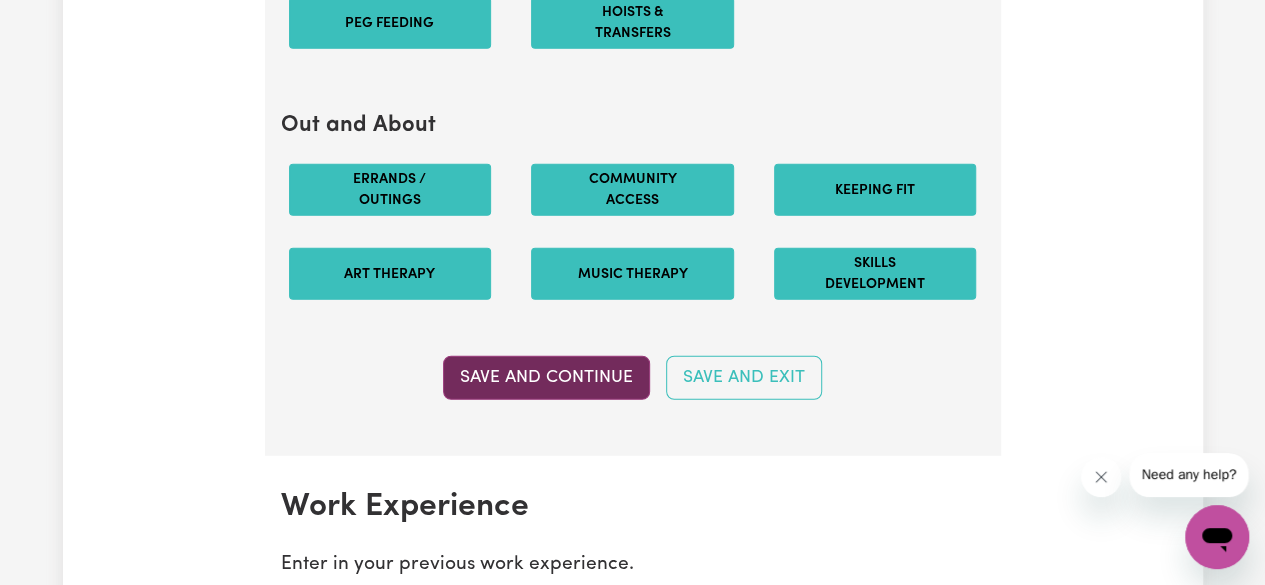 click on "Save and Continue" at bounding box center (546, 378) 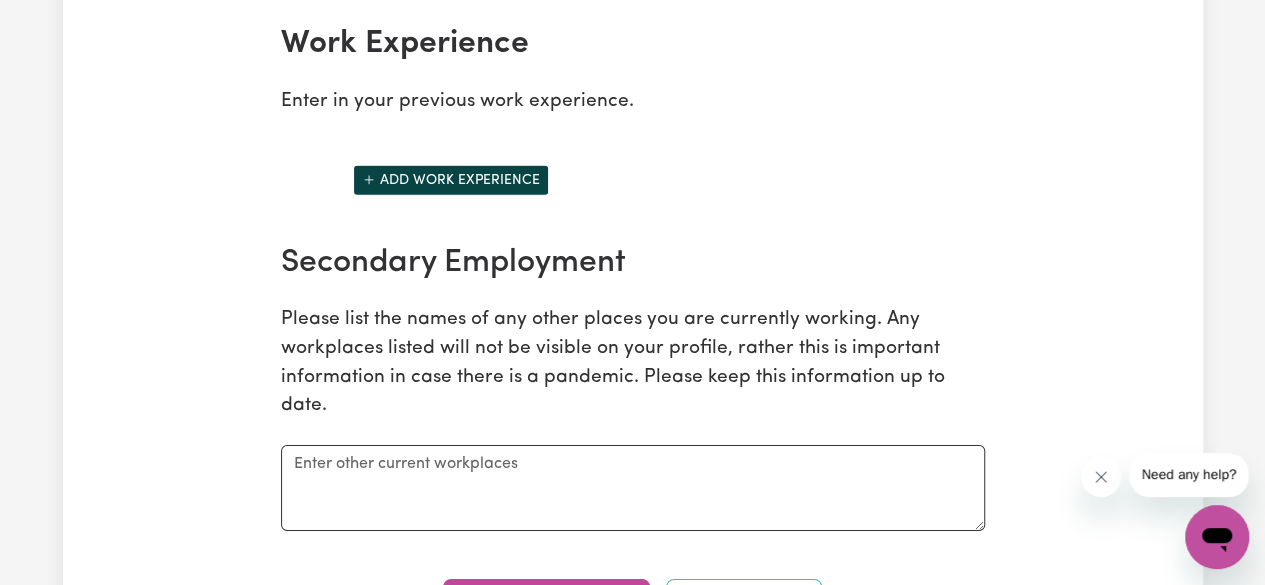 scroll, scrollTop: 3060, scrollLeft: 0, axis: vertical 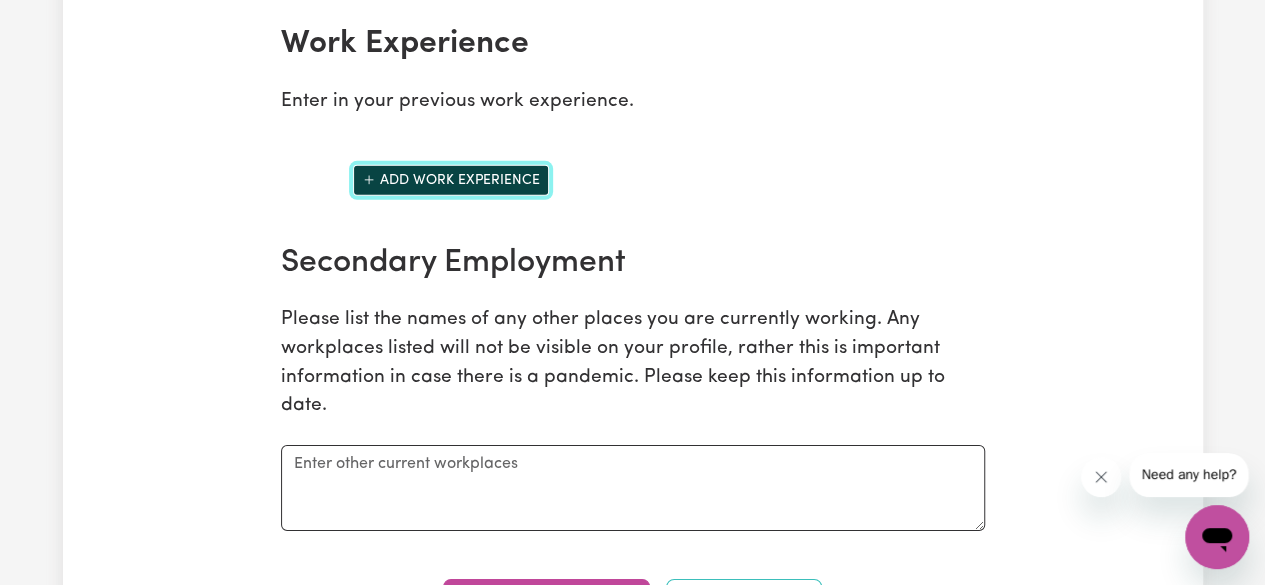 click on "Add work experience" at bounding box center (451, 180) 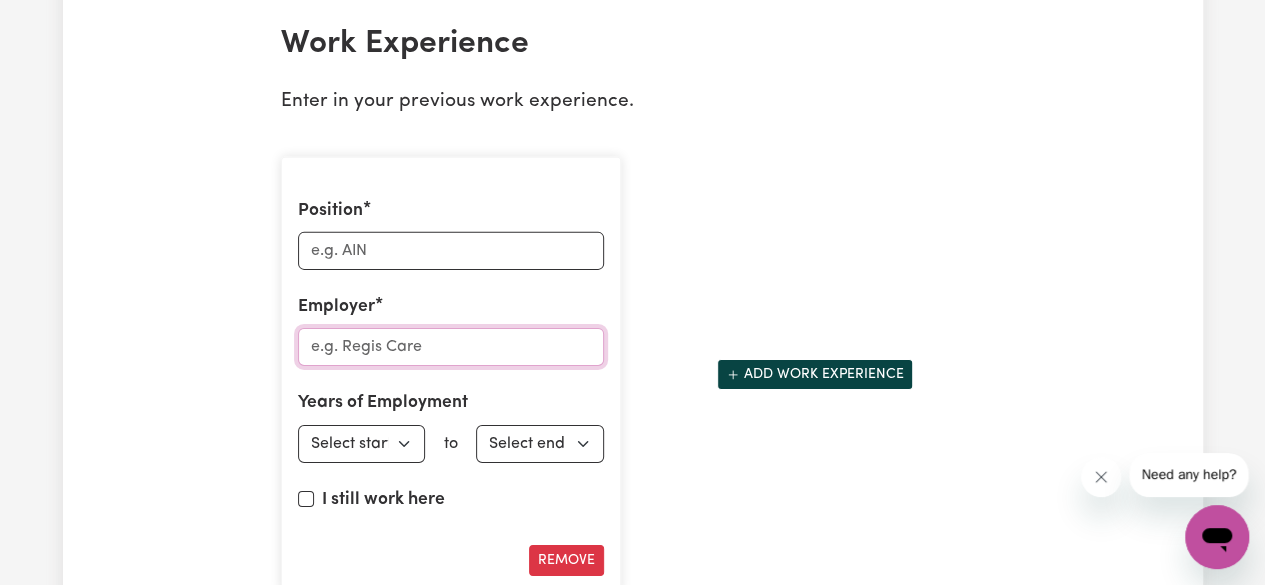 click on "Employer" at bounding box center [451, 347] 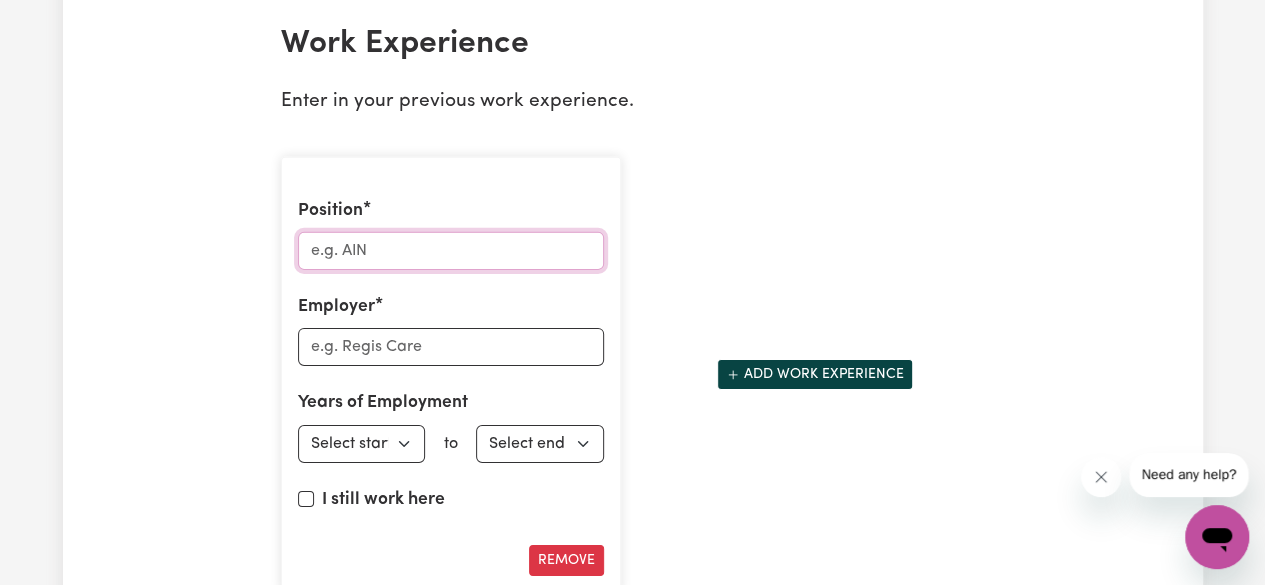 click on "Position" at bounding box center (451, 251) 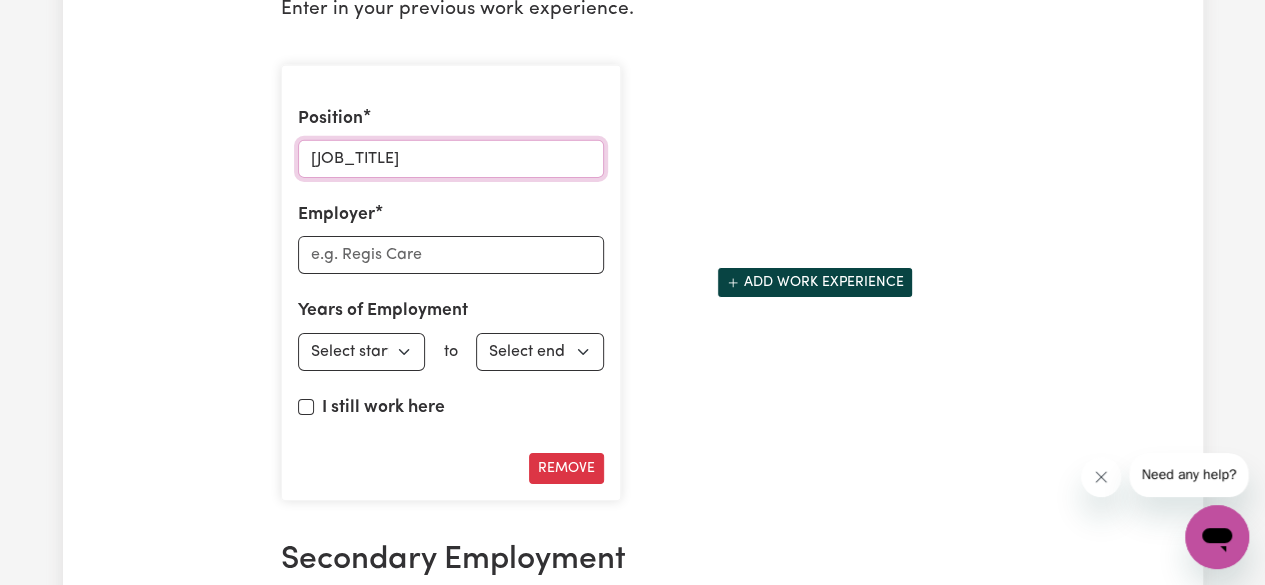 scroll, scrollTop: 3152, scrollLeft: 0, axis: vertical 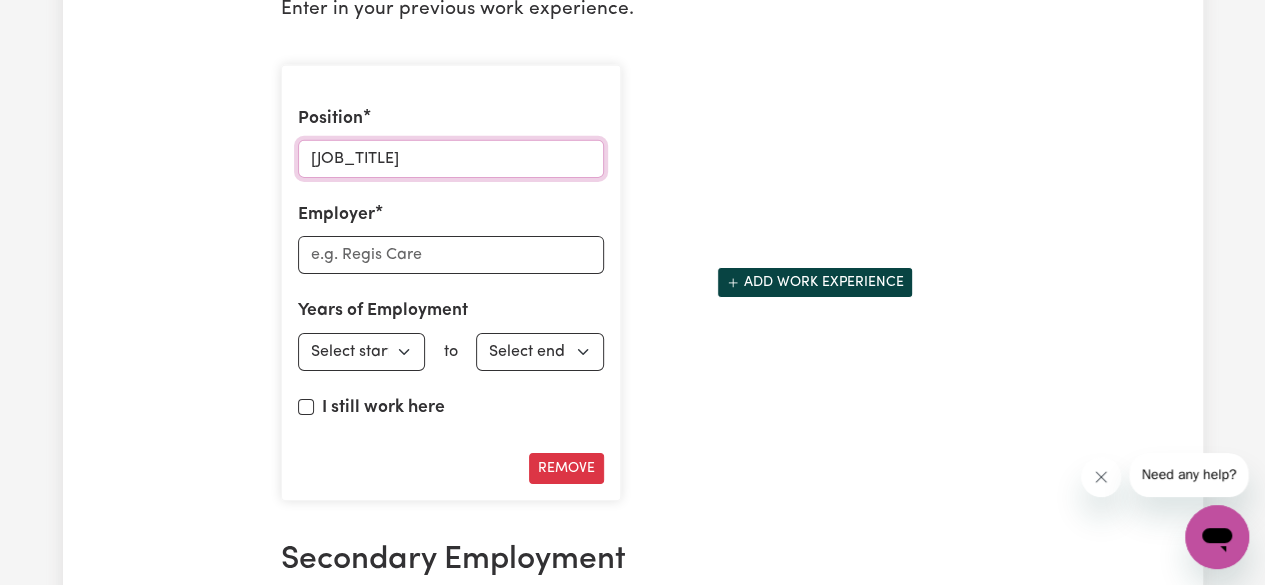type on "[JOB_TITLE]" 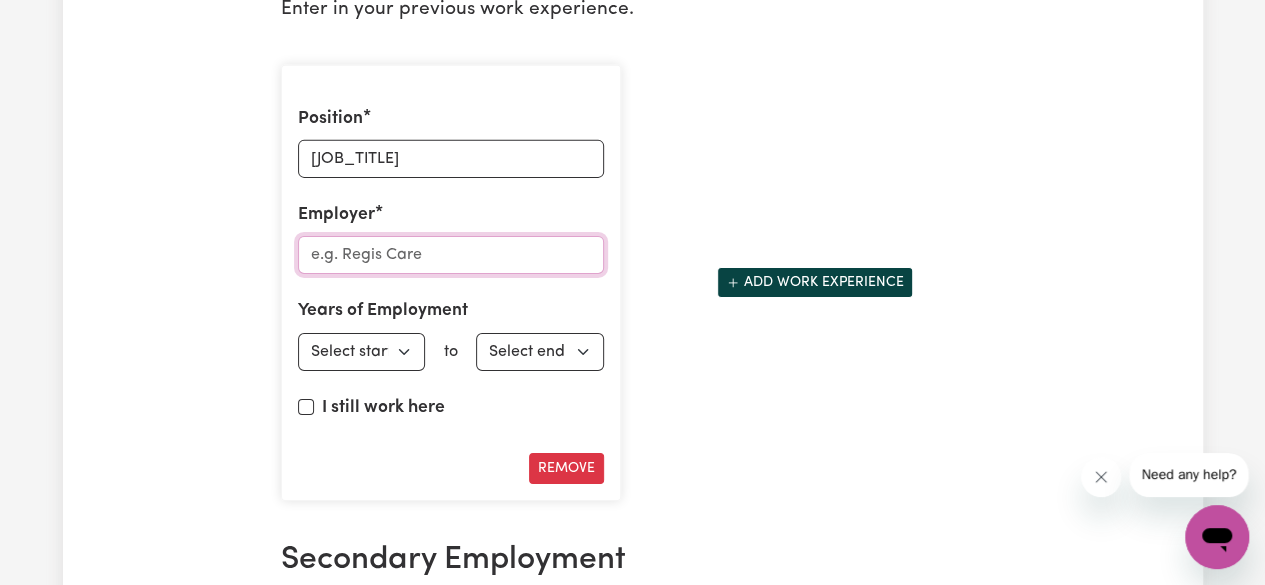 click on "Employer" at bounding box center [451, 255] 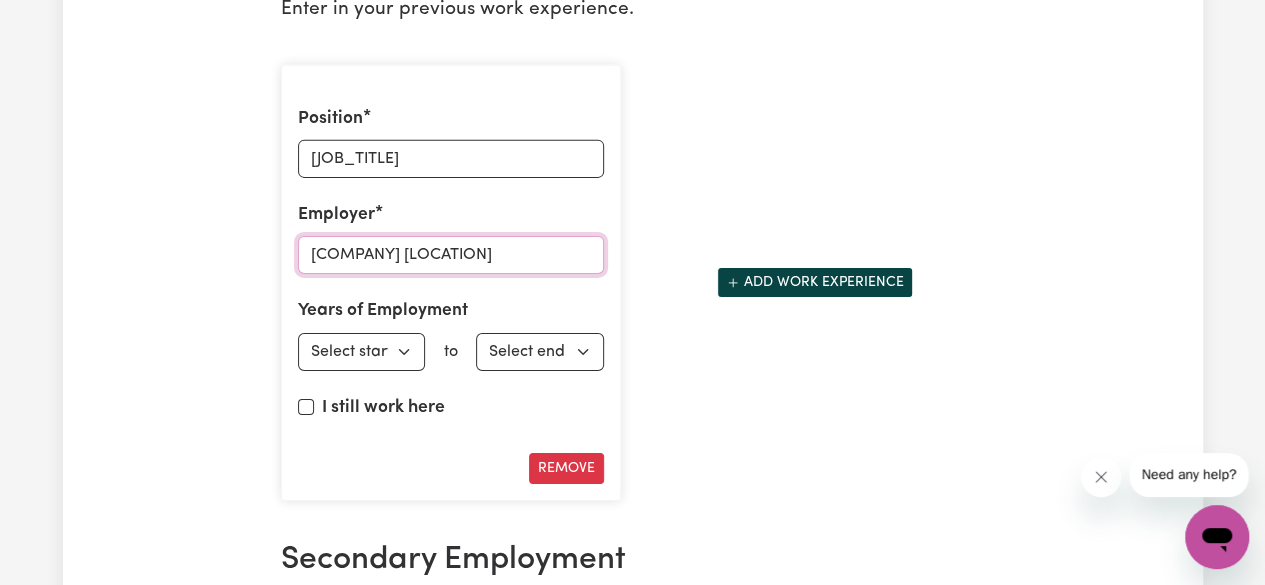 scroll, scrollTop: 3210, scrollLeft: 0, axis: vertical 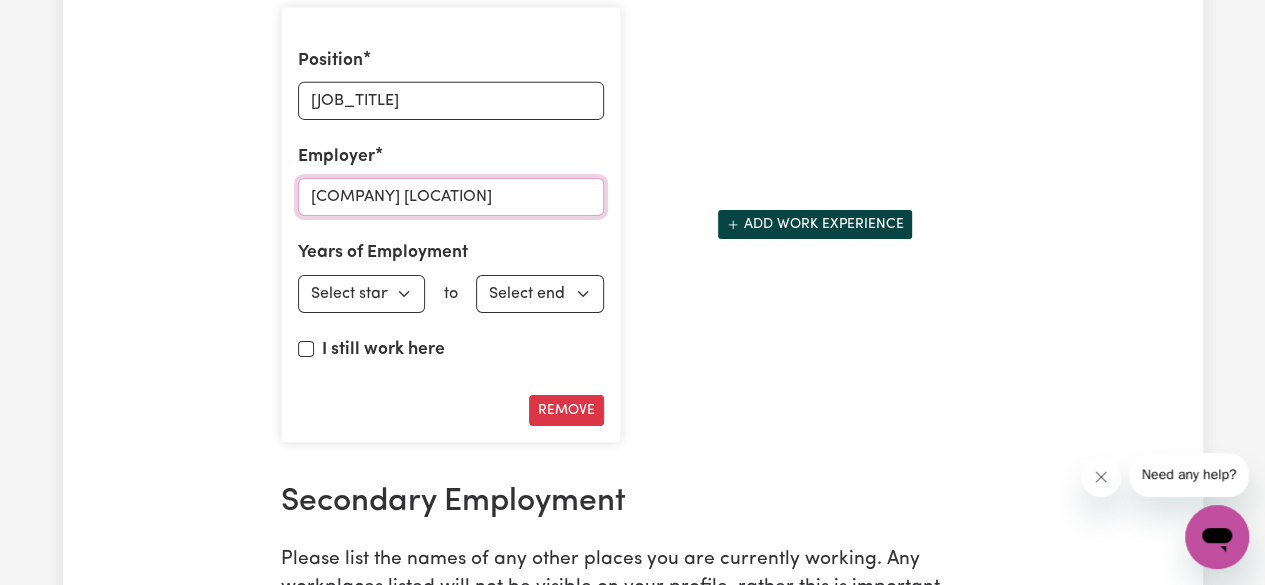 type on "[COMPANY] [LOCATION]" 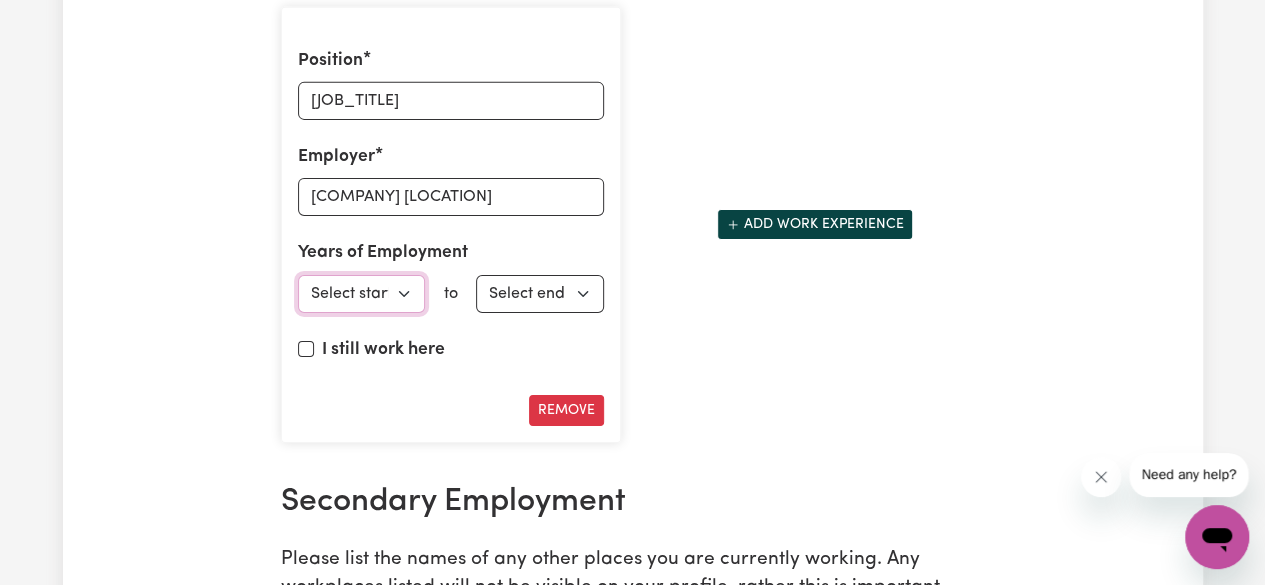 click on "Select start year 1951 1952 1953 1954 1955 1956 1957 1958 1959 1960 1961 1962 1963 1964 1965 1966 1967 1968 1969 1970 1971 1972 1973 1974 1975 1976 1977 1978 1979 1980 1981 1982 1983 1984 1985 1986 1987 1988 1989 1990 1991 1992 1993 1994 1995 1996 1997 1998 1999 2000 2001 2002 2003 2004 2005 2006 2007 2008 2009 2010 2011 2012 2013 2014 2015 2016 2017 2018 2019 2020 2021 2022 2023 2024 2025" at bounding box center [362, 294] 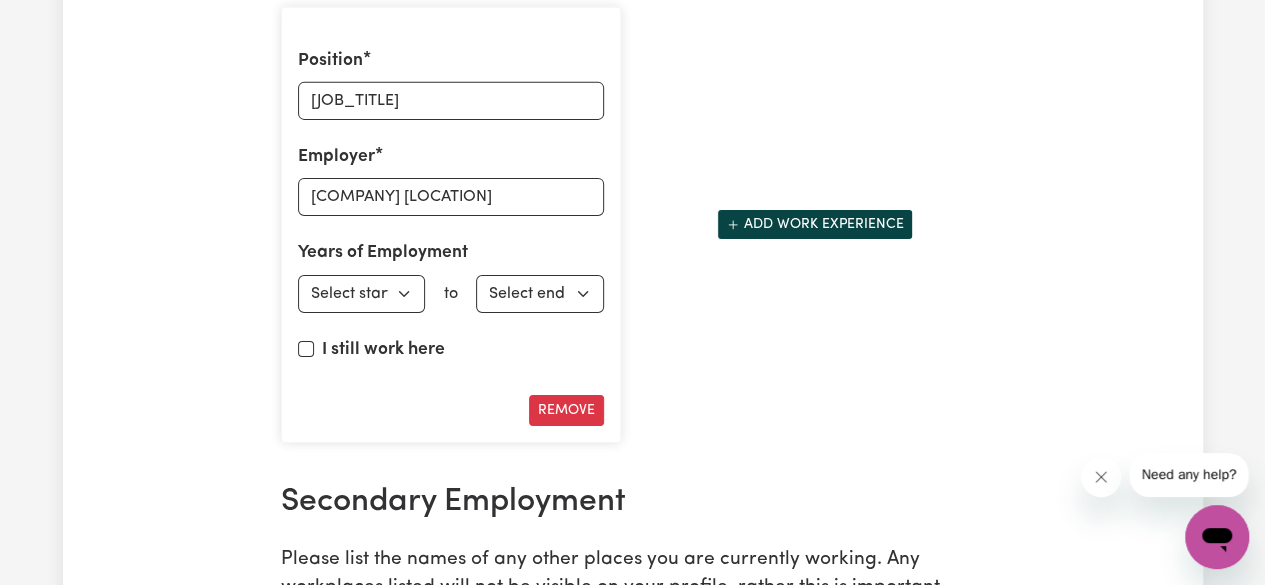 click on "[JOB_TITLE] [COMPANY] [YEAR] [YEAR]" at bounding box center [633, 225] 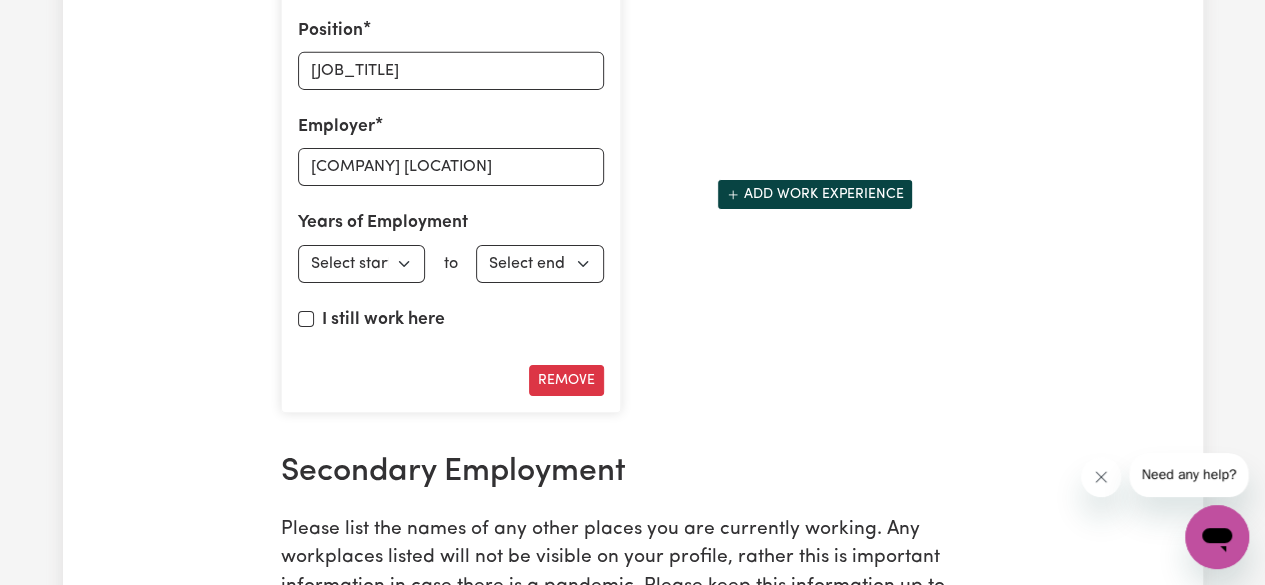scroll, scrollTop: 3238, scrollLeft: 0, axis: vertical 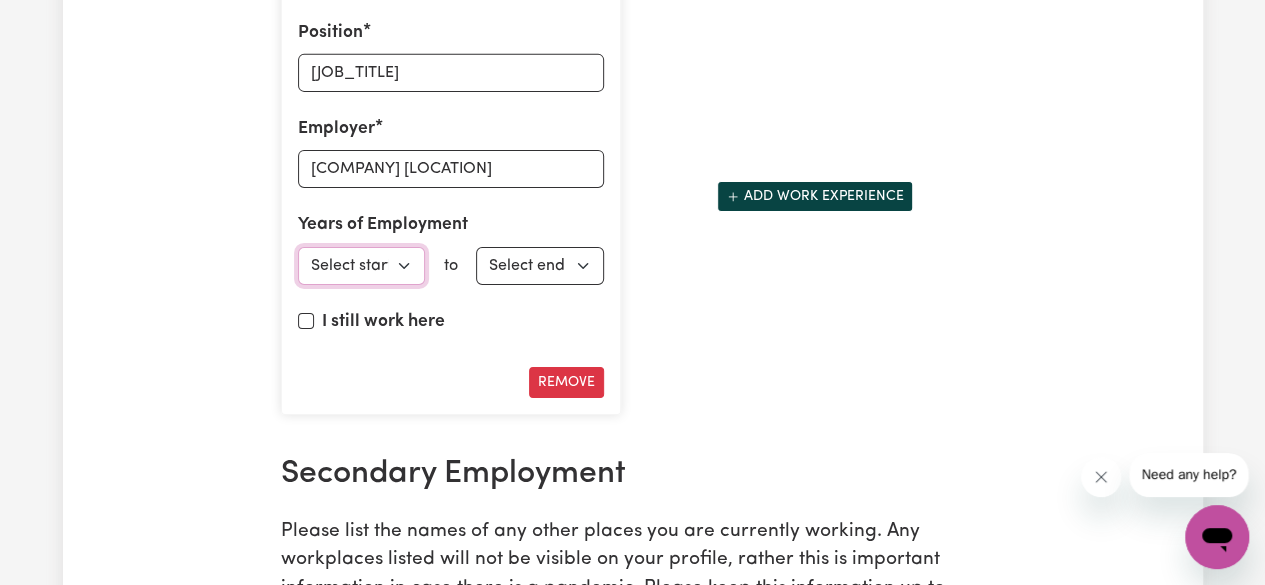 click on "Select start year 1951 1952 1953 1954 1955 1956 1957 1958 1959 1960 1961 1962 1963 1964 1965 1966 1967 1968 1969 1970 1971 1972 1973 1974 1975 1976 1977 1978 1979 1980 1981 1982 1983 1984 1985 1986 1987 1988 1989 1990 1991 1992 1993 1994 1995 1996 1997 1998 1999 2000 2001 2002 2003 2004 2005 2006 2007 2008 2009 2010 2011 2012 2013 2014 2015 2016 2017 2018 2019 2020 2021 2022 2023 2024 2025" at bounding box center [362, 266] 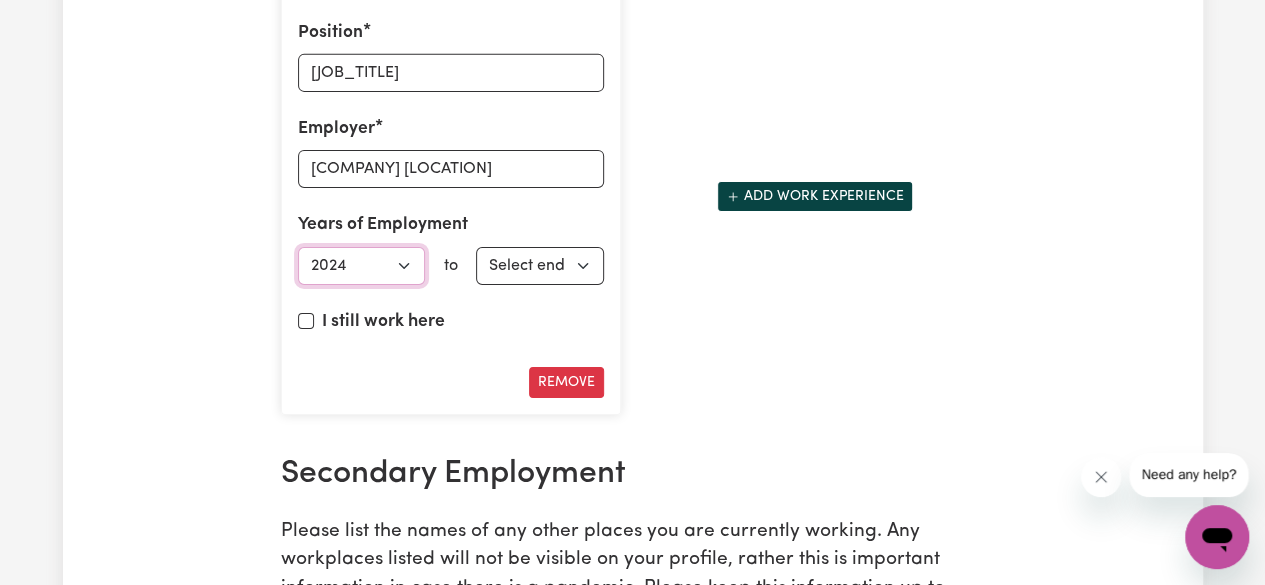 click on "Select start year 1951 1952 1953 1954 1955 1956 1957 1958 1959 1960 1961 1962 1963 1964 1965 1966 1967 1968 1969 1970 1971 1972 1973 1974 1975 1976 1977 1978 1979 1980 1981 1982 1983 1984 1985 1986 1987 1988 1989 1990 1991 1992 1993 1994 1995 1996 1997 1998 1999 2000 2001 2002 2003 2004 2005 2006 2007 2008 2009 2010 2011 2012 2013 2014 2015 2016 2017 2018 2019 2020 2021 2022 2023 2024 2025" at bounding box center [362, 266] 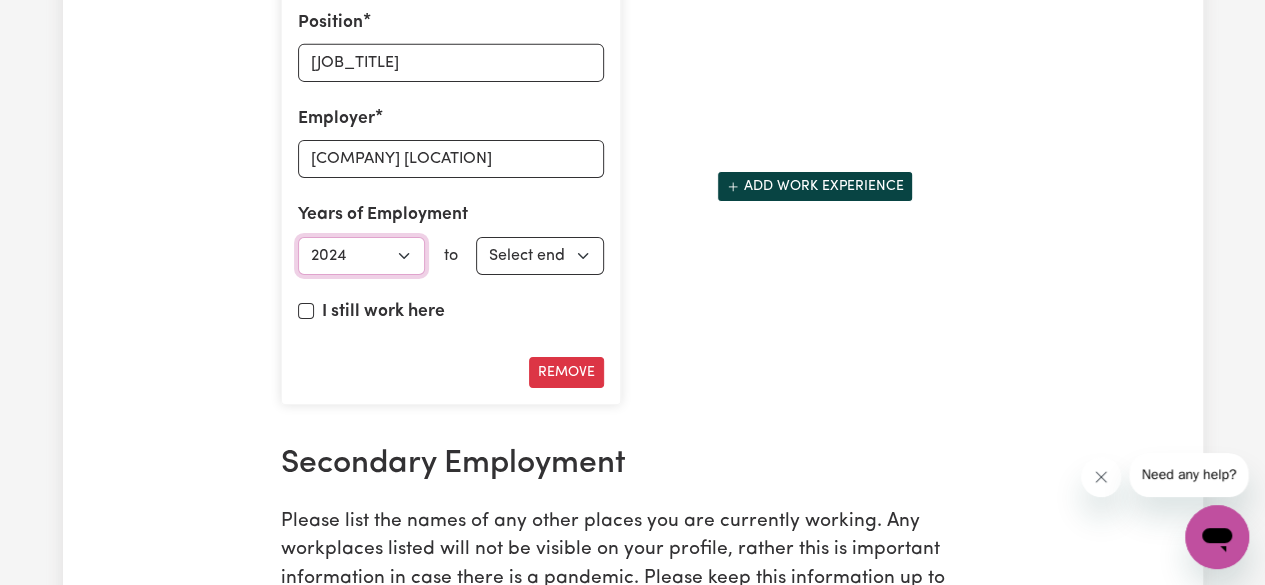 scroll, scrollTop: 3248, scrollLeft: 0, axis: vertical 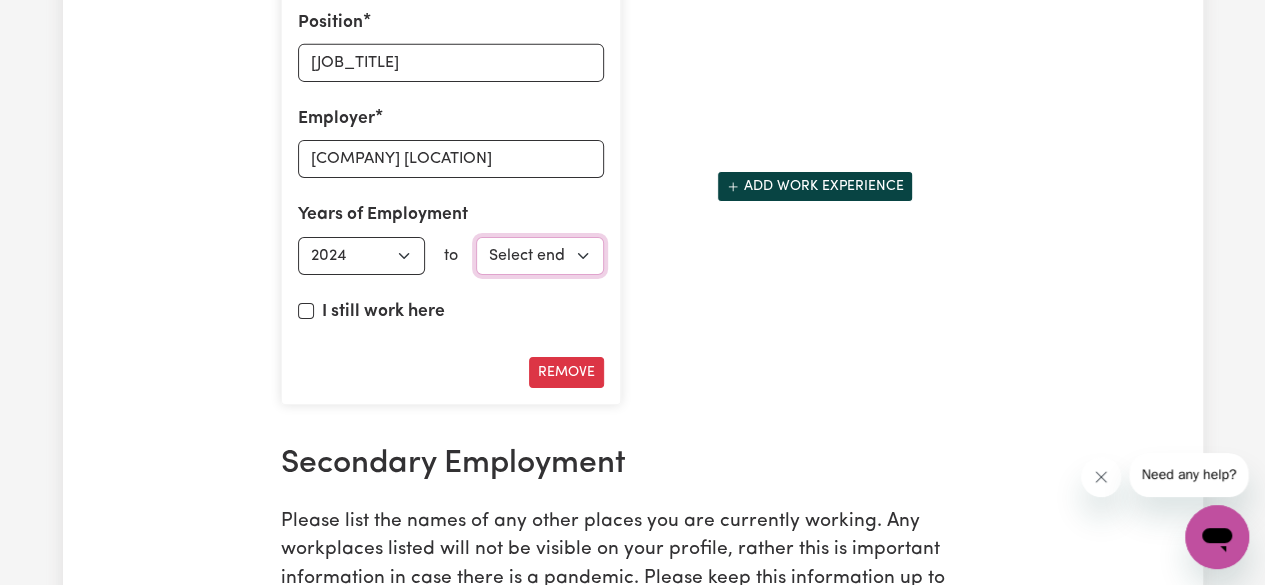 click on "Select end year 1951 1952 1953 1954 1955 1956 1957 1958 1959 1960 1961 1962 1963 1964 1965 1966 1967 1968 1969 1970 1971 1972 1973 1974 1975 1976 1977 1978 1979 1980 1981 1982 1983 1984 1985 1986 1987 1988 1989 1990 1991 1992 1993 1994 1995 1996 1997 1998 1999 2000 2001 2002 2003 2004 2005 2006 2007 2008 2009 2010 2011 2012 2013 2014 2015 2016 2017 2018 2019 2020 2021 2022 2023 2024 2025" at bounding box center [540, 256] 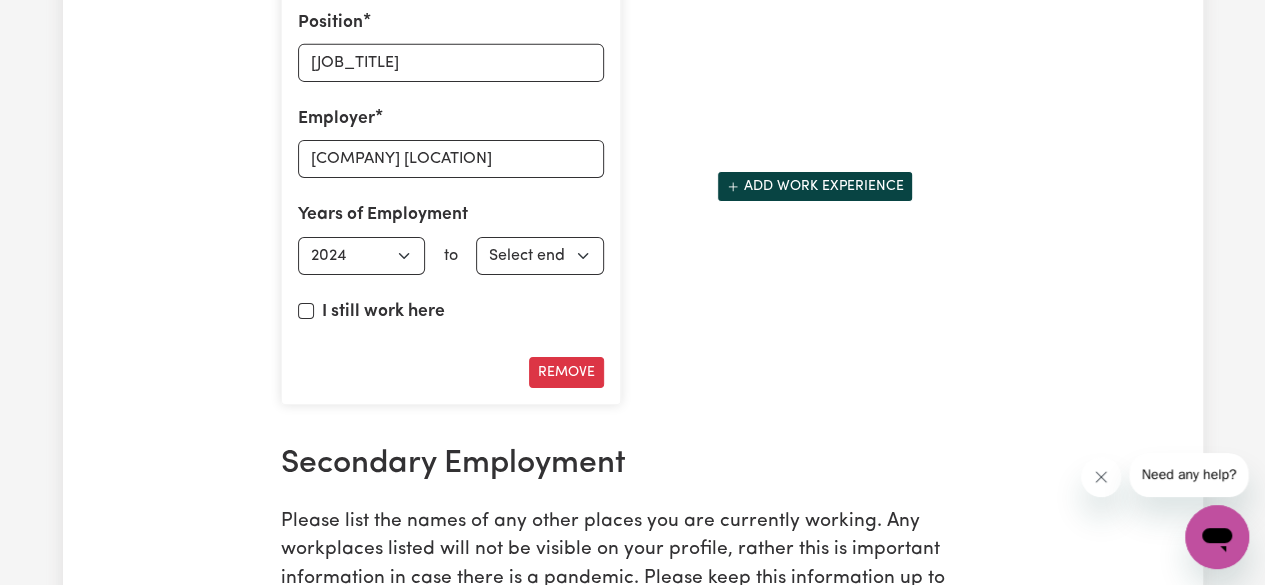 click on "[JOB_TITLE] [COMPANY] [YEAR] [YEAR]" at bounding box center [451, 187] 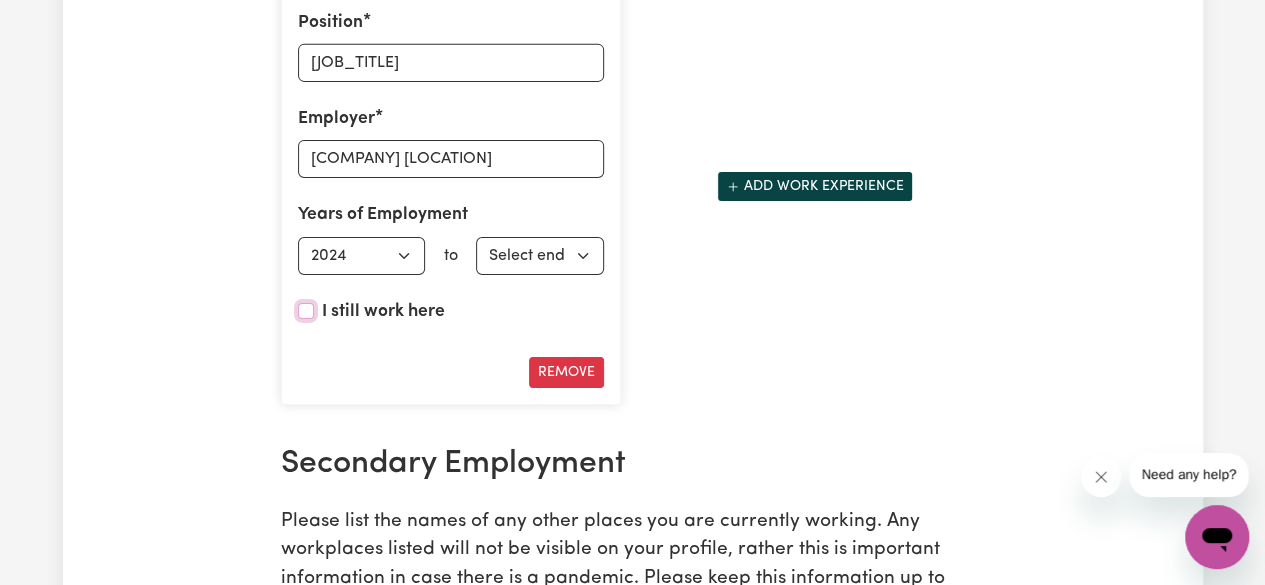 click on "I still work here" at bounding box center (306, 311) 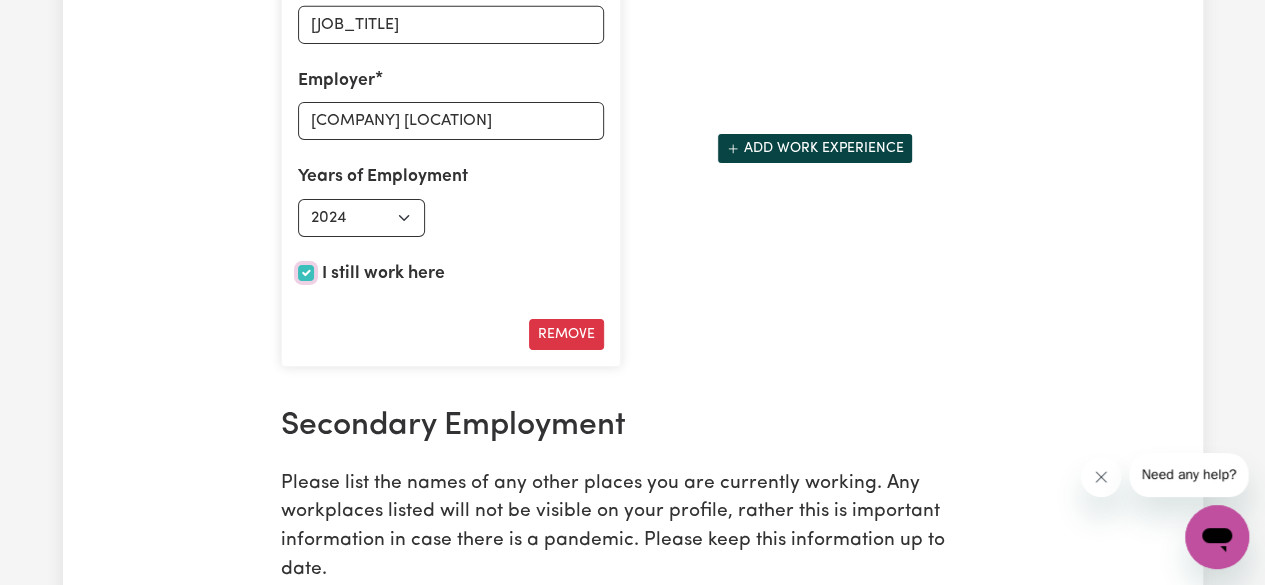 scroll, scrollTop: 3286, scrollLeft: 0, axis: vertical 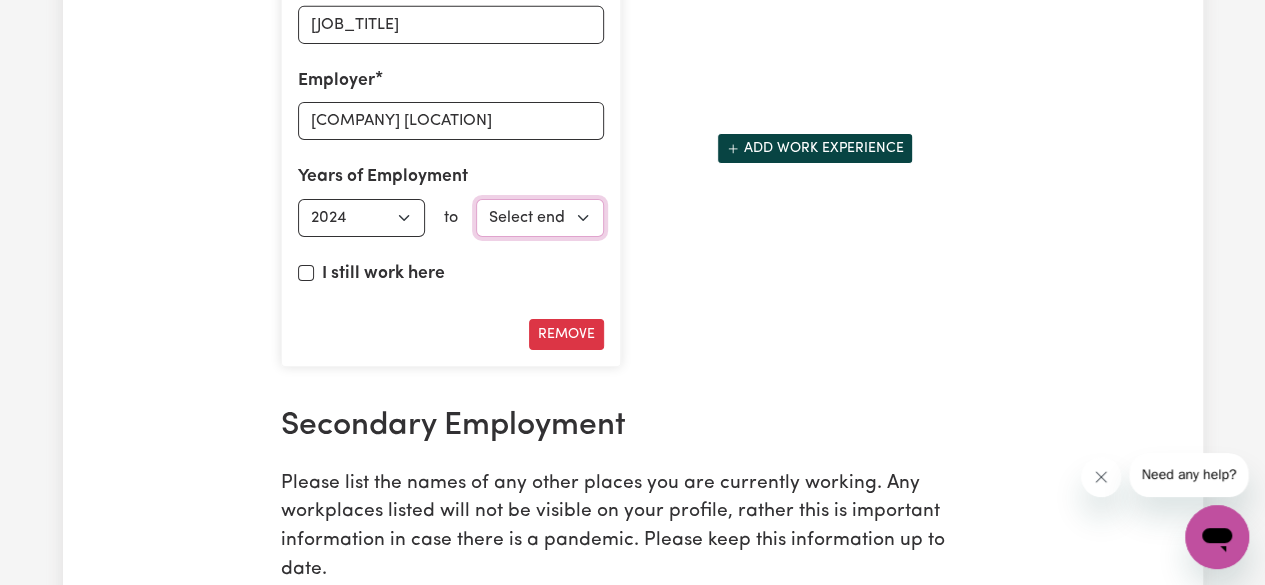 click on "Select end year 1951 1952 1953 1954 1955 1956 1957 1958 1959 1960 1961 1962 1963 1964 1965 1966 1967 1968 1969 1970 1971 1972 1973 1974 1975 1976 1977 1978 1979 1980 1981 1982 1983 1984 1985 1986 1987 1988 1989 1990 1991 1992 1993 1994 1995 1996 1997 1998 1999 2000 2001 2002 2003 2004 2005 2006 2007 2008 2009 2010 2011 2012 2013 2014 2015 2016 2017 2018 2019 2020 2021 2022 2023 2024 2025" at bounding box center [540, 218] 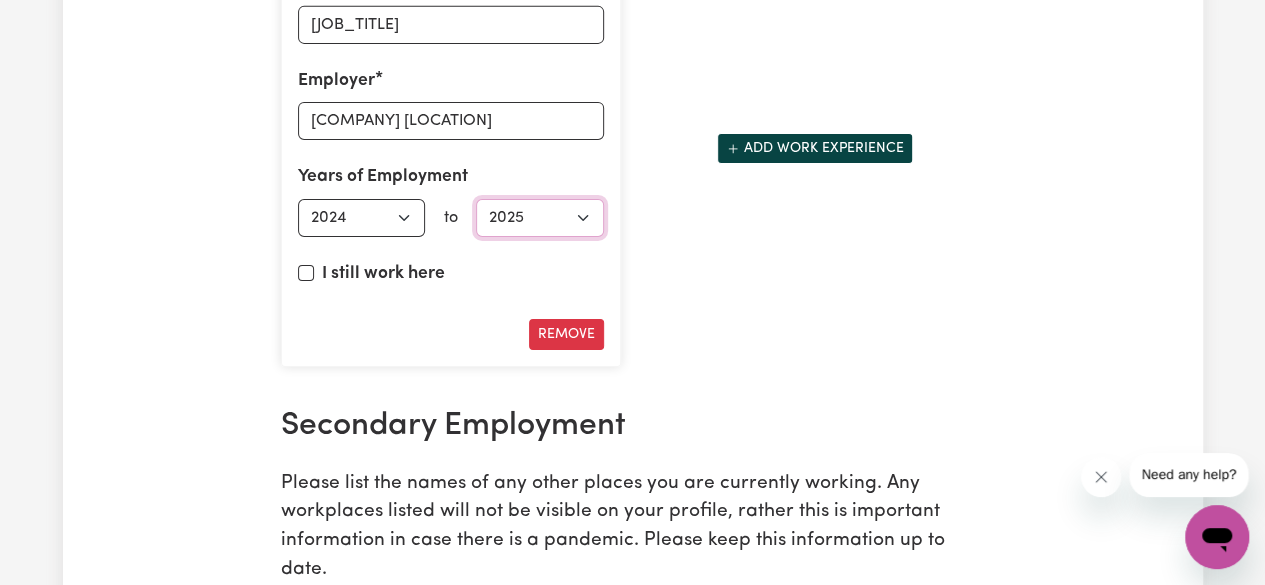 click on "Select end year 1951 1952 1953 1954 1955 1956 1957 1958 1959 1960 1961 1962 1963 1964 1965 1966 1967 1968 1969 1970 1971 1972 1973 1974 1975 1976 1977 1978 1979 1980 1981 1982 1983 1984 1985 1986 1987 1988 1989 1990 1991 1992 1993 1994 1995 1996 1997 1998 1999 2000 2001 2002 2003 2004 2005 2006 2007 2008 2009 2010 2011 2012 2013 2014 2015 2016 2017 2018 2019 2020 2021 2022 2023 2024 2025" at bounding box center [540, 218] 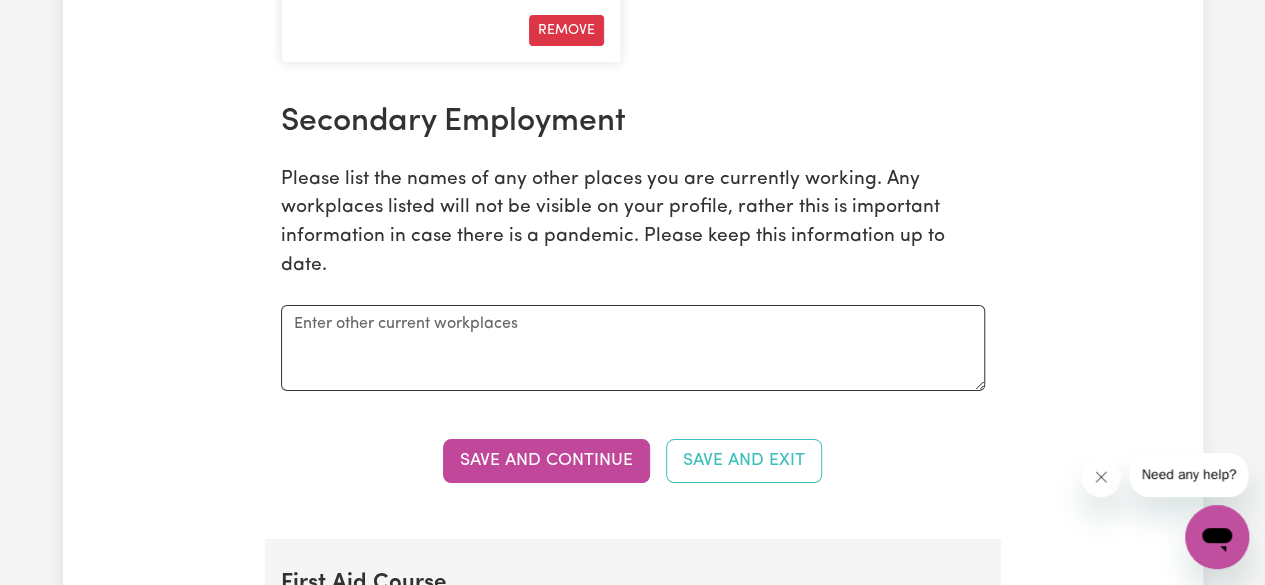 scroll, scrollTop: 3616, scrollLeft: 0, axis: vertical 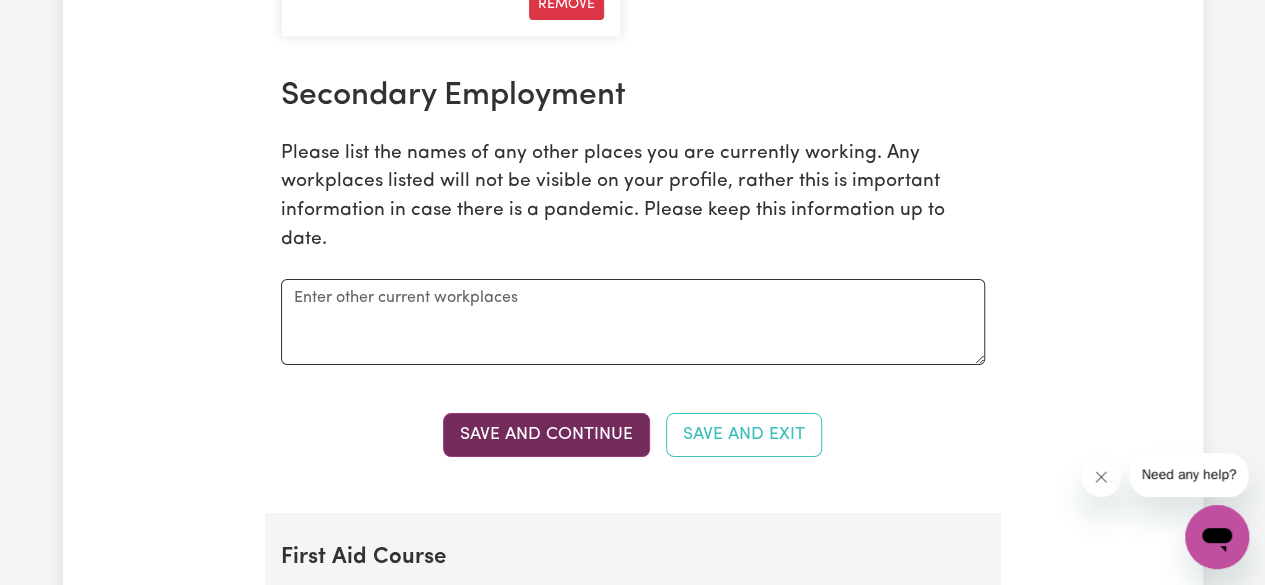 click on "Save and Continue" at bounding box center (546, 435) 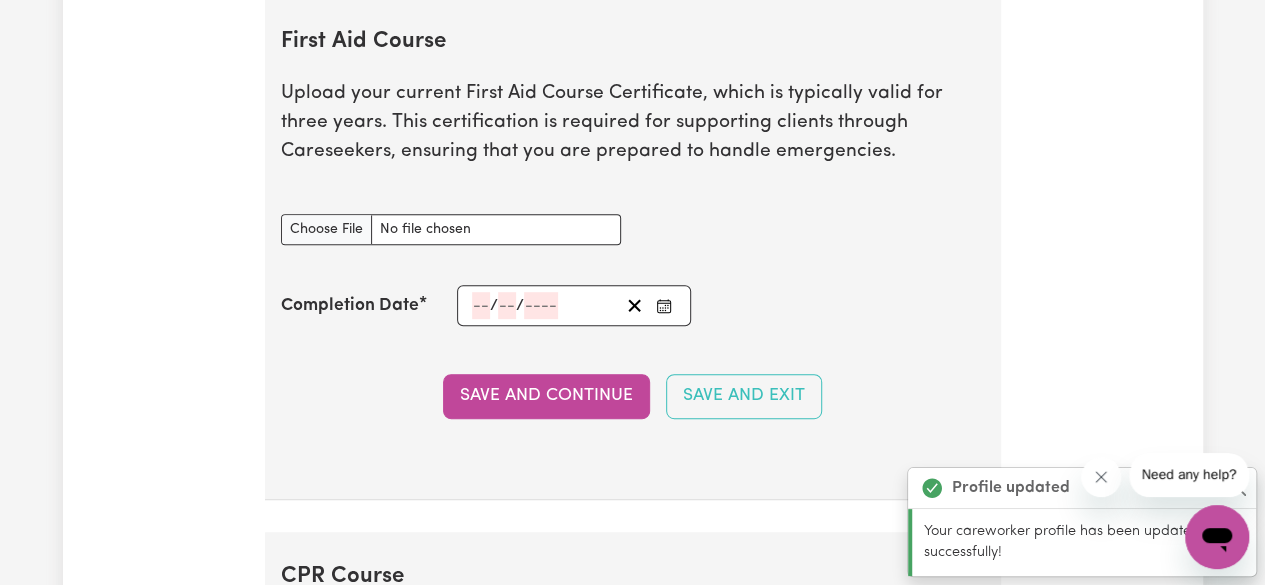 scroll, scrollTop: 4131, scrollLeft: 0, axis: vertical 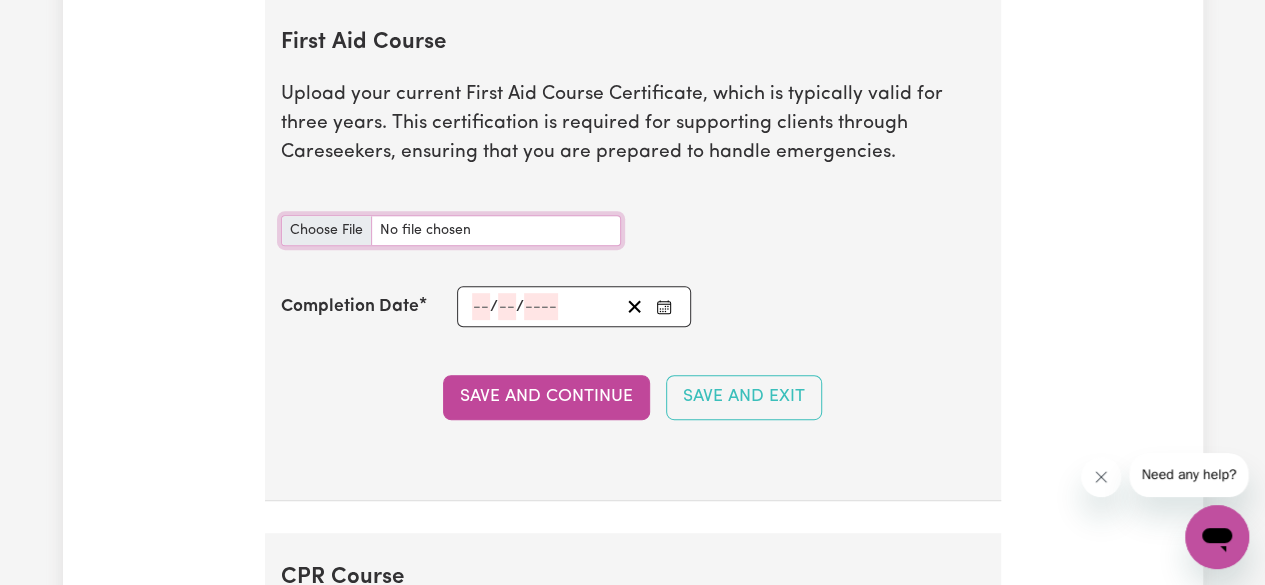 click on "First Aid Course  document" at bounding box center [451, 230] 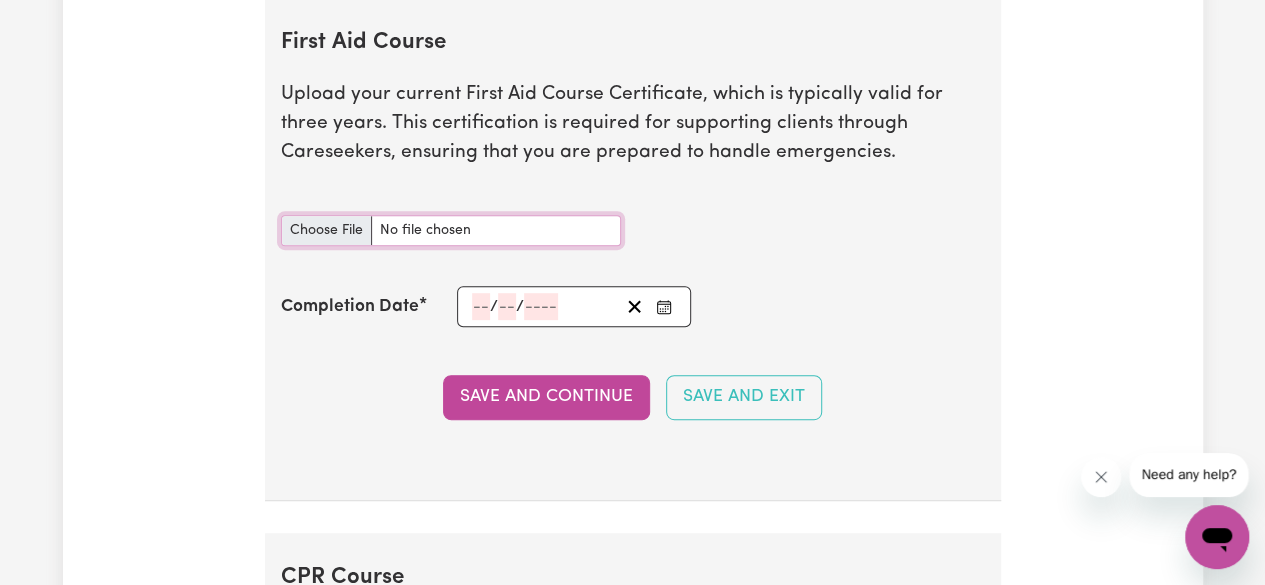 type on "C:\fakepath\[DOCUMENT_TYPE]" 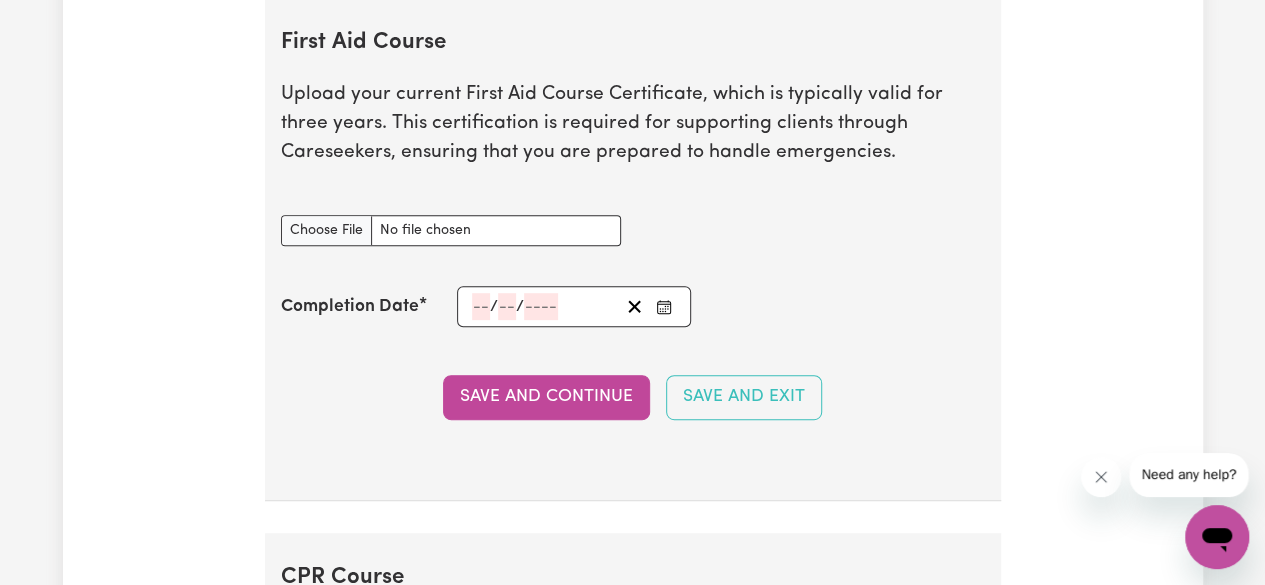 click 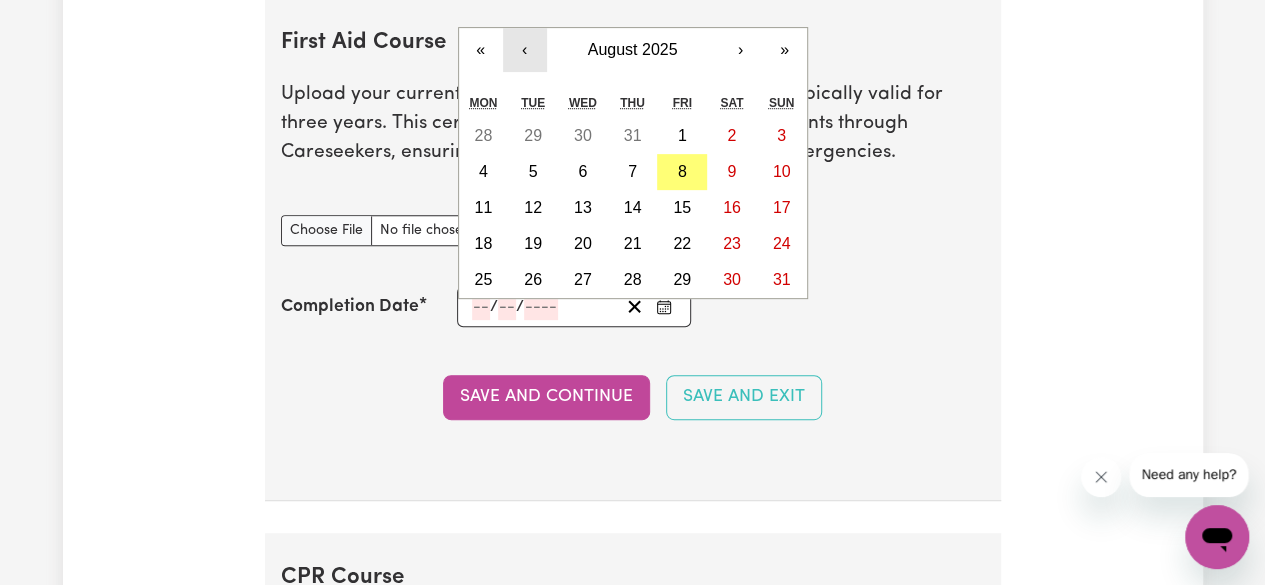 click on "‹" at bounding box center [525, 50] 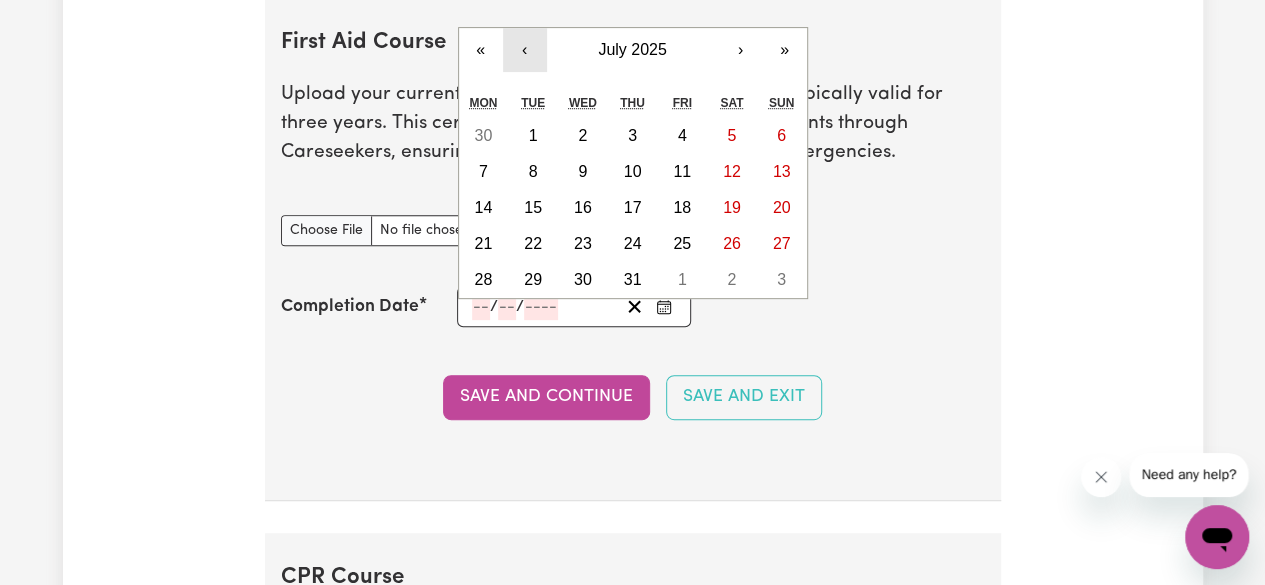 click on "‹" at bounding box center (525, 50) 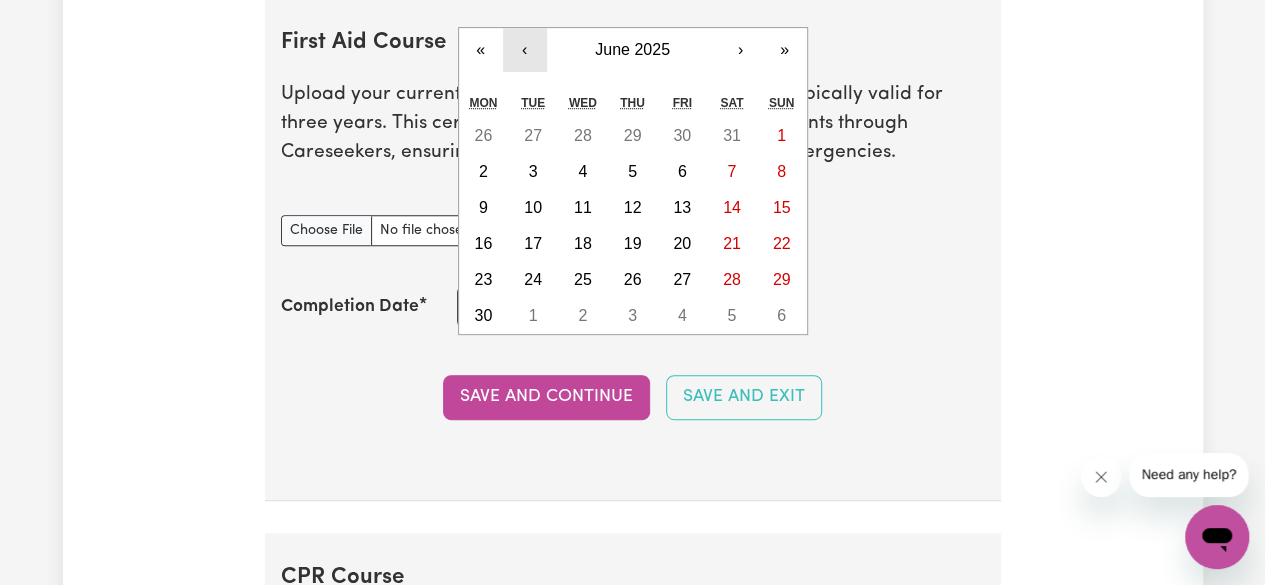 click on "‹" at bounding box center [525, 50] 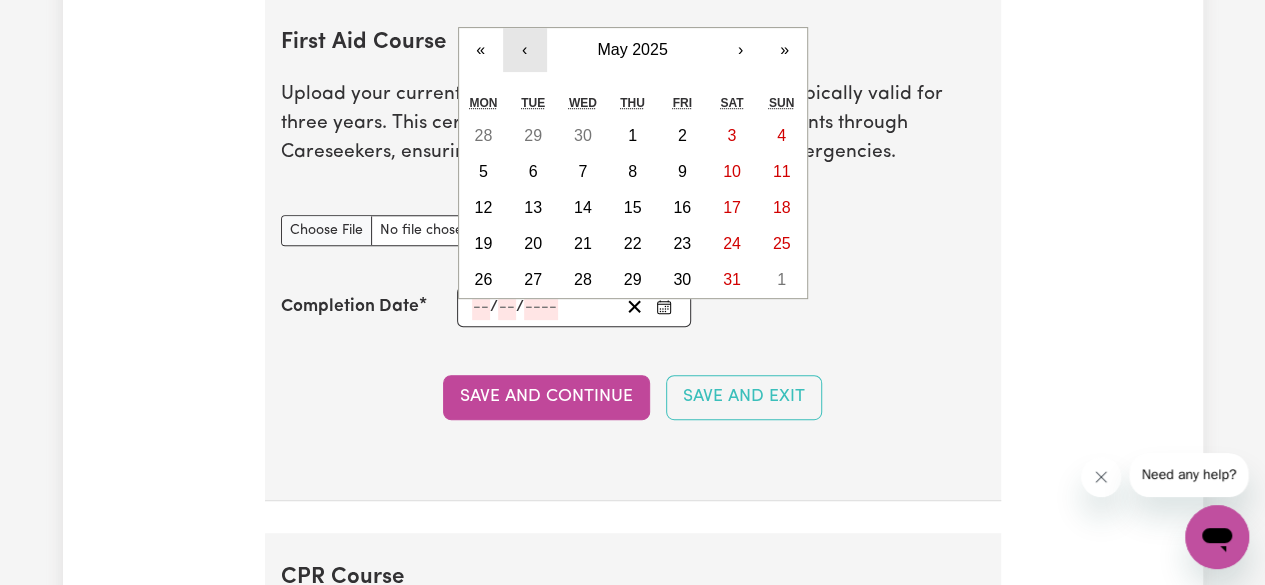click on "‹" at bounding box center (525, 50) 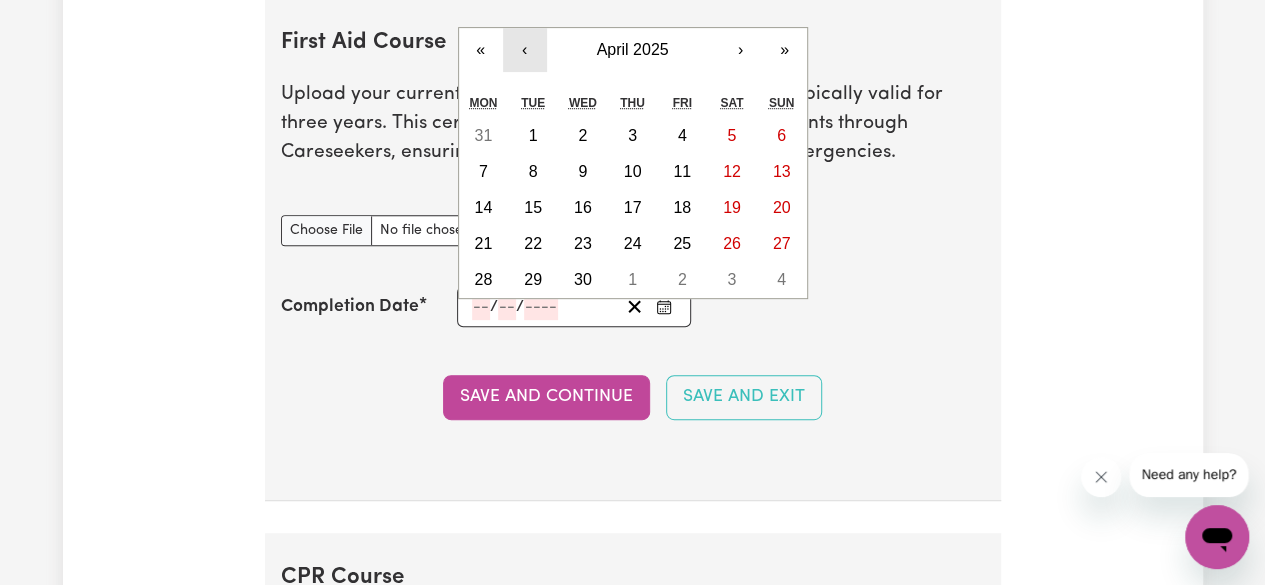 click on "‹" at bounding box center (525, 50) 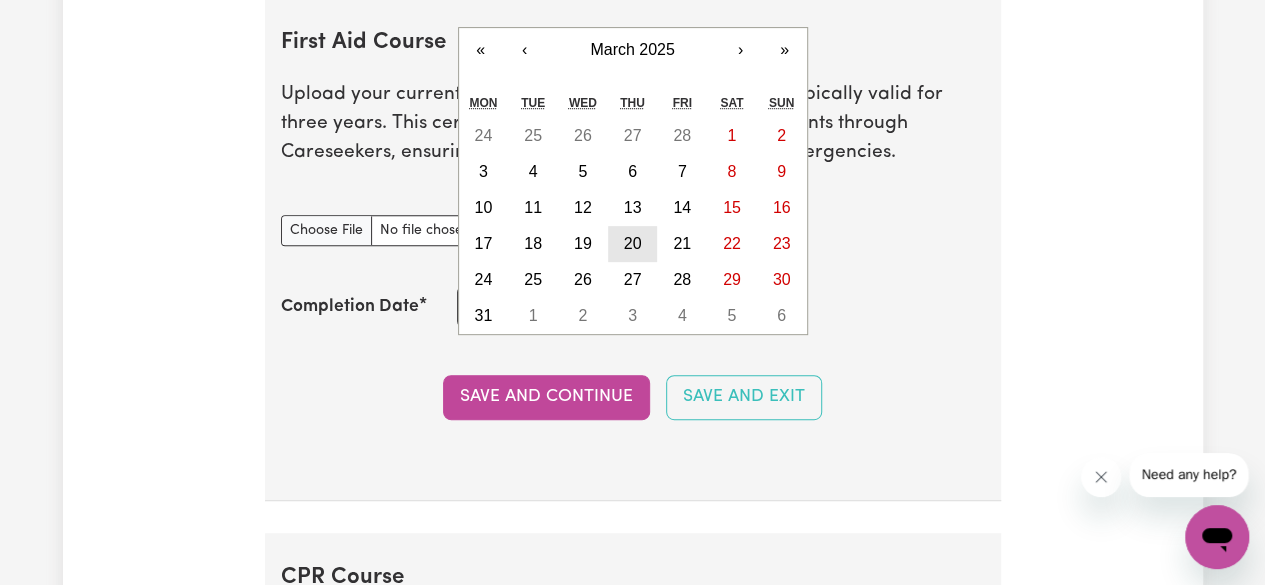click on "20" at bounding box center [633, 244] 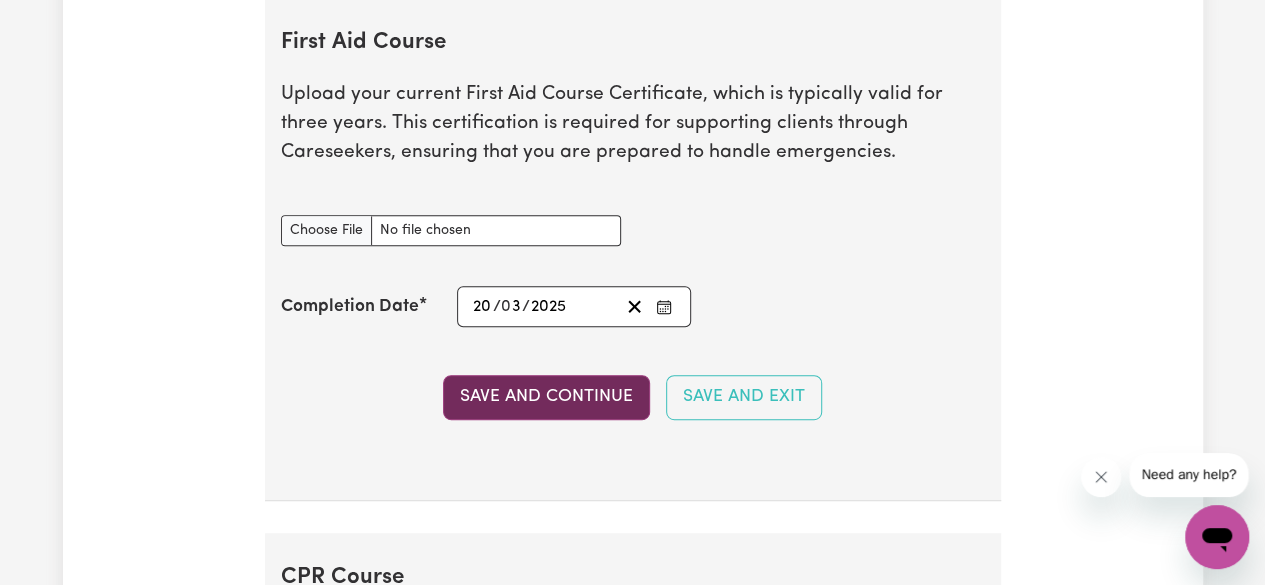 click on "Save and Continue" at bounding box center (546, 397) 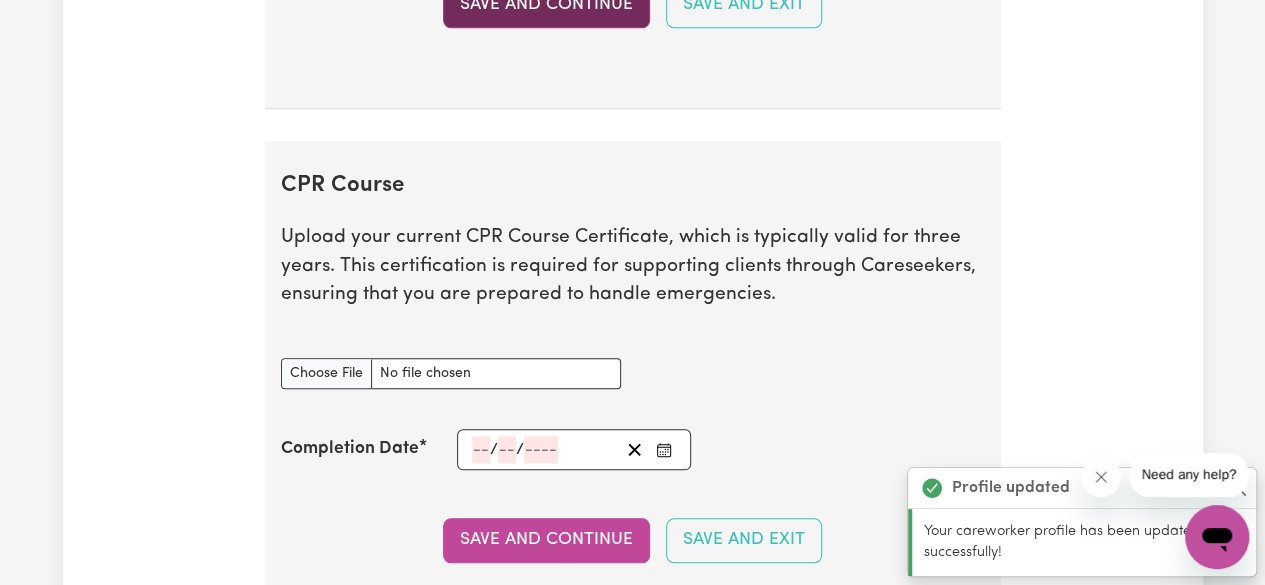 scroll, scrollTop: 4645, scrollLeft: 0, axis: vertical 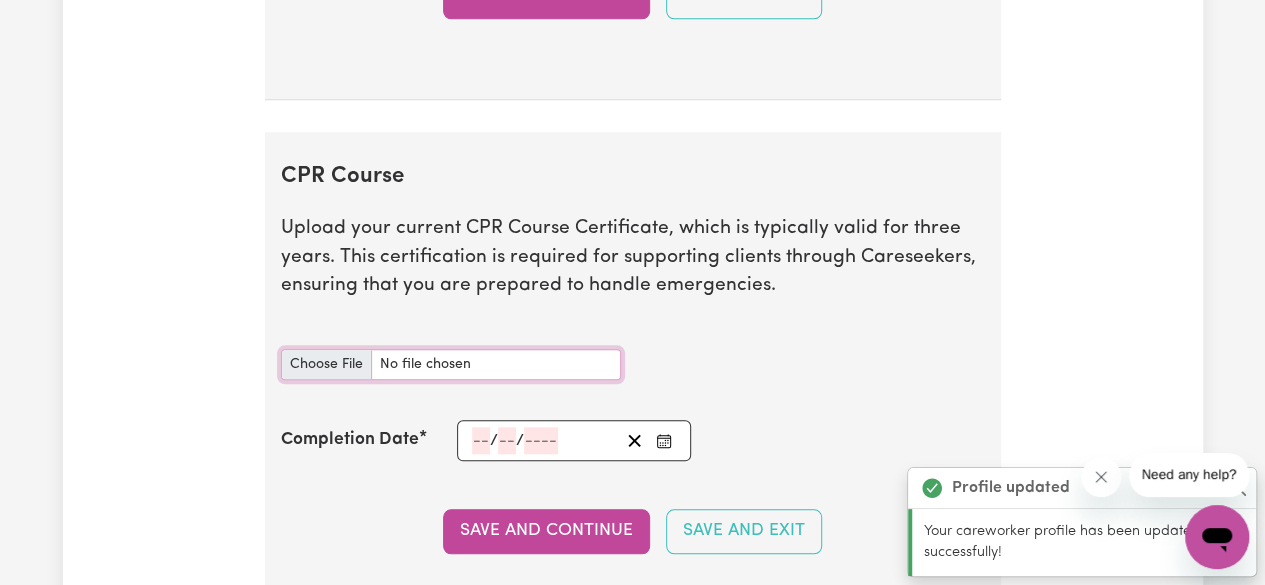 click on "CPR Course  document" at bounding box center (451, 364) 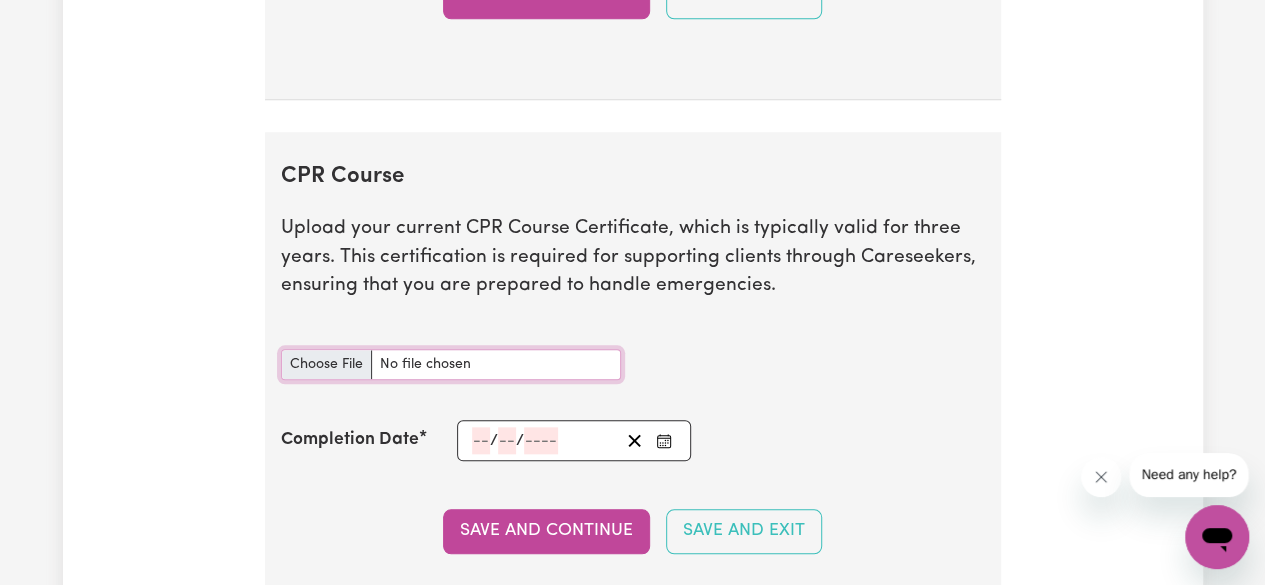 type on "C:\fakepath\[DOCUMENT_TYPE]" 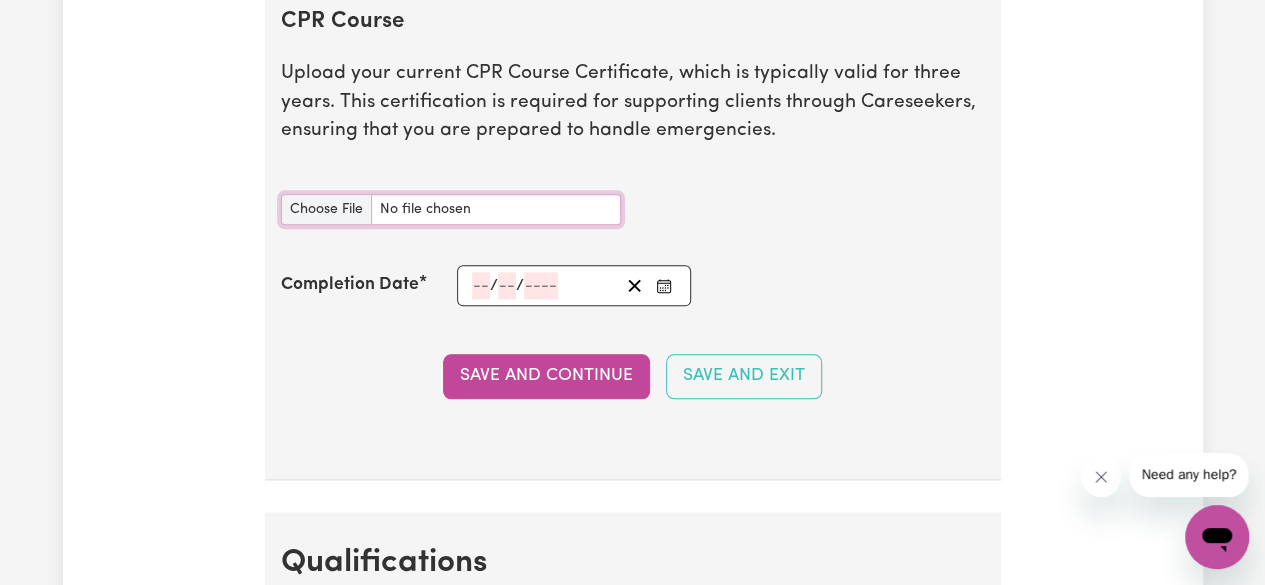 scroll, scrollTop: 4802, scrollLeft: 0, axis: vertical 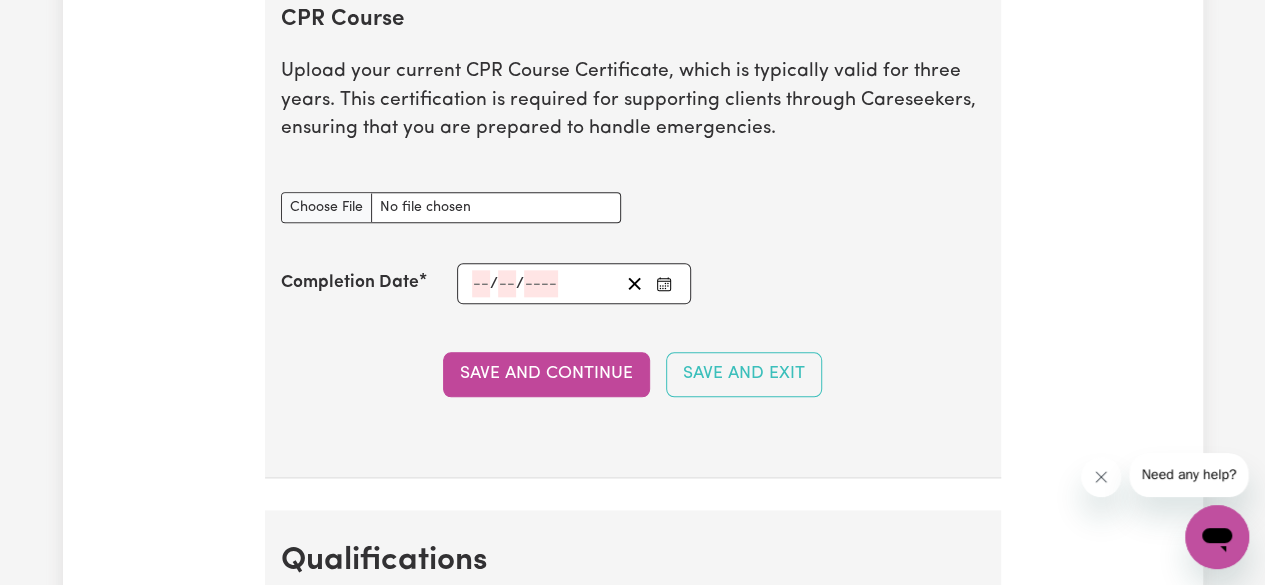 click 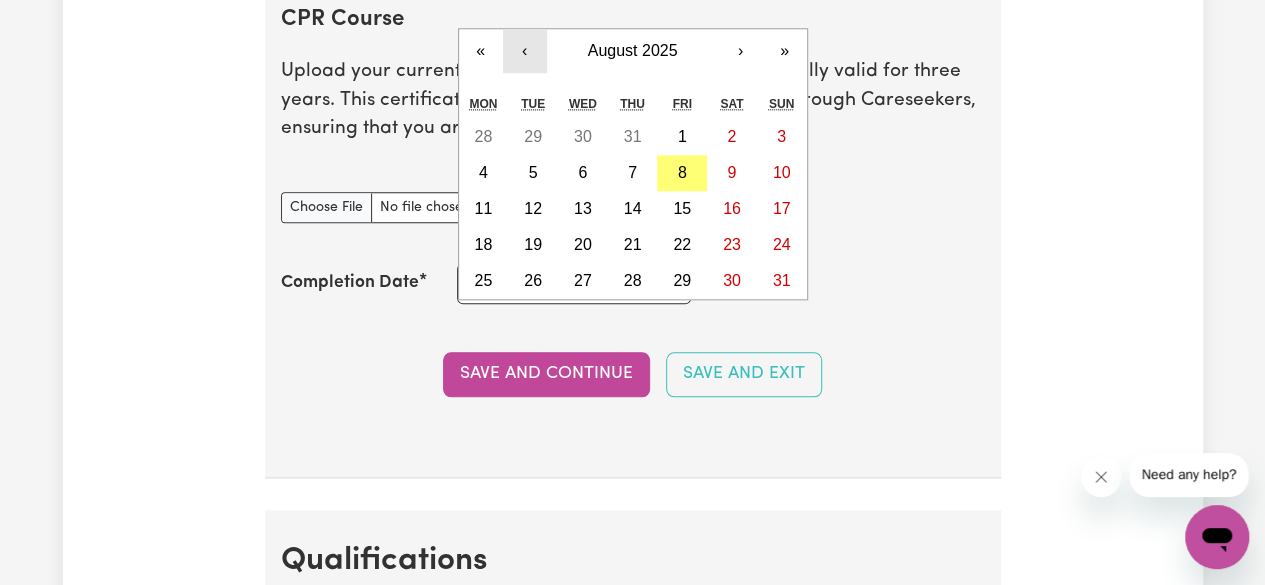 click on "‹" at bounding box center [525, 51] 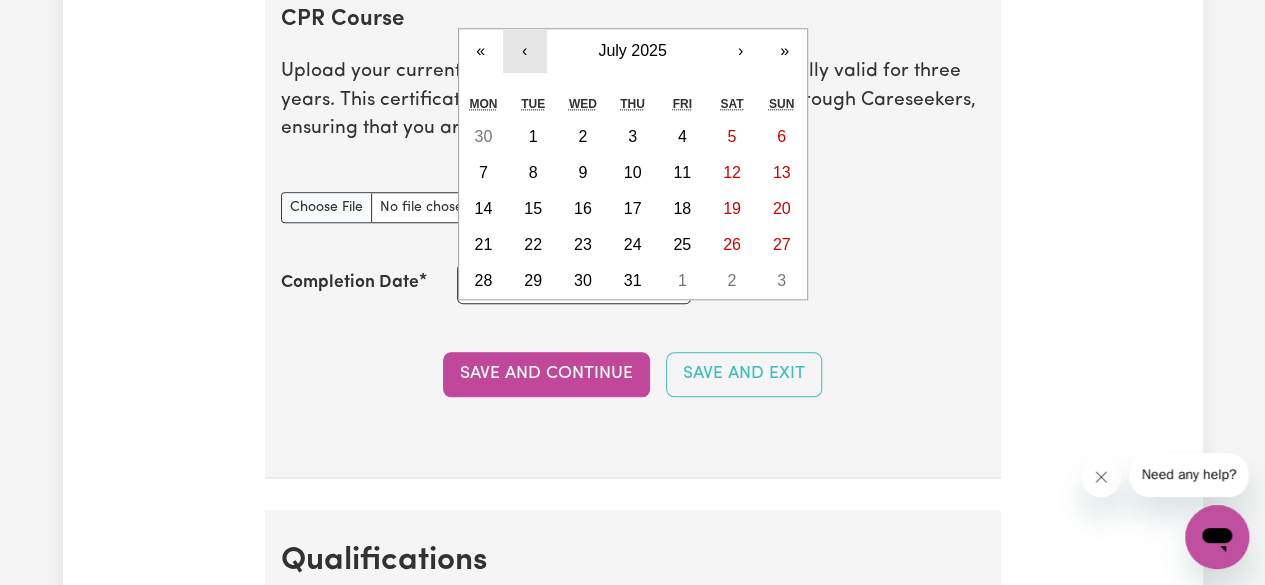 click on "‹" at bounding box center (525, 51) 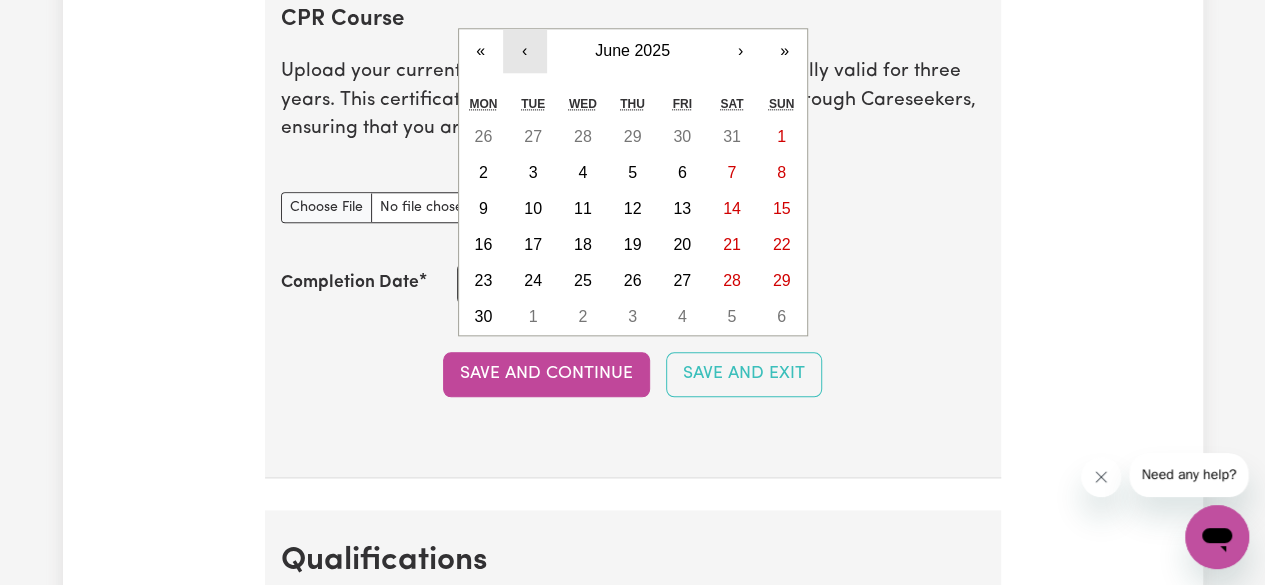 click on "‹" at bounding box center (525, 51) 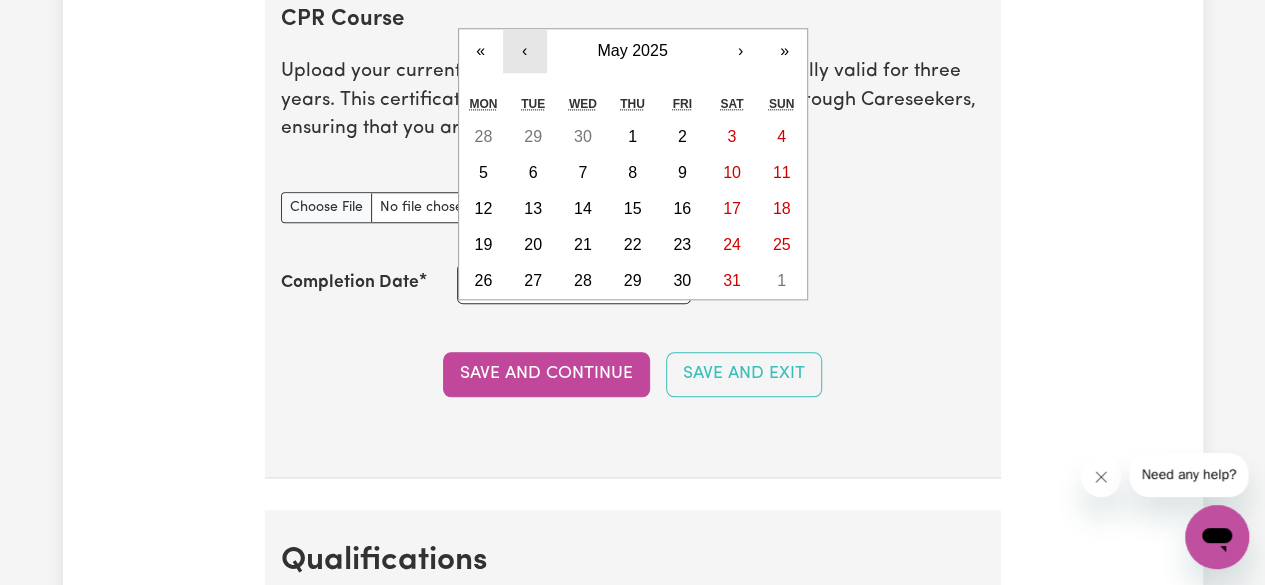 click on "‹" at bounding box center (525, 51) 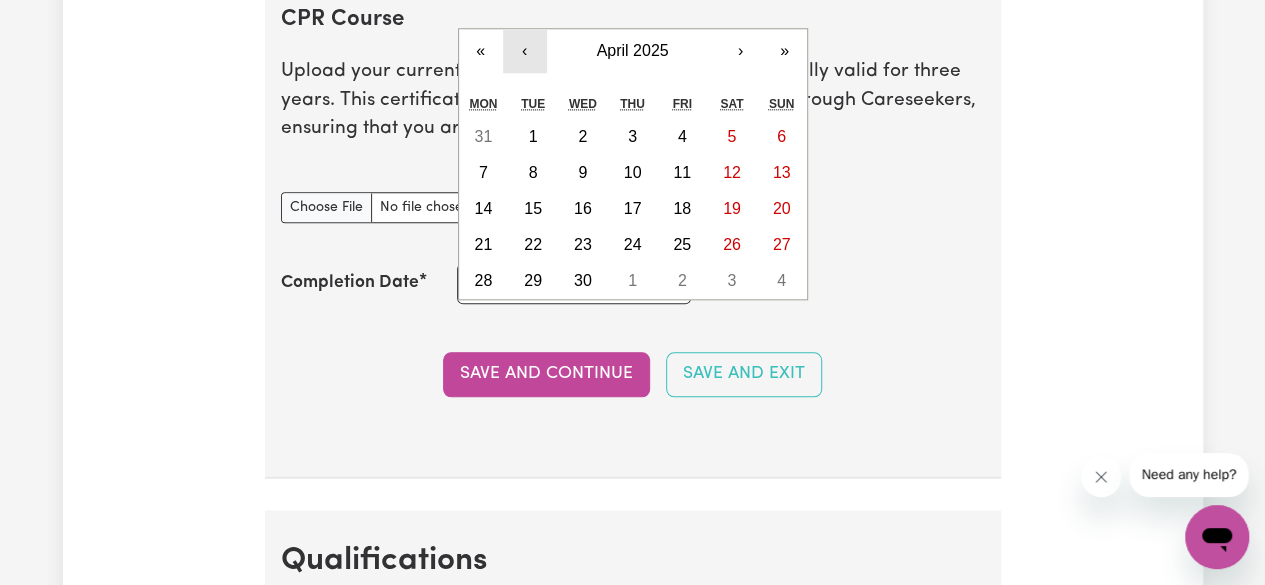 click on "‹" at bounding box center [525, 51] 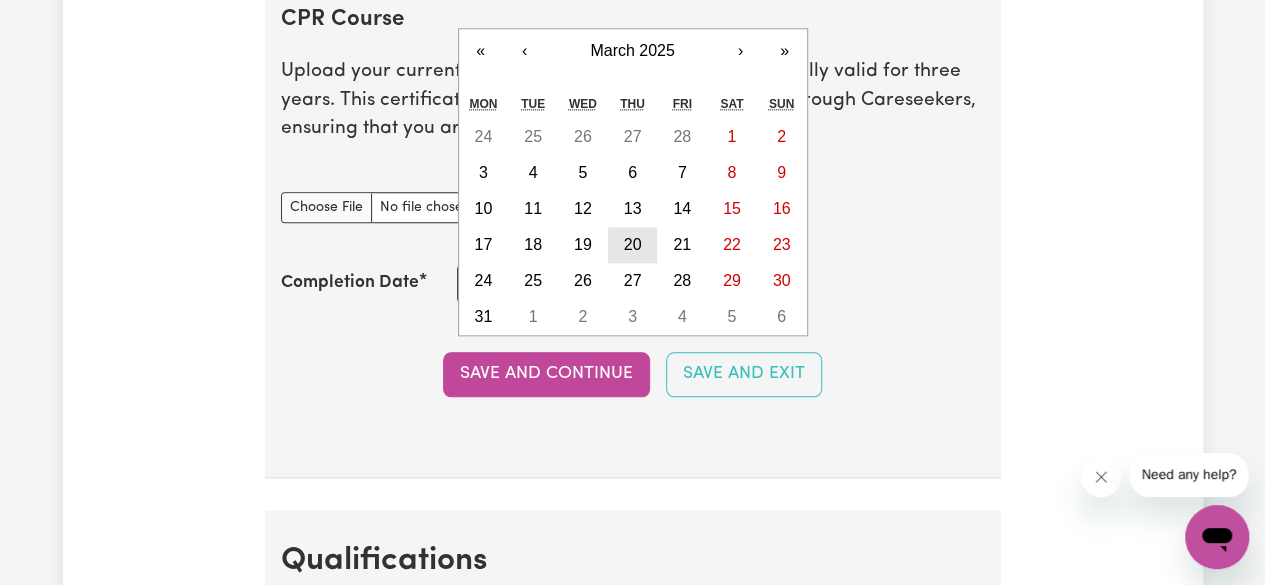 click on "20" at bounding box center [633, 244] 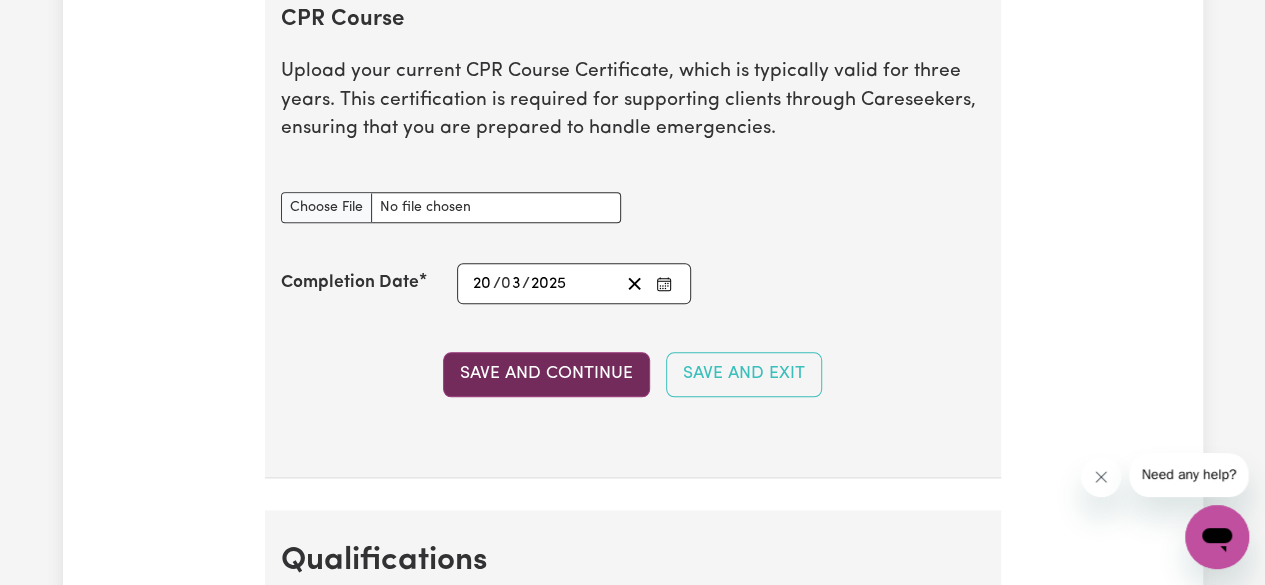 click on "Save and Continue" at bounding box center (546, 374) 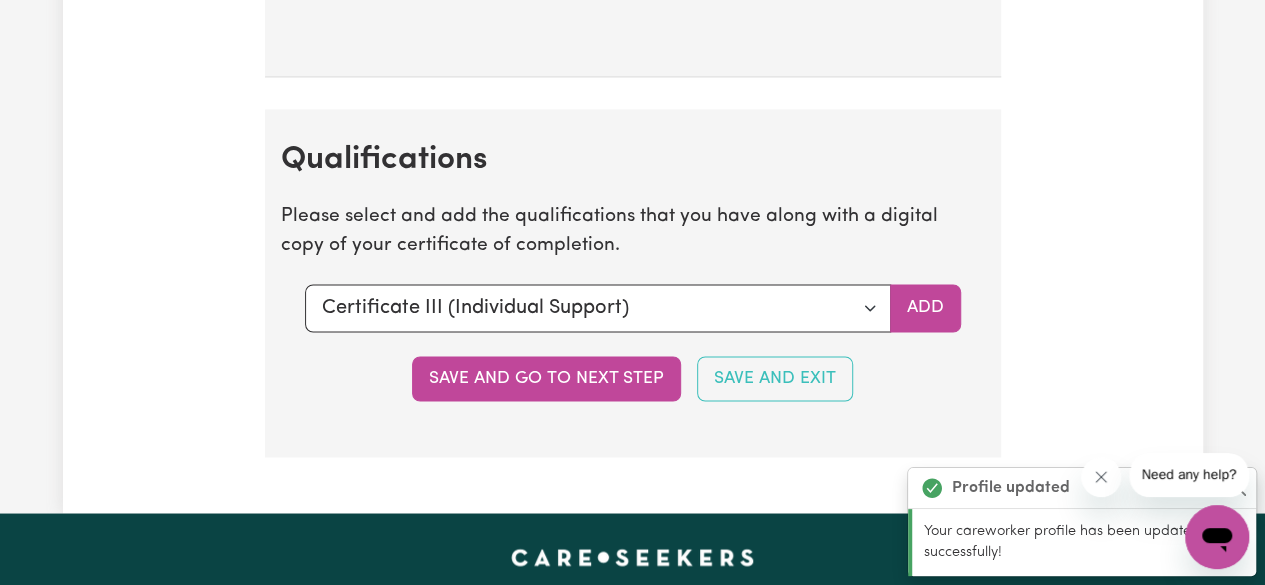 scroll, scrollTop: 5319, scrollLeft: 0, axis: vertical 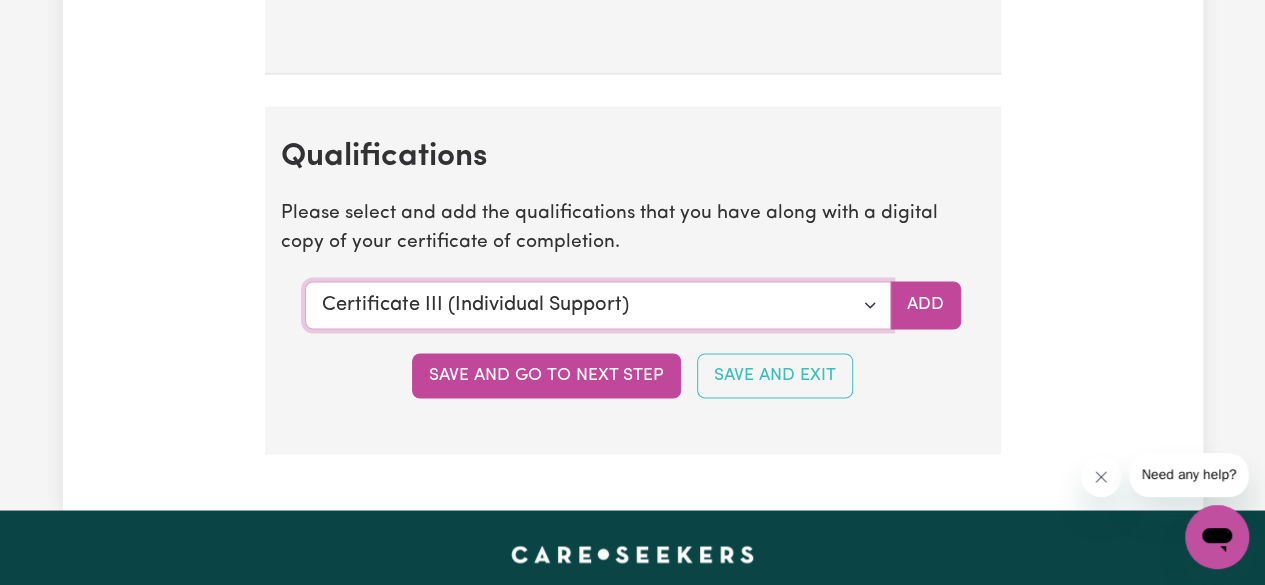 click on "Select a qualification to add... Certificate III (Individual Support) Certificate III in Community Services [CHC32015] Certificate IV (Disability Support) Certificate IV (Ageing Support) Certificate IV in Community Services [CHC42015] Certificate IV (Mental Health) Diploma of Nursing Diploma of Nursing (EEN) Diploma of Community Services Diploma Mental Health Master of Science (Dementia Care) Assist clients with medication [HLTHPS006] CPR Course [HLTAID009-12] Course in First Aid Management of Anaphylaxis [22300VIC] Course in the Management of Asthma Risks and Emergencies in the Workplace [22556VIC] Epilepsy Management Manual Handling Medication Management Bachelor of Nursing - Australian registered nurse Bachelor of Nursing - Overseas qualification Bachelor of Nursing (Not Registered Under APHRA) Bachelor of social work Bachelor of social work - overseas qualification Bachelor of psychology Bachelor of psychology - overseas qualification Bachelor of applied science (OT, Speech, Physio)" at bounding box center [598, 305] 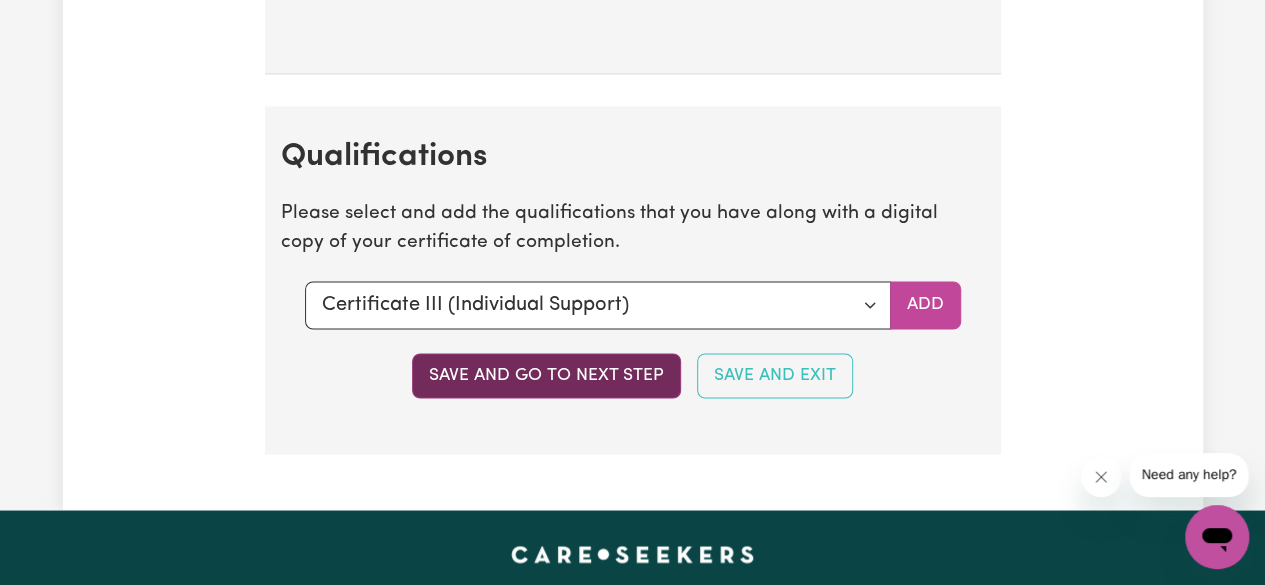 click on "Save and go to next step" at bounding box center (546, 375) 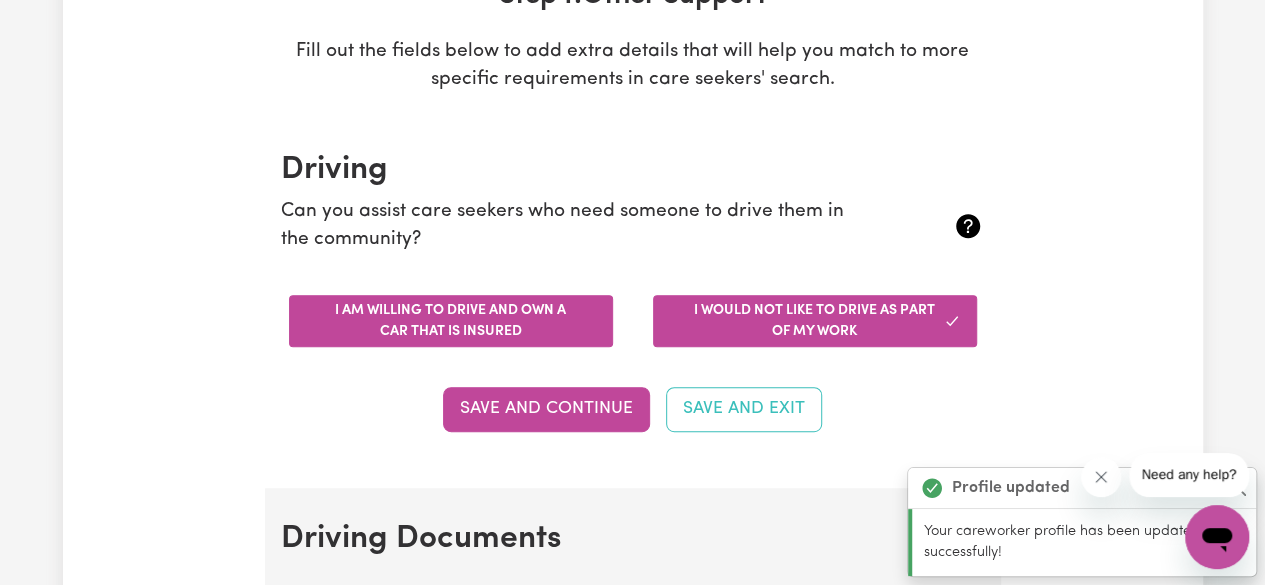scroll, scrollTop: 348, scrollLeft: 0, axis: vertical 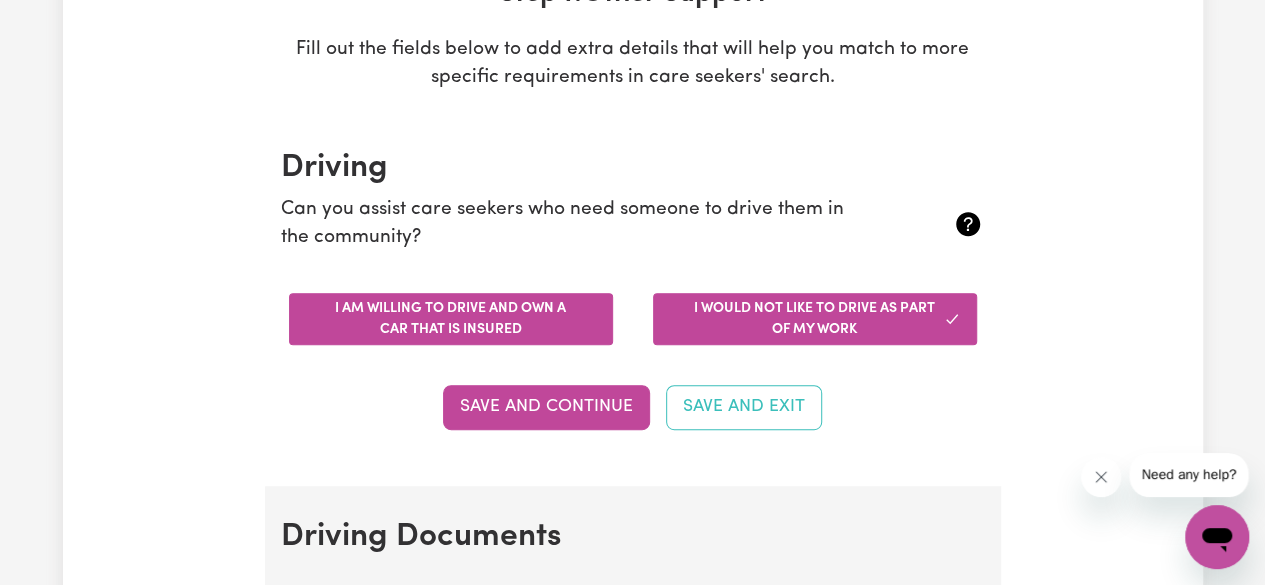 click on "I am willing to drive and own a car that is insured" at bounding box center (451, 319) 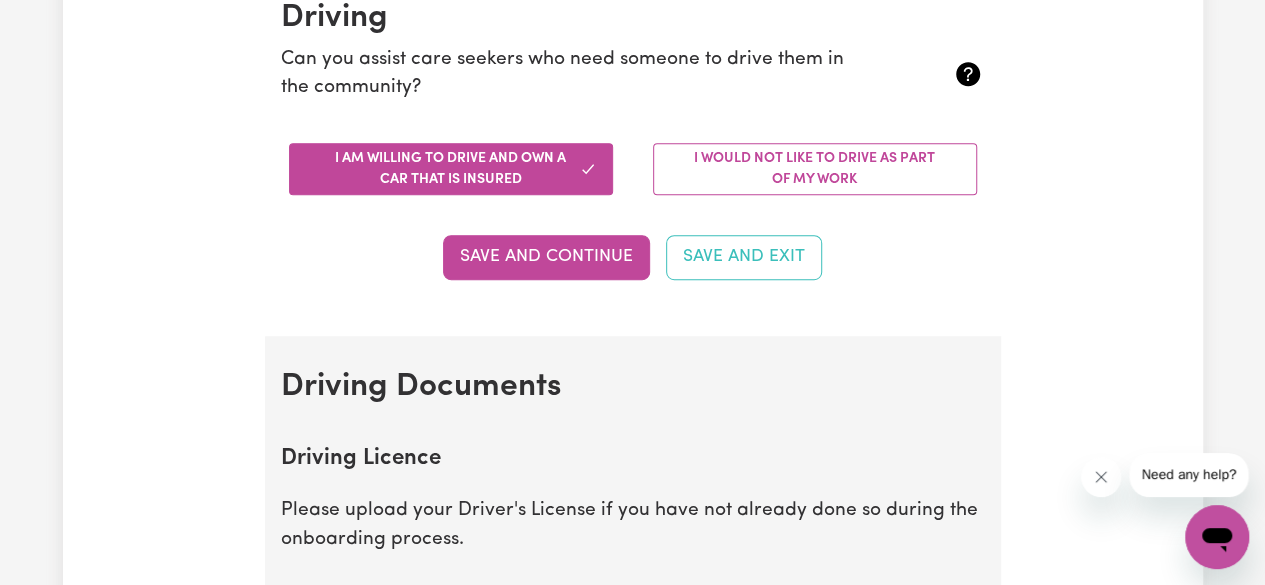 scroll, scrollTop: 500, scrollLeft: 0, axis: vertical 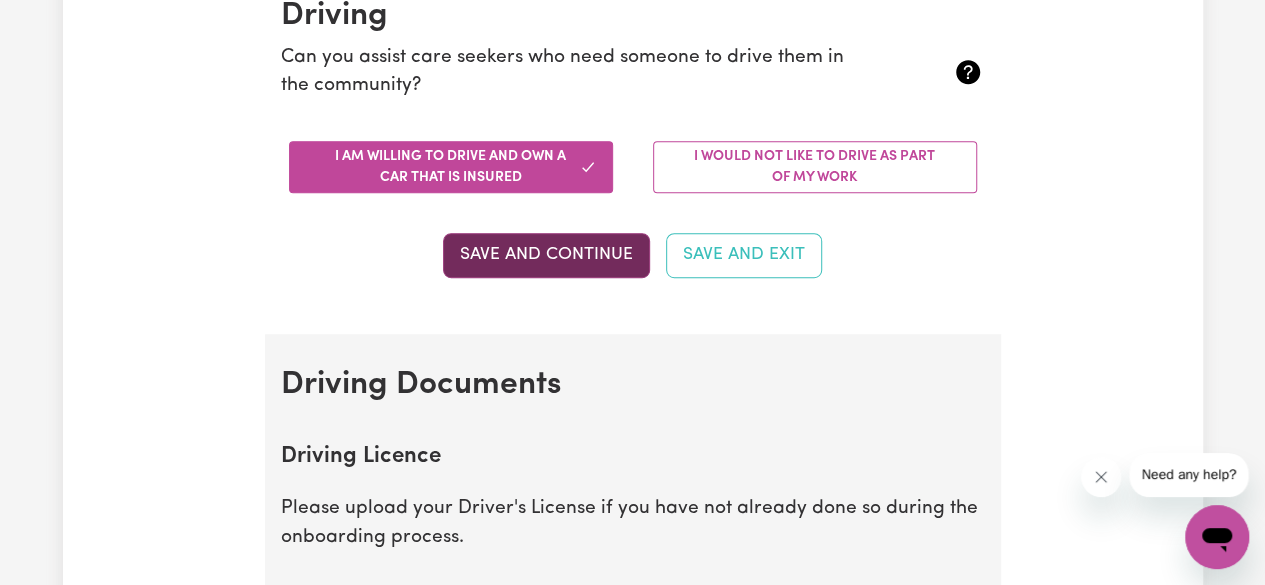 click on "Save and Continue" at bounding box center (546, 255) 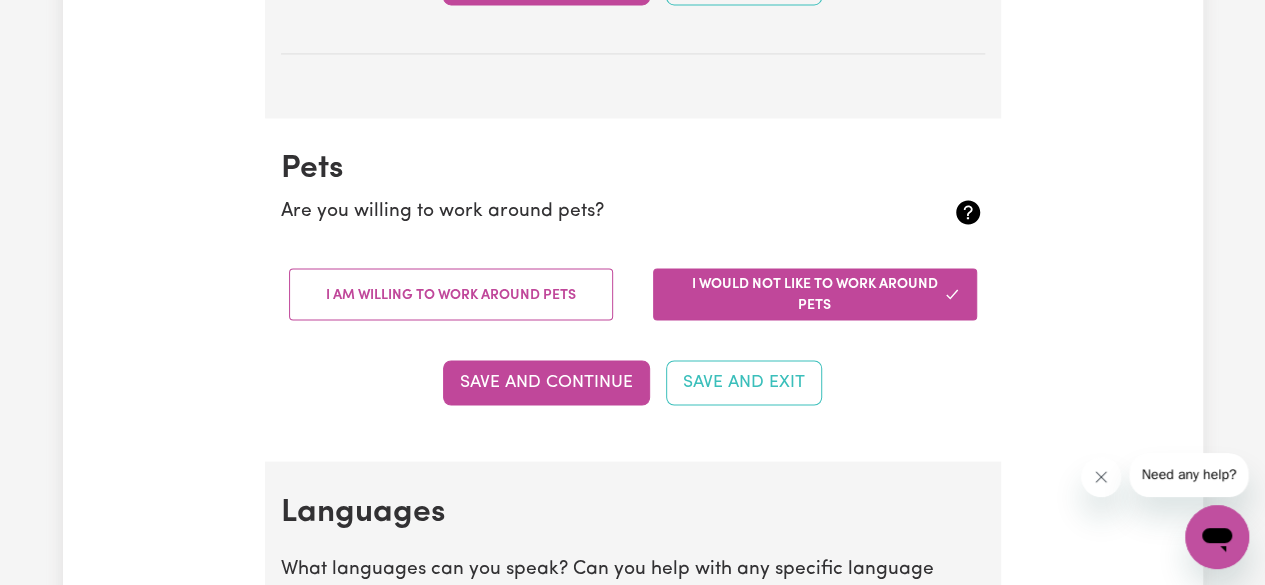 scroll, scrollTop: 1632, scrollLeft: 0, axis: vertical 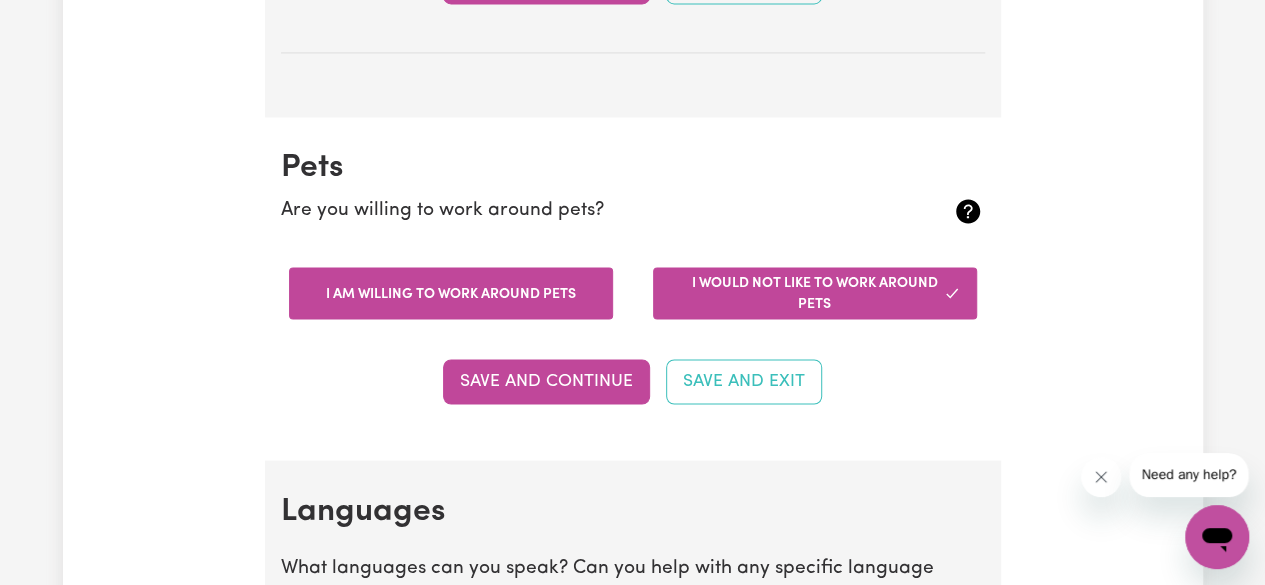 click on "I am willing to work around pets" at bounding box center (451, 293) 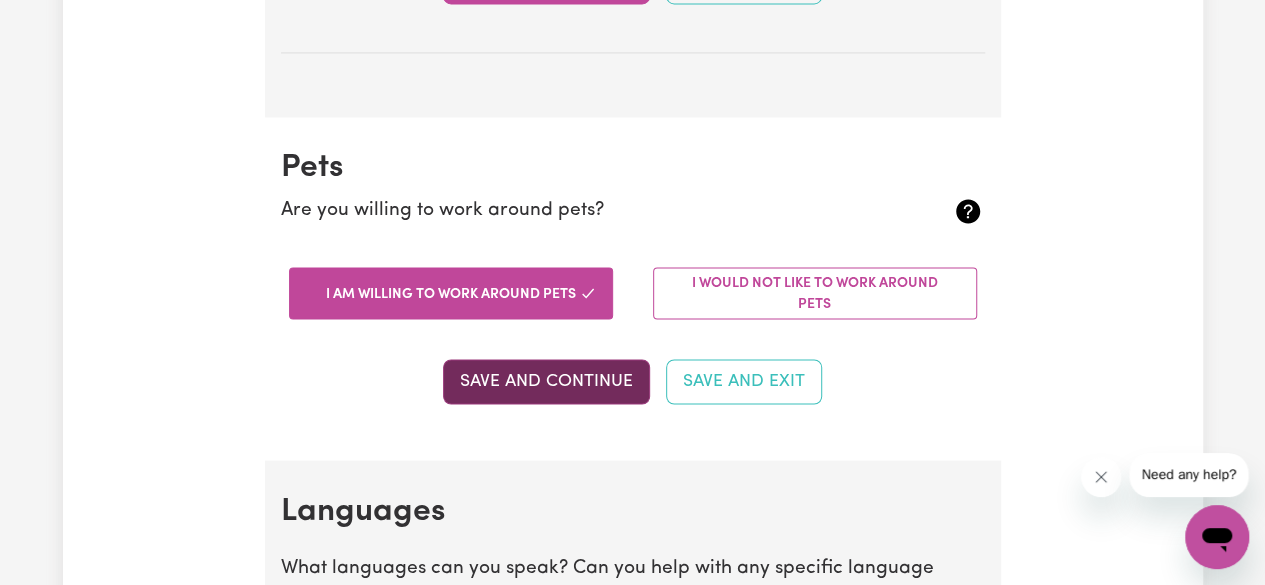 click on "Save and Continue" at bounding box center (546, 381) 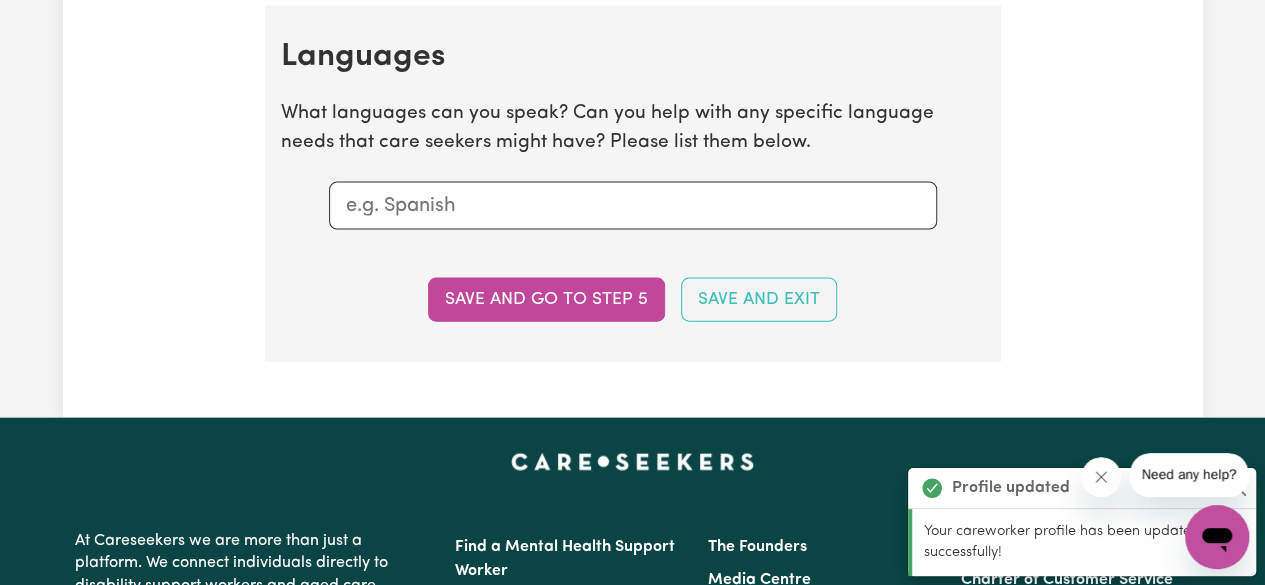 scroll, scrollTop: 2088, scrollLeft: 0, axis: vertical 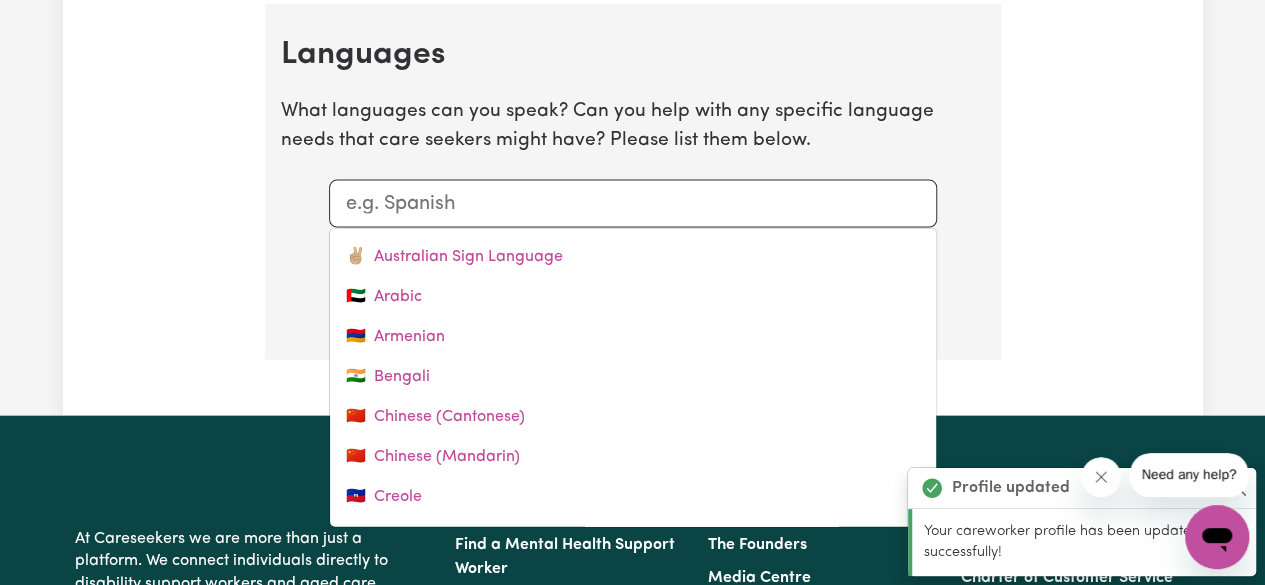 click at bounding box center [633, 204] 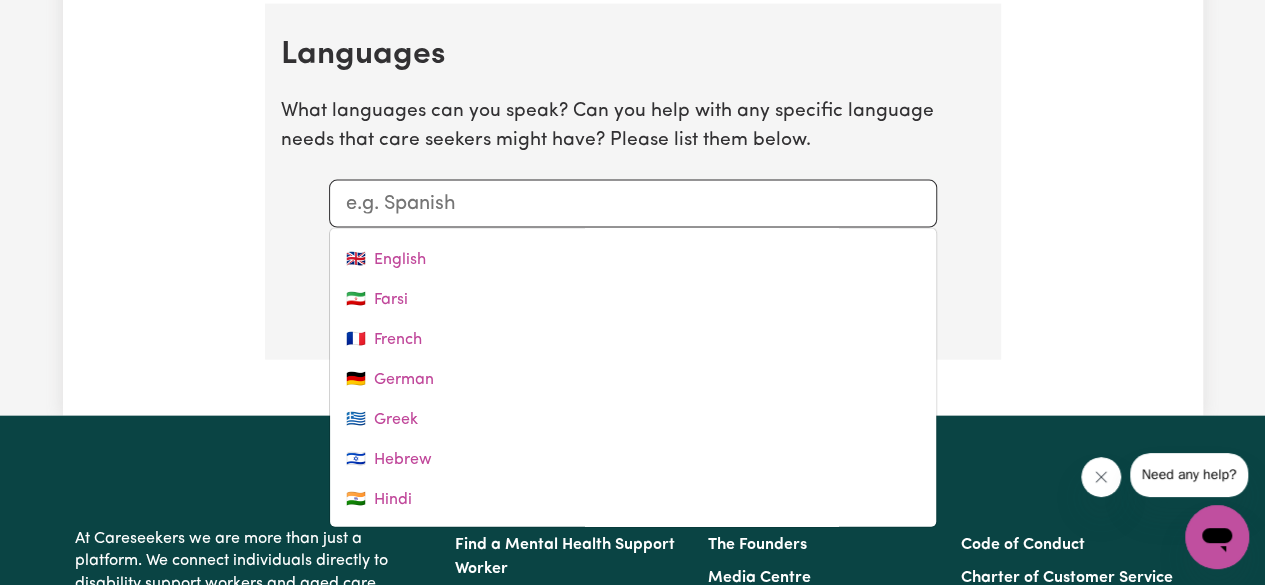 scroll, scrollTop: 316, scrollLeft: 0, axis: vertical 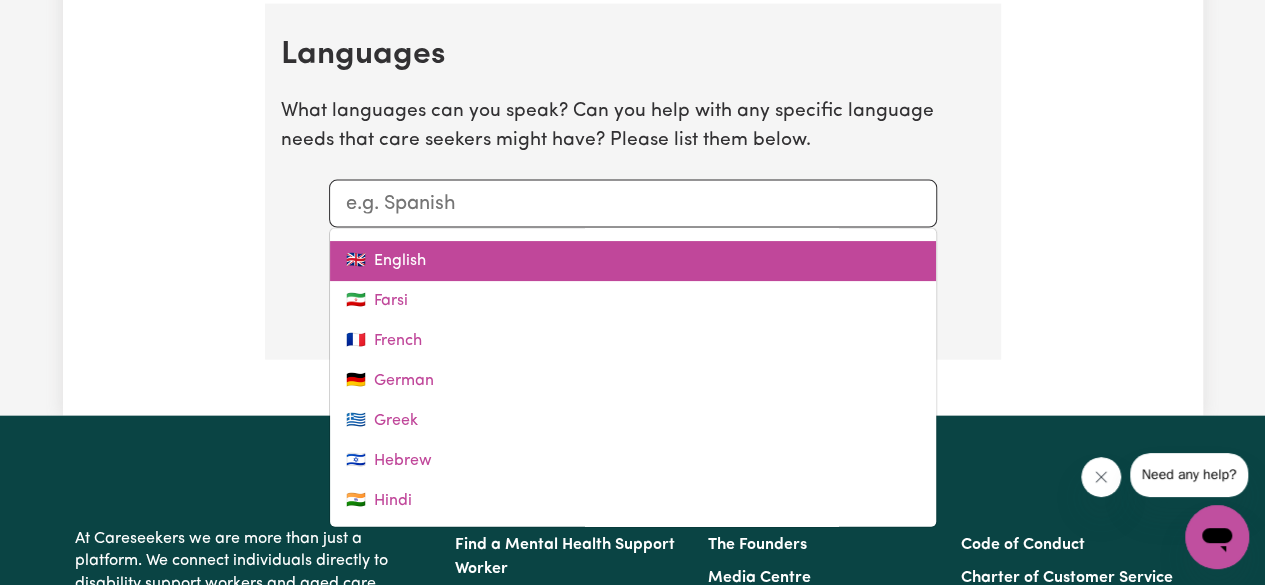 click on "🇬🇧 English" at bounding box center (633, 261) 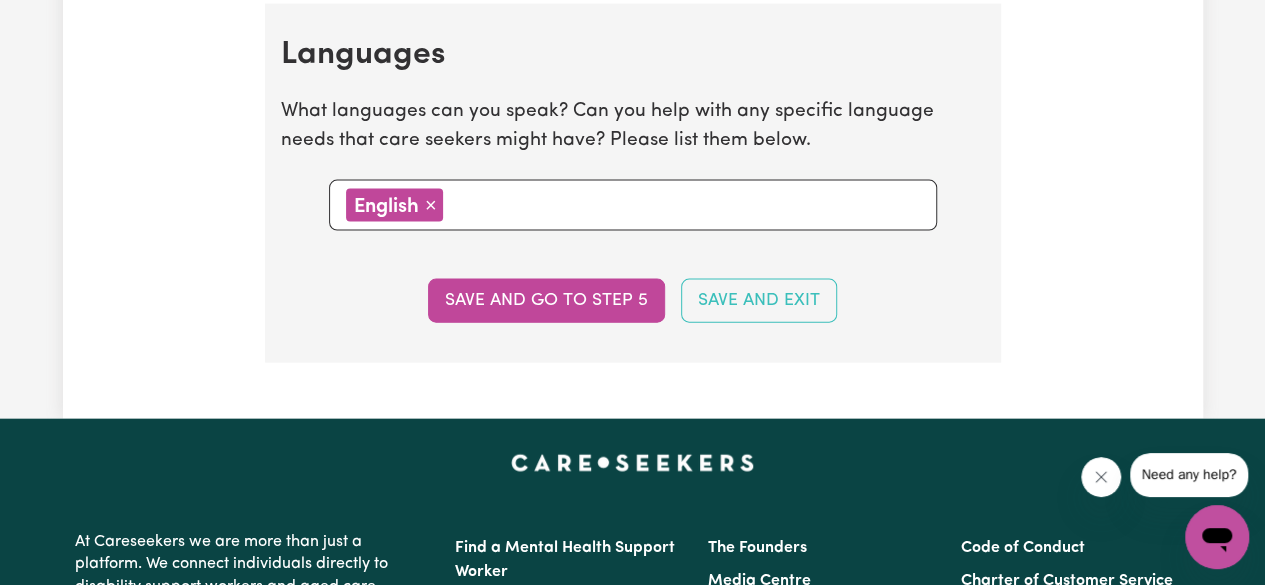 click at bounding box center [684, 204] 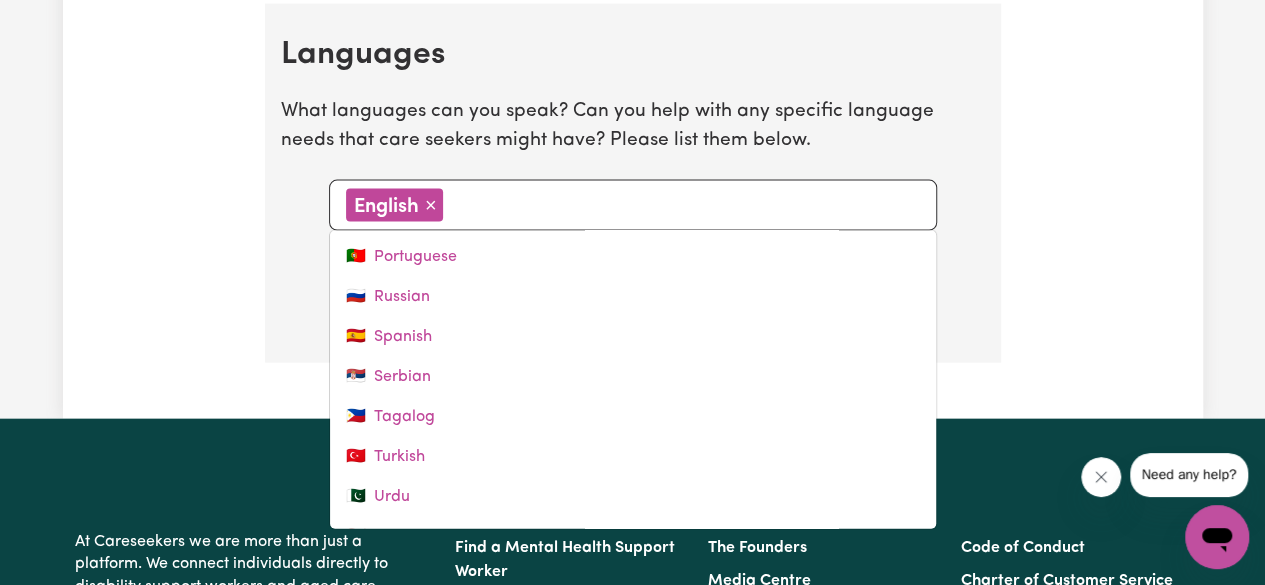 scroll, scrollTop: 797, scrollLeft: 0, axis: vertical 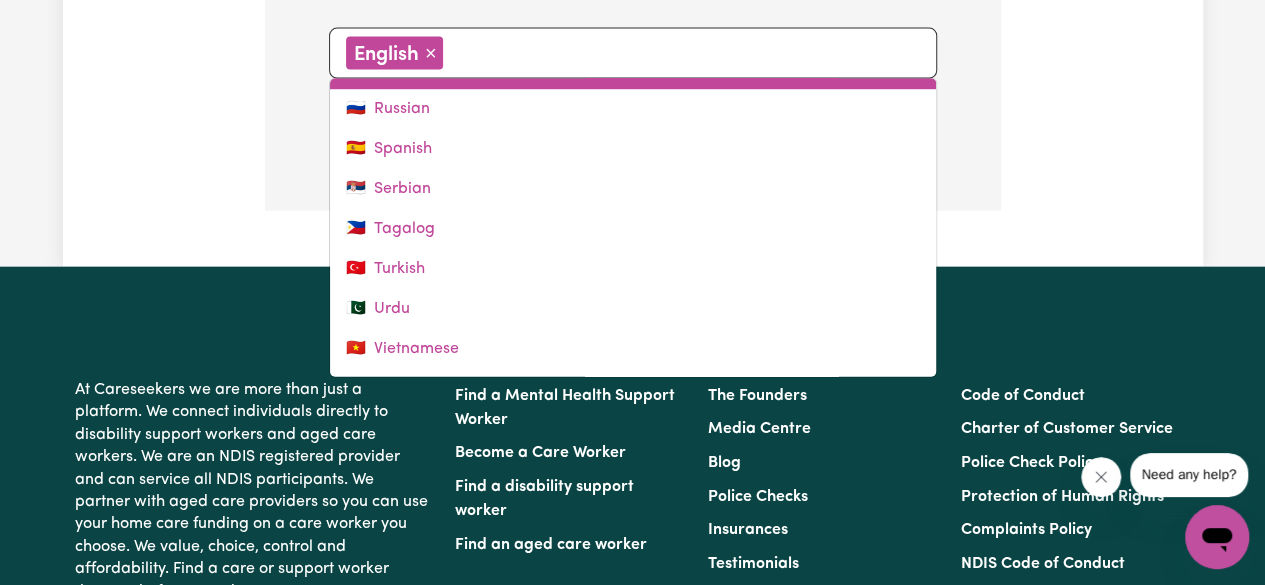 click on "🇵🇹 Portuguese" at bounding box center (633, 70) 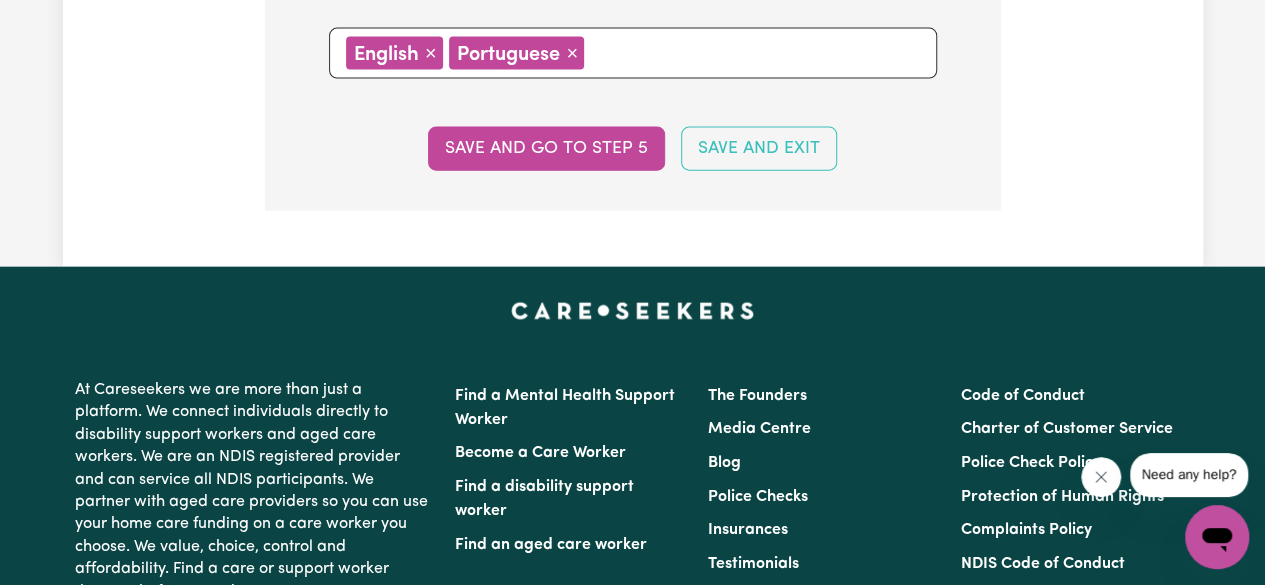 click on "×" at bounding box center (572, 53) 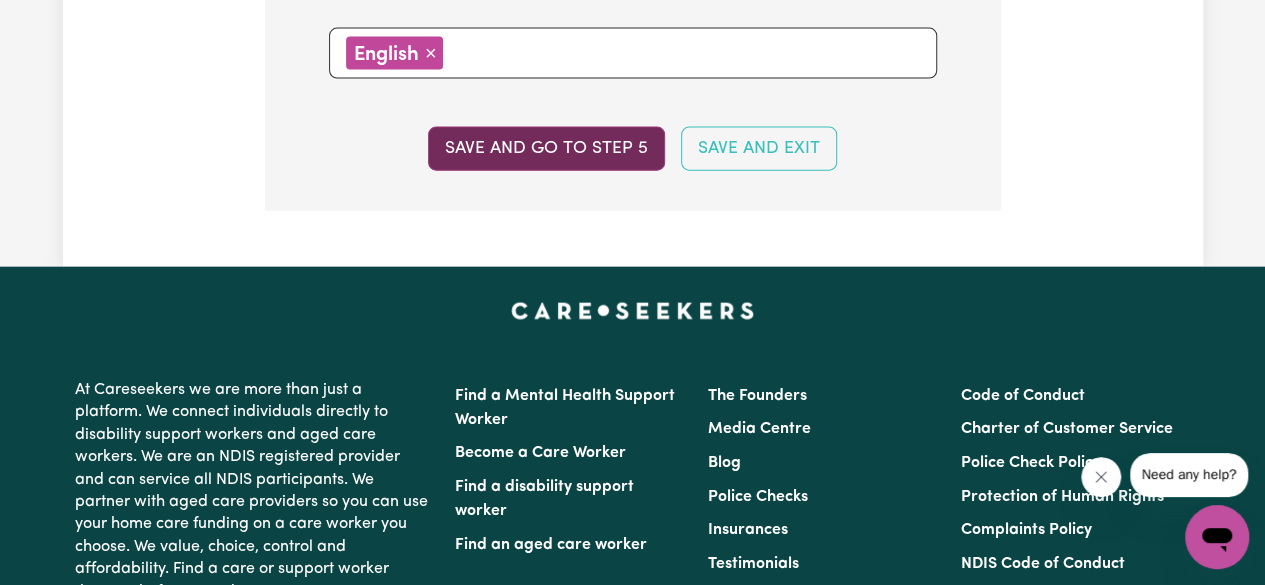 click on "Save and go to step 5" at bounding box center (546, 149) 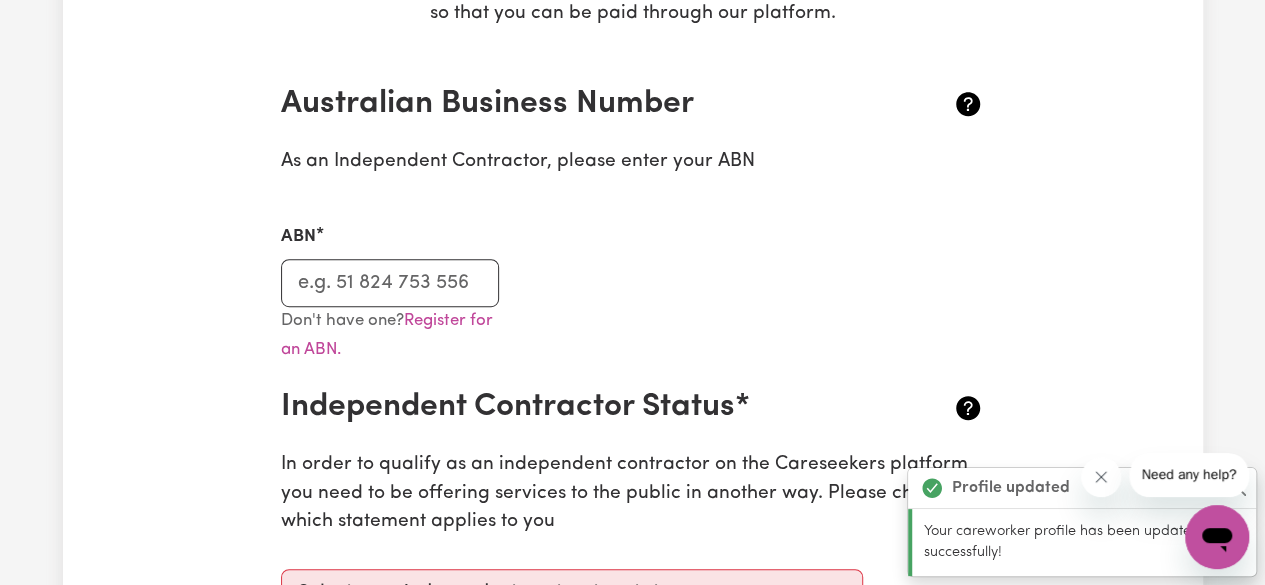 scroll, scrollTop: 416, scrollLeft: 0, axis: vertical 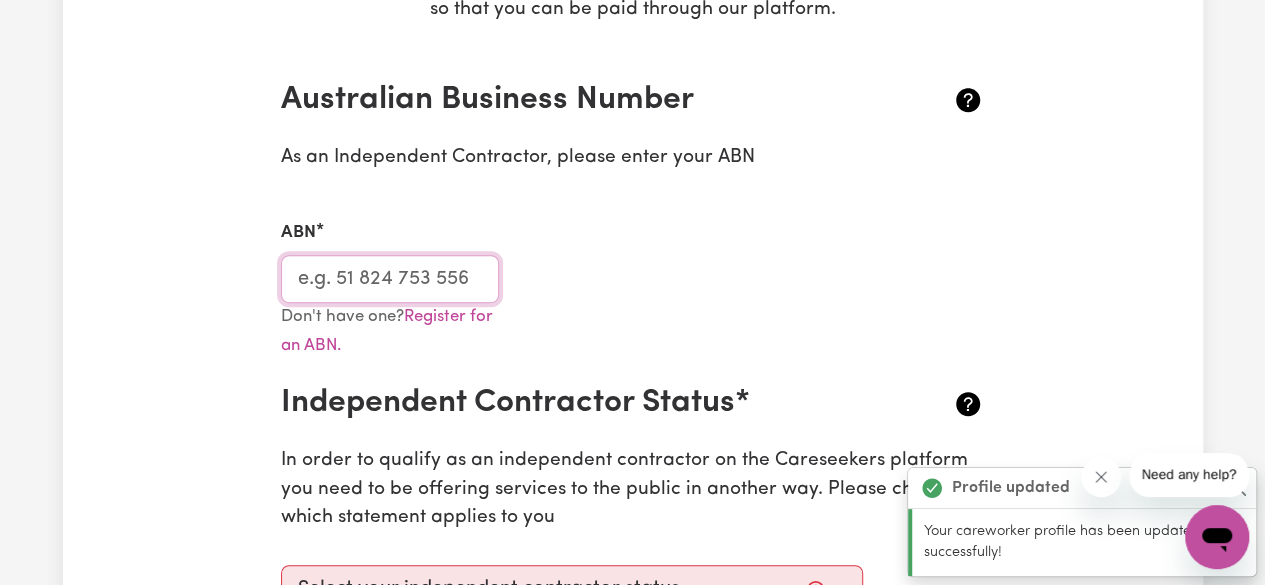 click on "ABN" at bounding box center (390, 279) 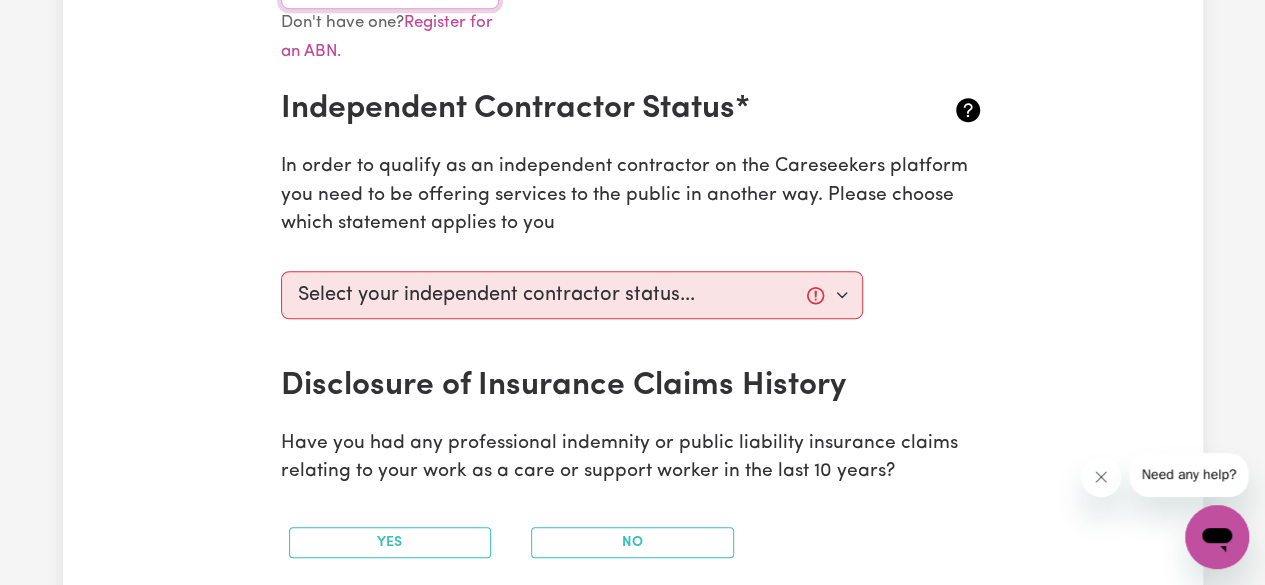 scroll, scrollTop: 722, scrollLeft: 0, axis: vertical 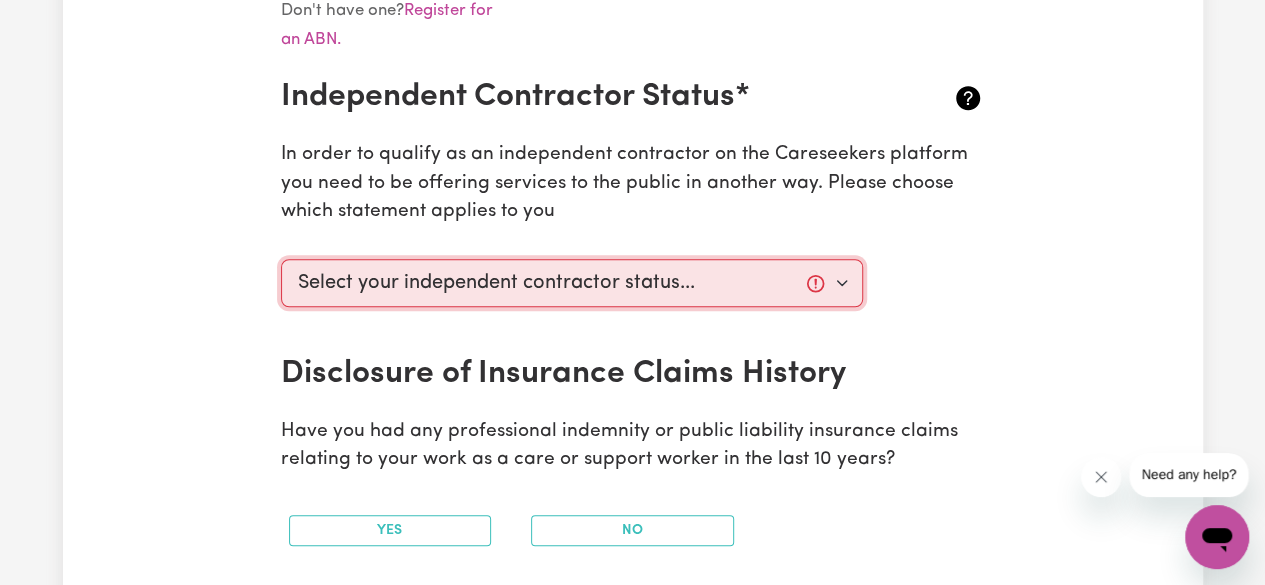 click on "Select your independent contractor status... I am providing services through another platform I am providing services privately on my own I am providing services by being employed by an organisation I am working in another industry" at bounding box center [572, 283] 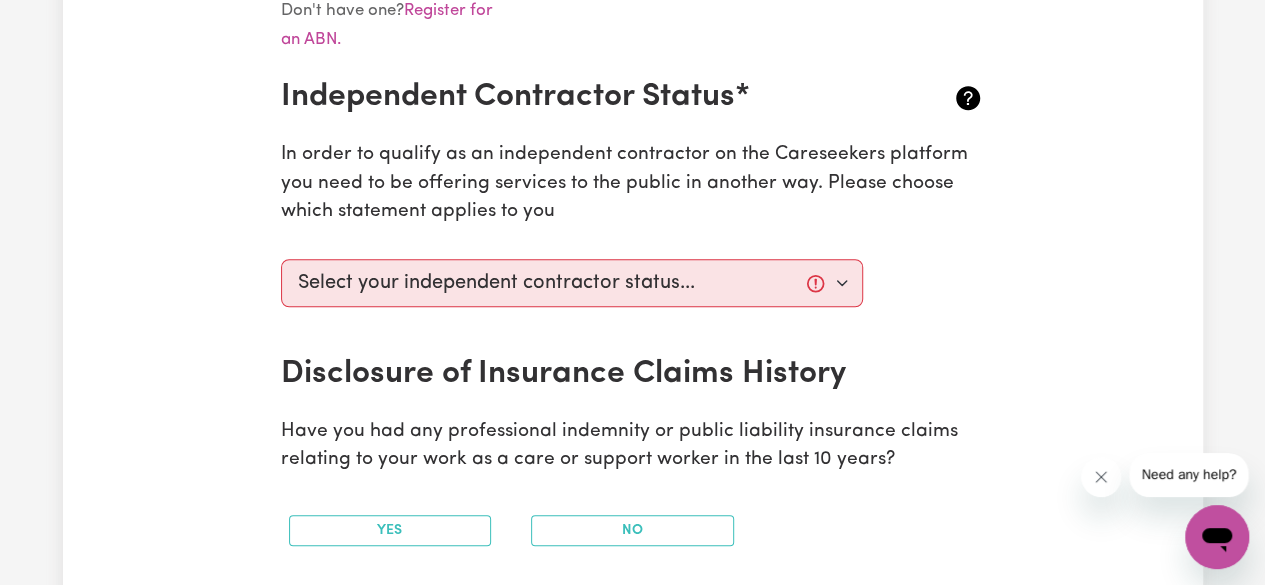 click on "Select your independent contractor status... I am providing services through another platform I am providing services privately on my own I am providing services by being employed by an organisation I am working in another industry" at bounding box center [633, 303] 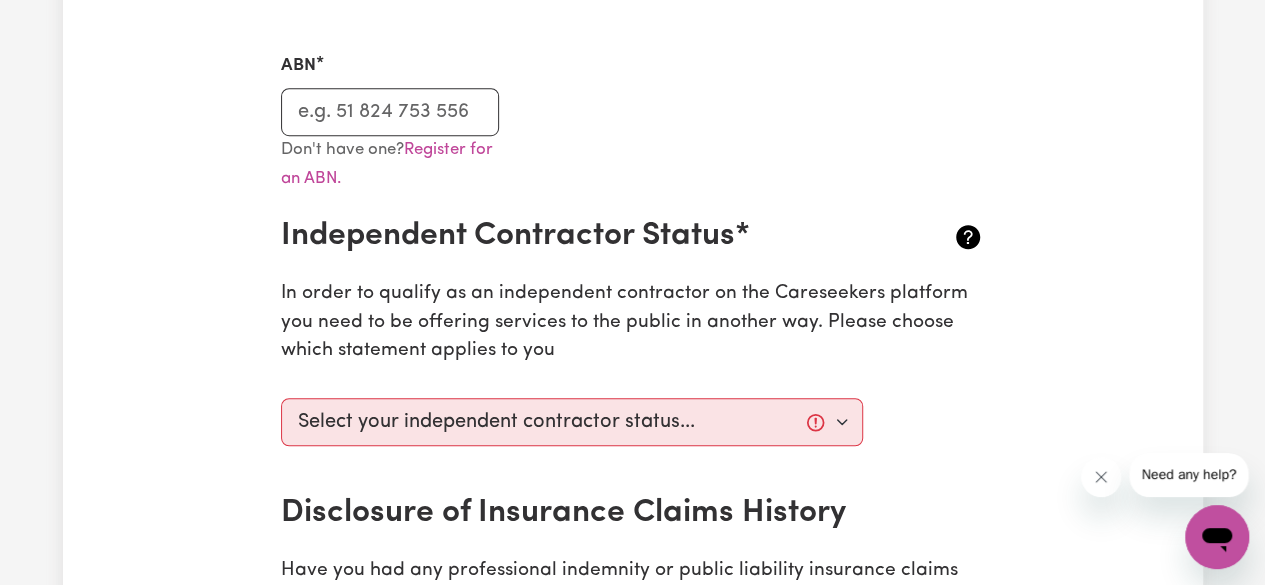 scroll, scrollTop: 578, scrollLeft: 0, axis: vertical 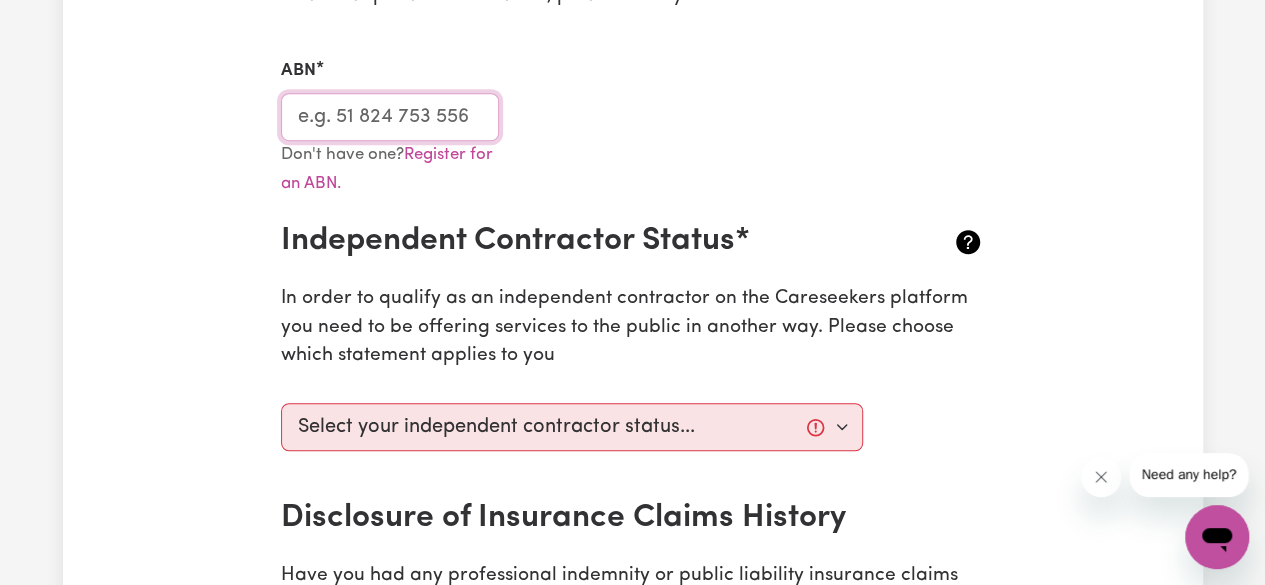 click on "ABN" at bounding box center (390, 117) 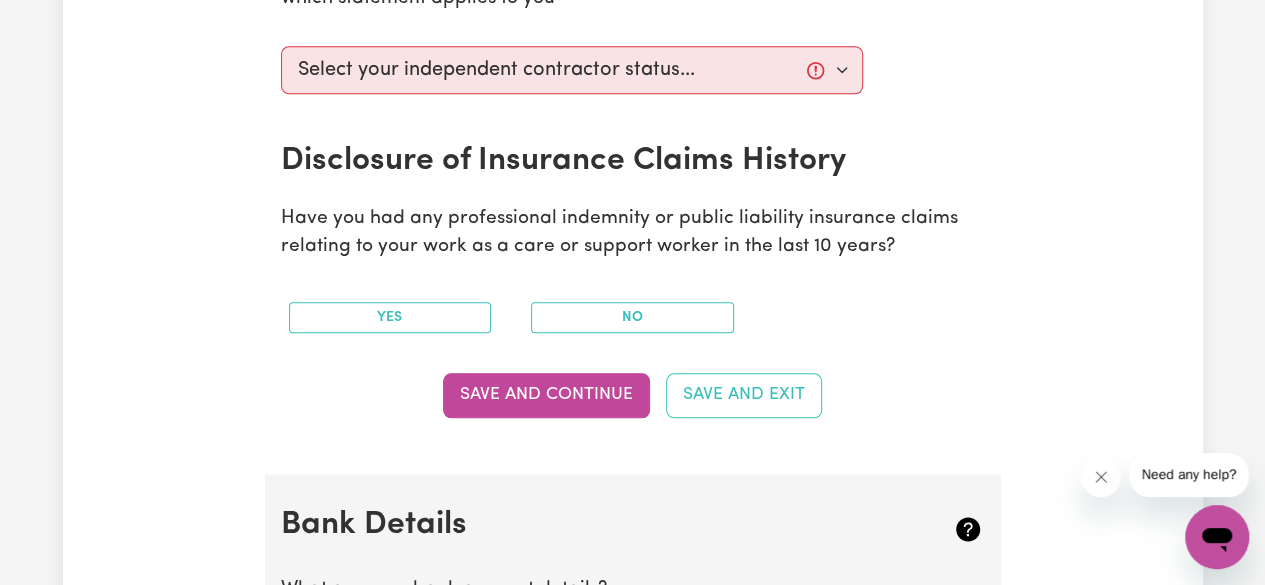 scroll, scrollTop: 936, scrollLeft: 0, axis: vertical 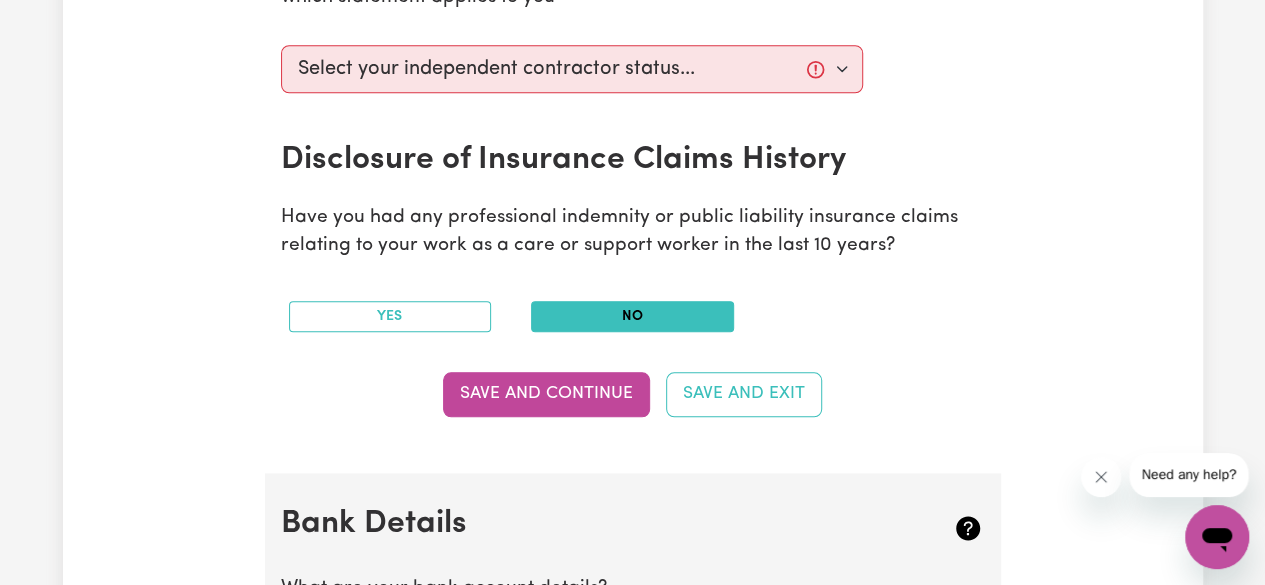 type on "[PHONE]" 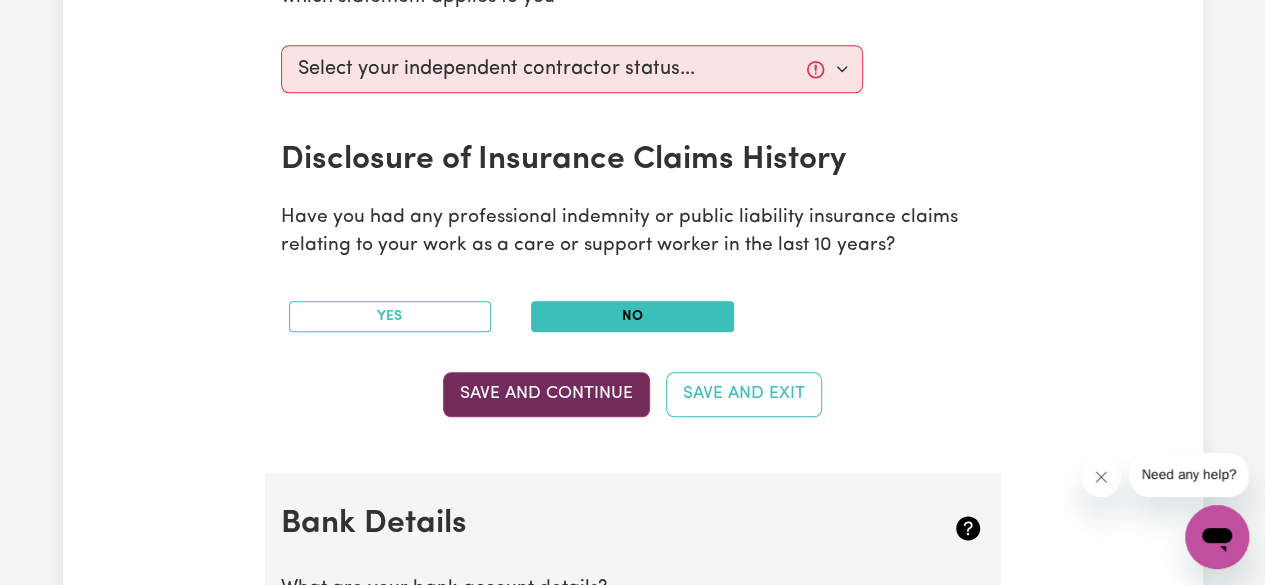 click on "Save and Continue" at bounding box center [546, 394] 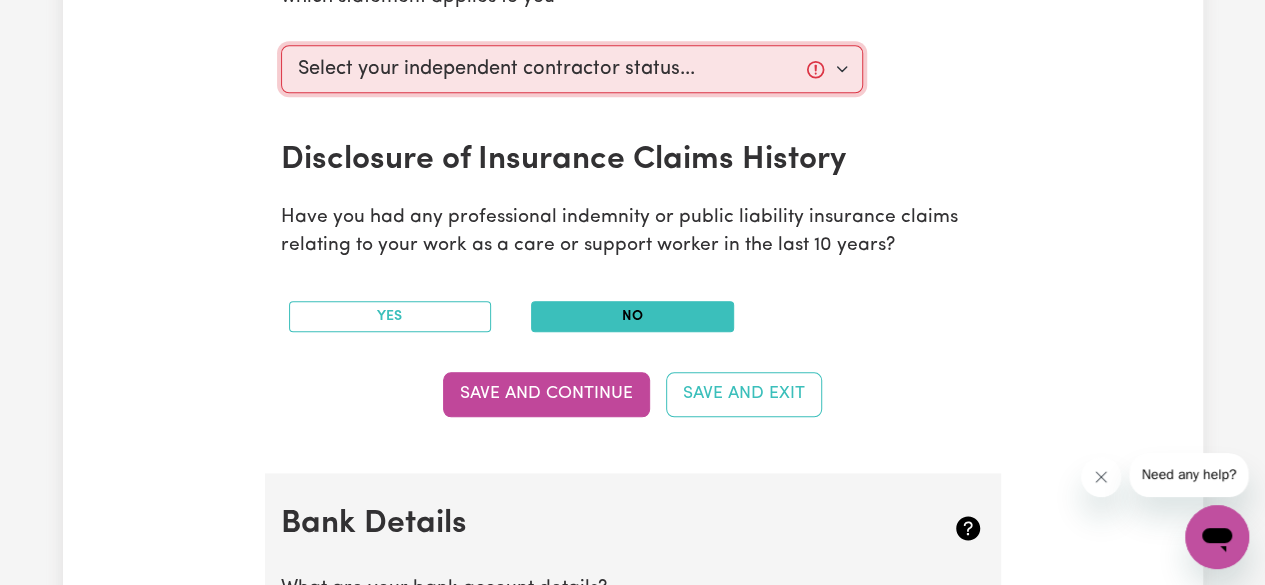 click on "Select your independent contractor status... I am providing services through another platform I am providing services privately on my own I am providing services by being employed by an organisation I am working in another industry" at bounding box center [572, 69] 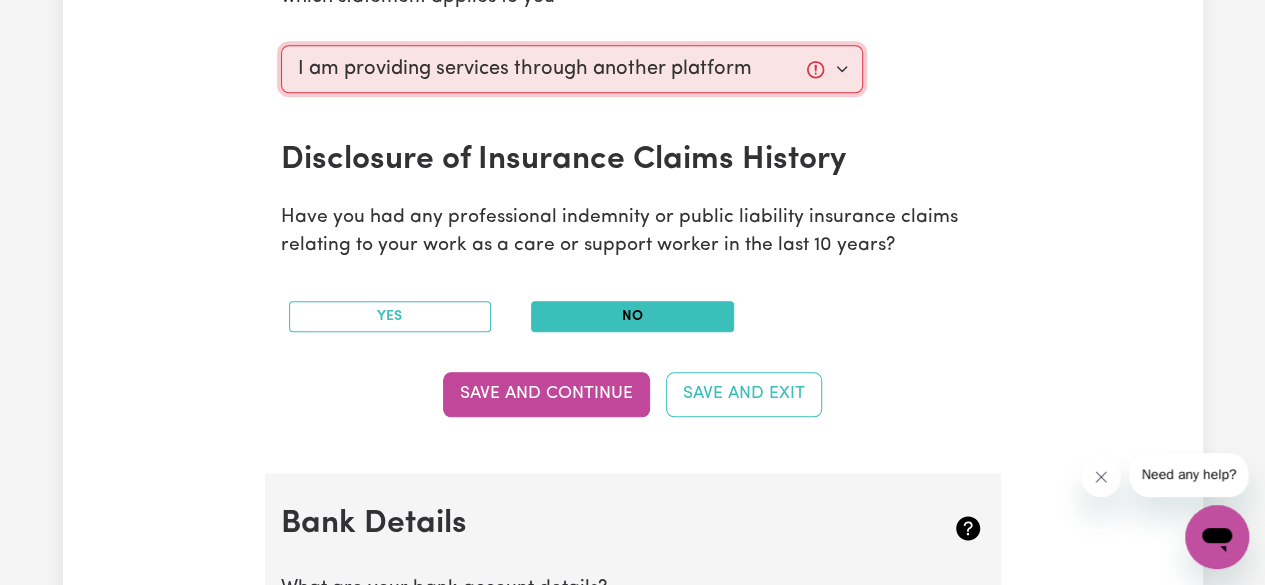click on "Select your independent contractor status... I am providing services through another platform I am providing services privately on my own I am providing services by being employed by an organisation I am working in another industry" at bounding box center (572, 69) 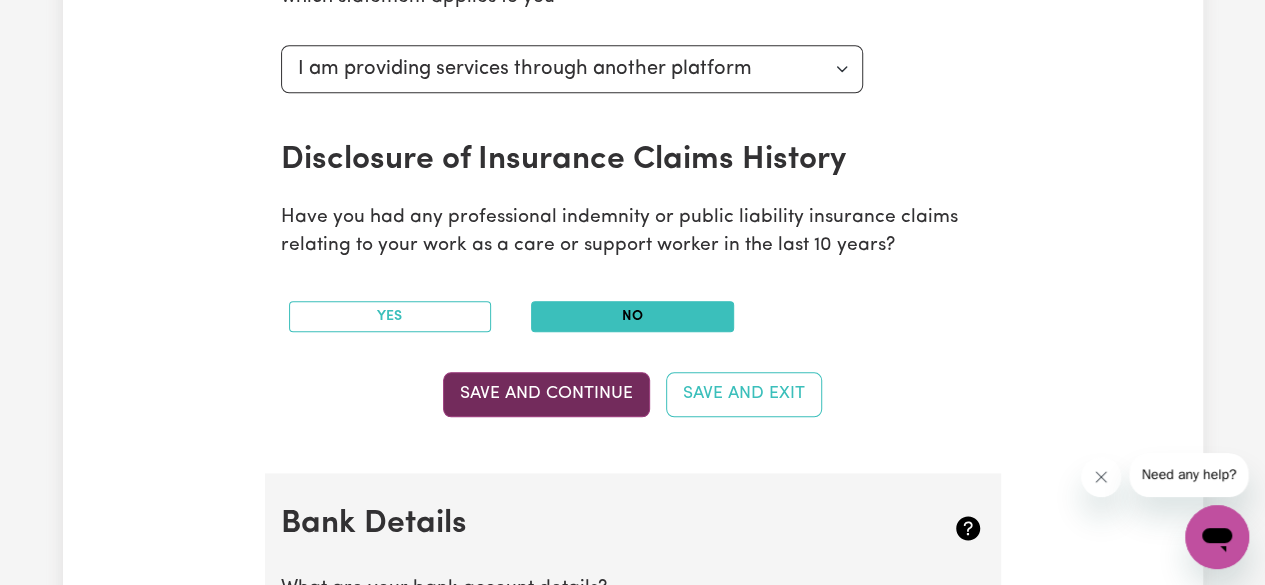 click on "Save and Continue" at bounding box center [546, 394] 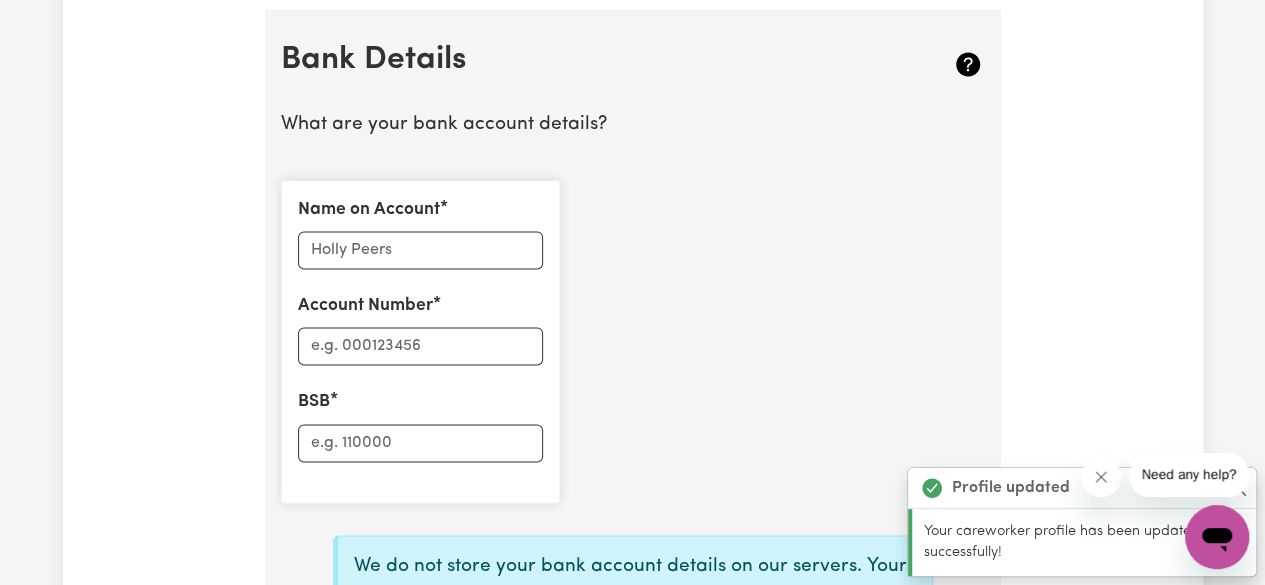 scroll, scrollTop: 1407, scrollLeft: 0, axis: vertical 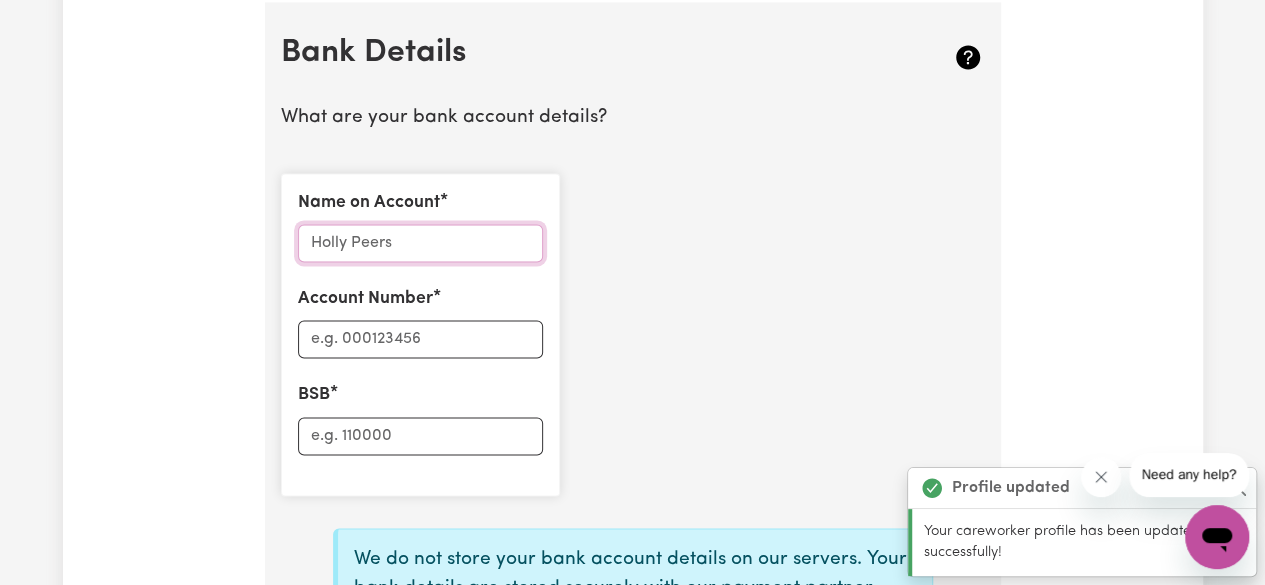 click on "Name on Account" at bounding box center (420, 243) 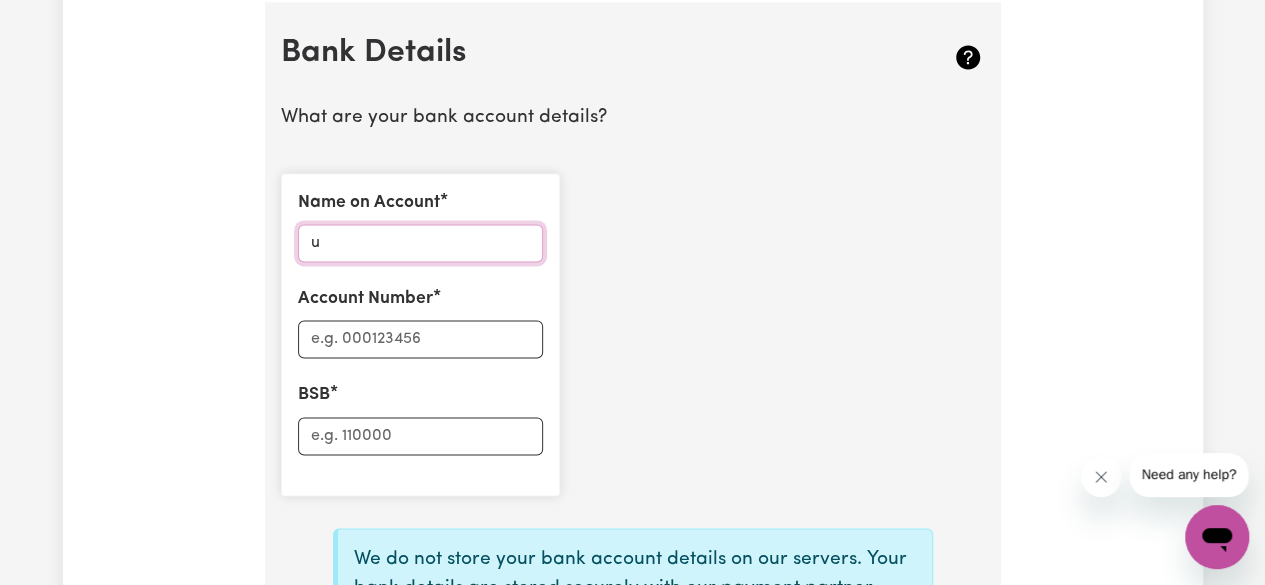 type on "[FIRST] [LAST]" 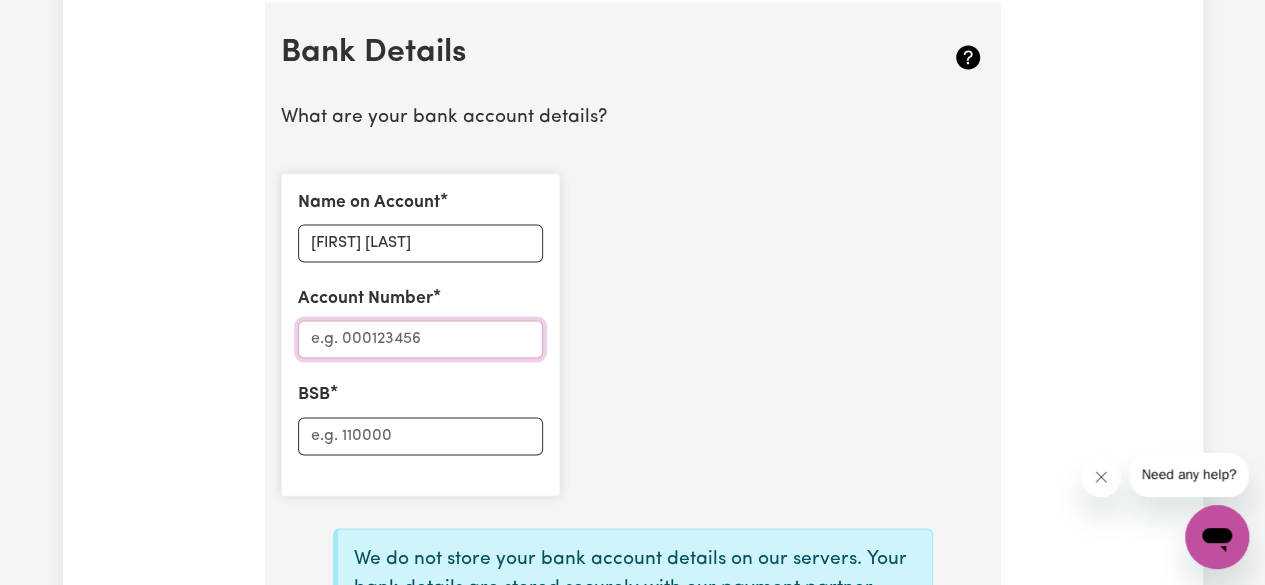 click on "Account Number" at bounding box center (420, 339) 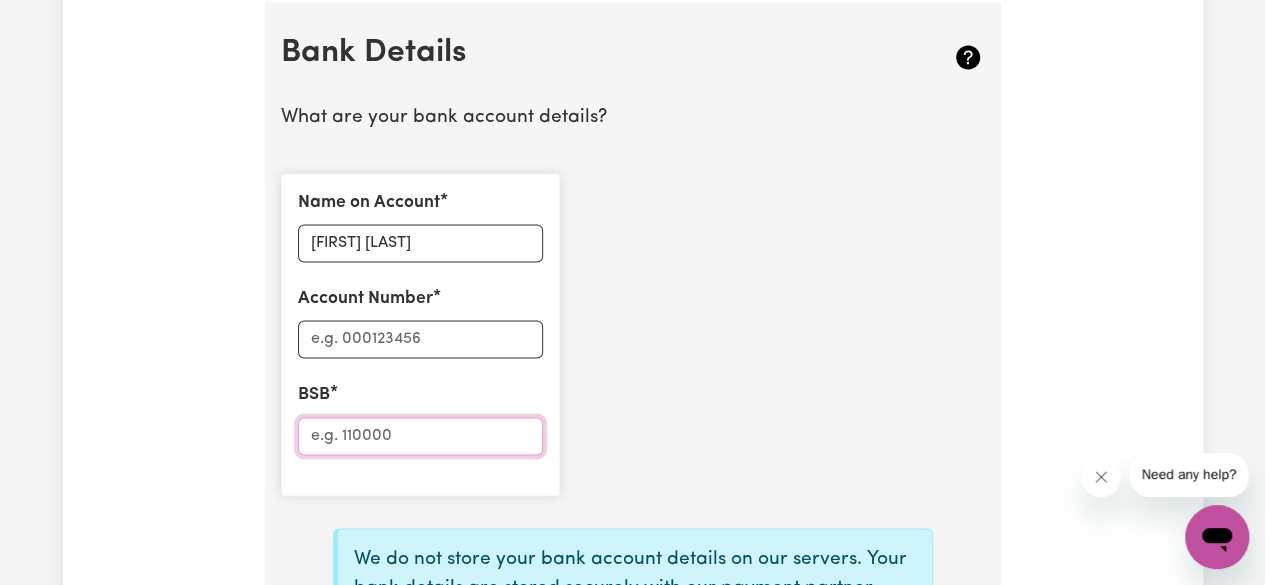 click on "BSB" at bounding box center [420, 436] 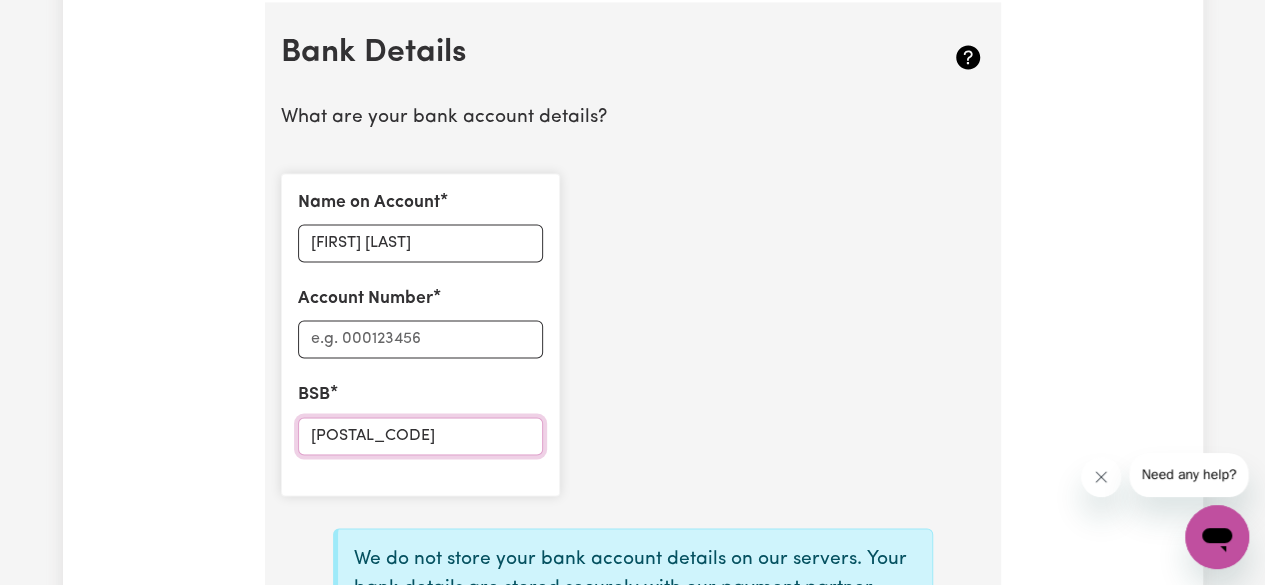 type on "[POSTAL_CODE]" 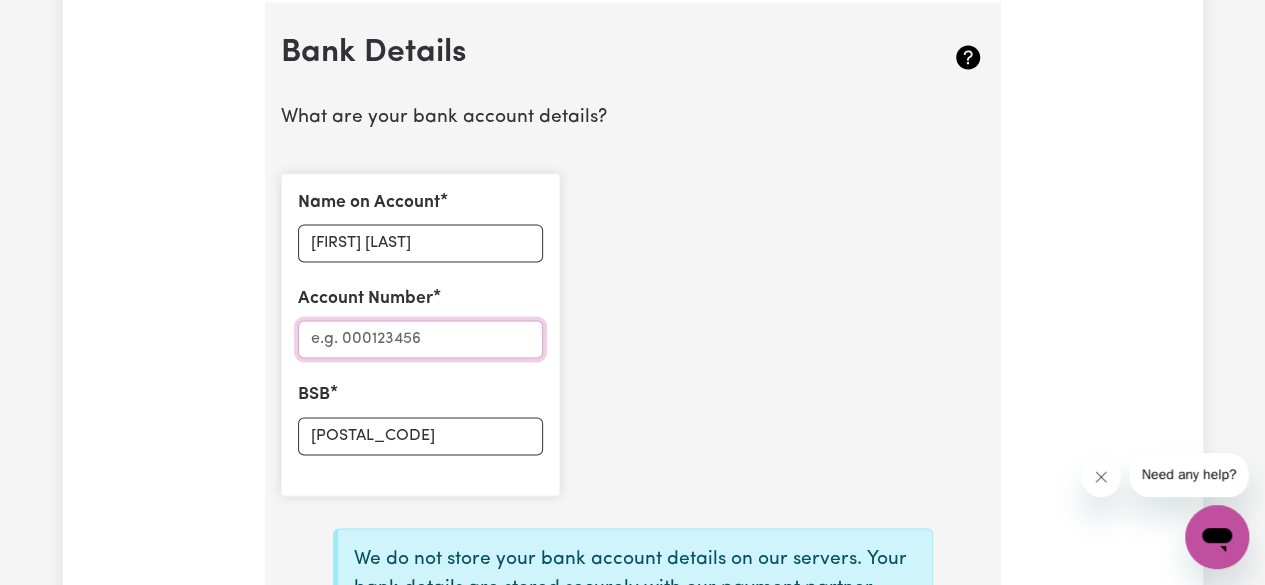 click on "Account Number" at bounding box center (420, 339) 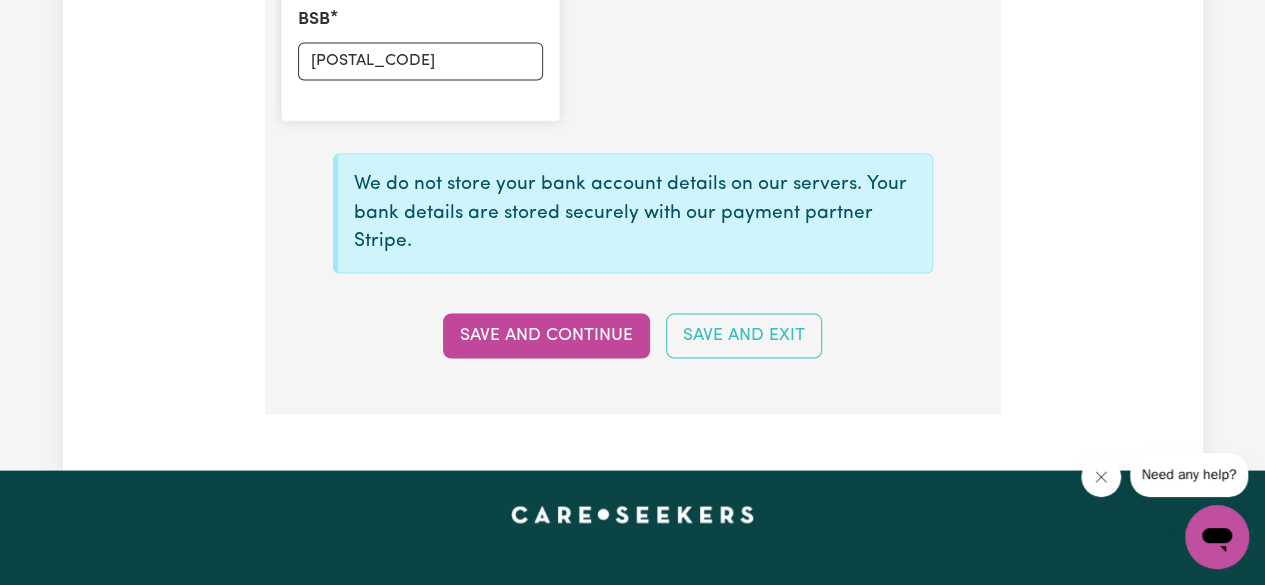 scroll, scrollTop: 1783, scrollLeft: 0, axis: vertical 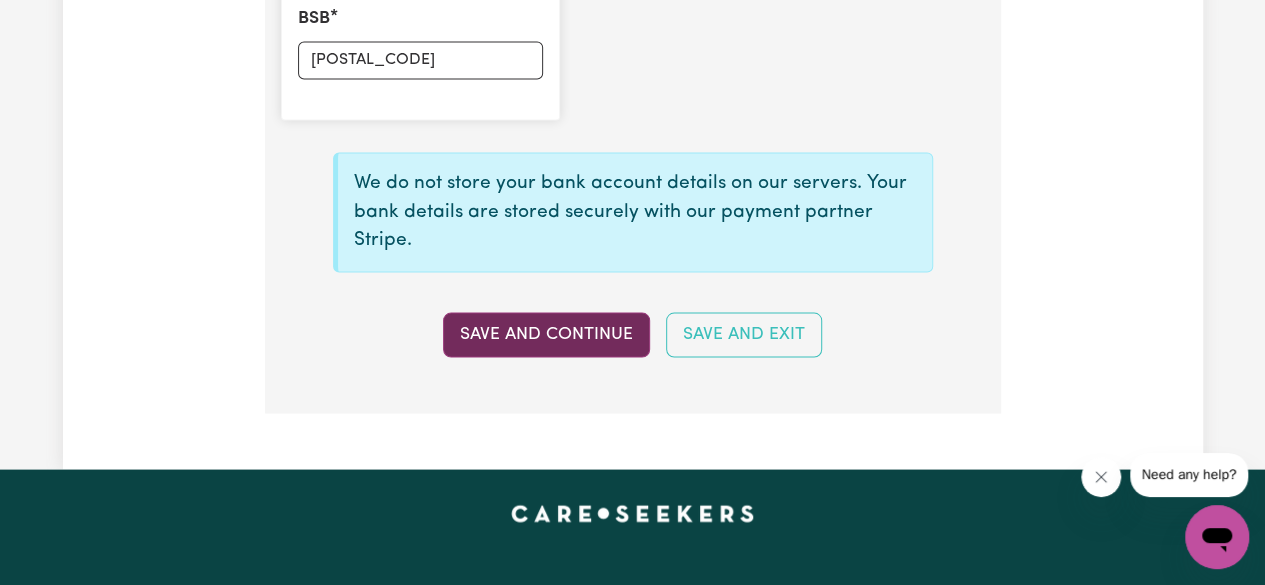 click on "Save and Continue" at bounding box center (546, 334) 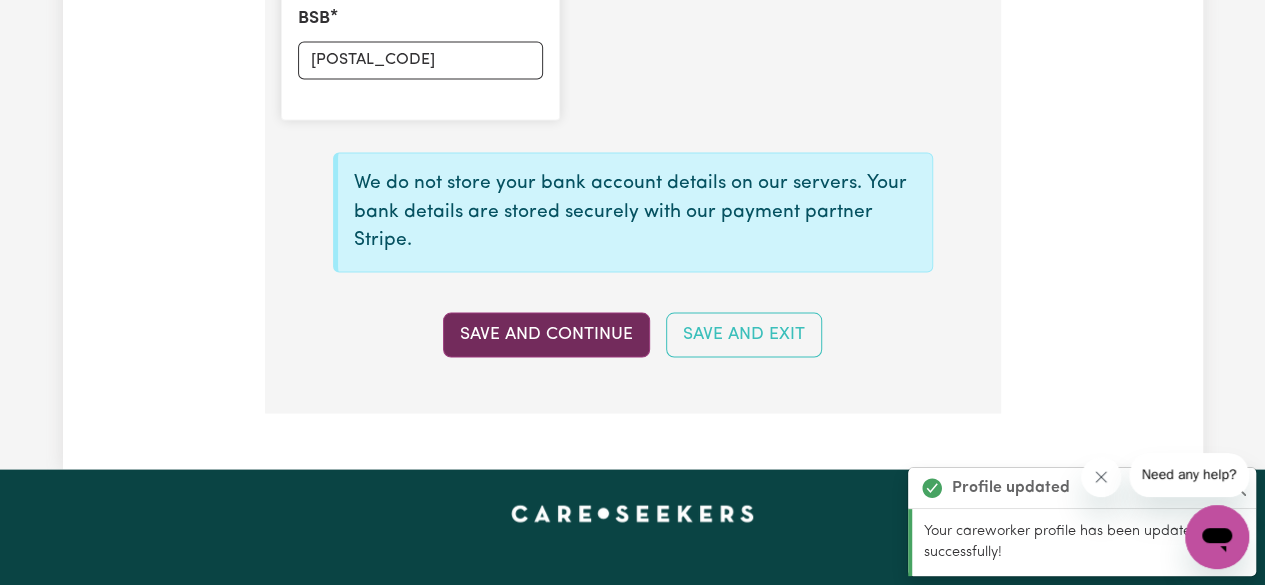 type on "[PHONE_MASKED]" 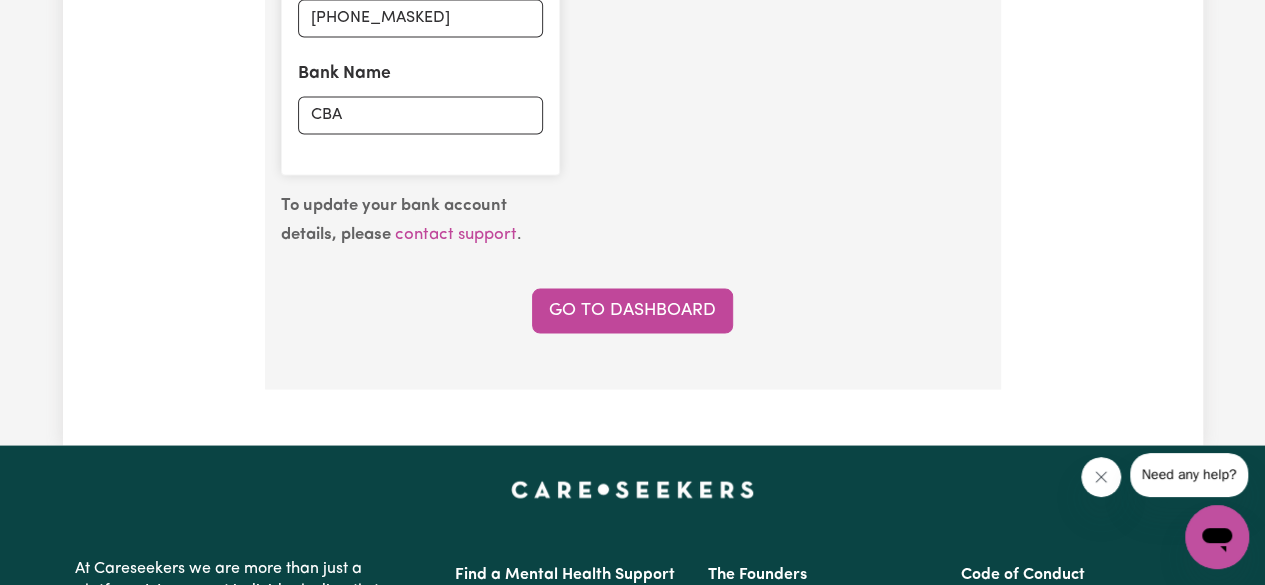 scroll, scrollTop: 1729, scrollLeft: 0, axis: vertical 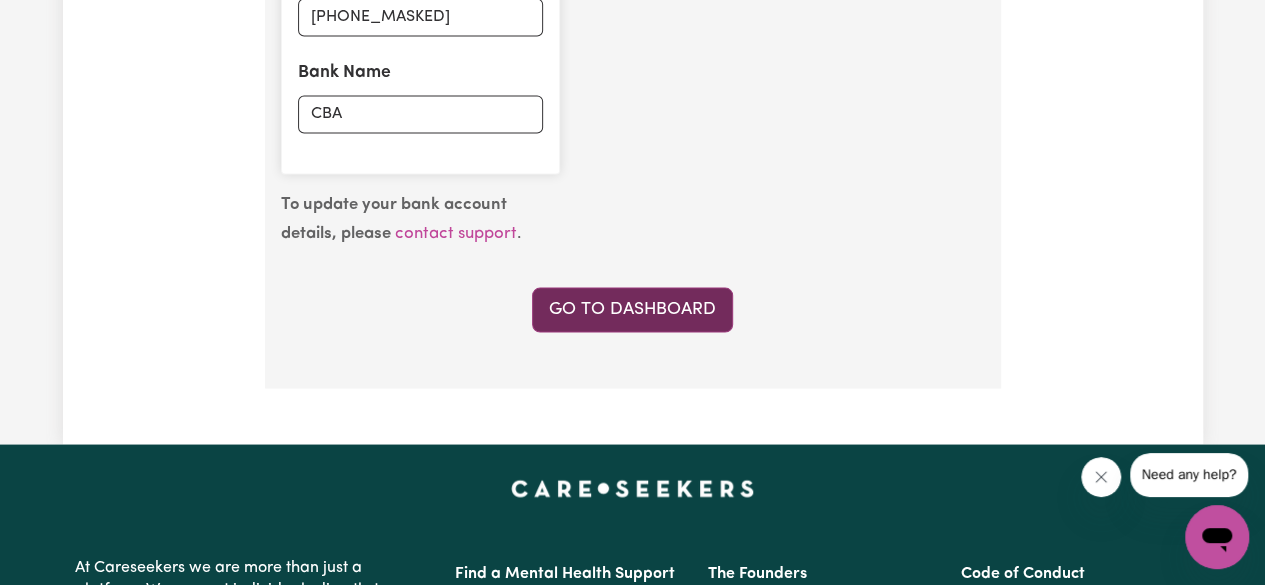 click on "Go to Dashboard" at bounding box center [632, 309] 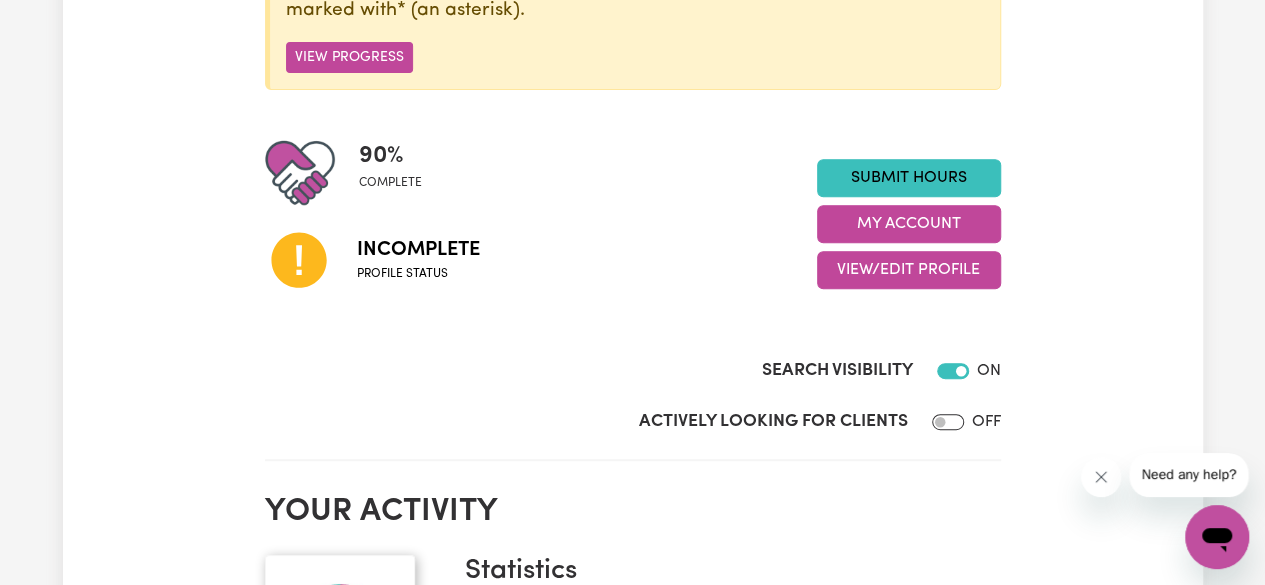 scroll, scrollTop: 375, scrollLeft: 0, axis: vertical 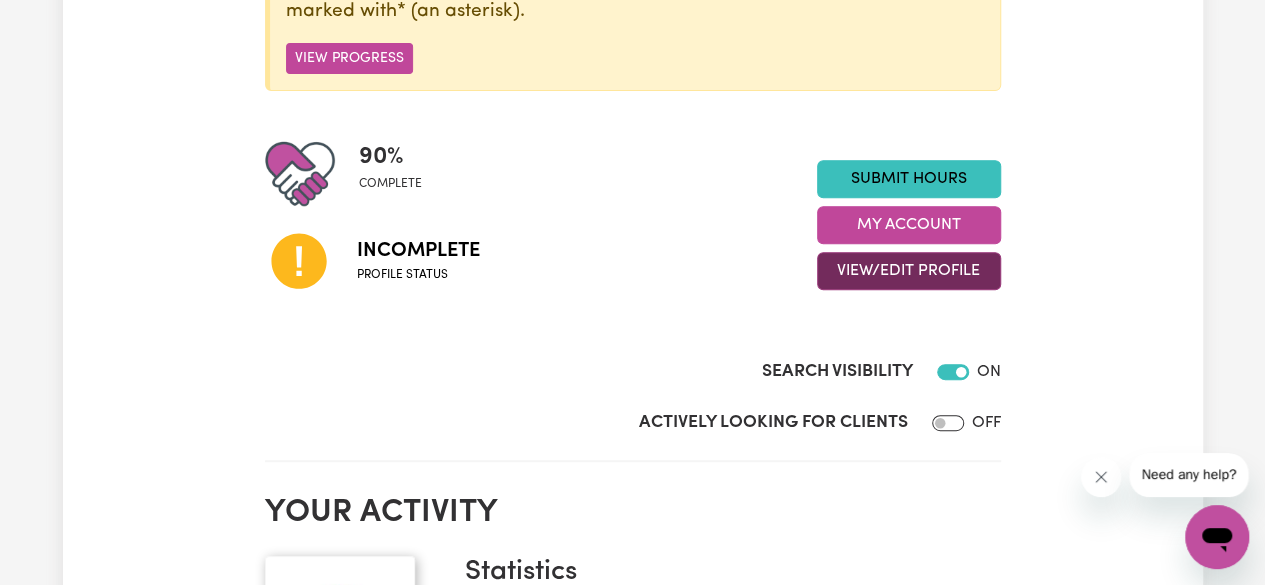 click on "View/Edit Profile" at bounding box center (909, 271) 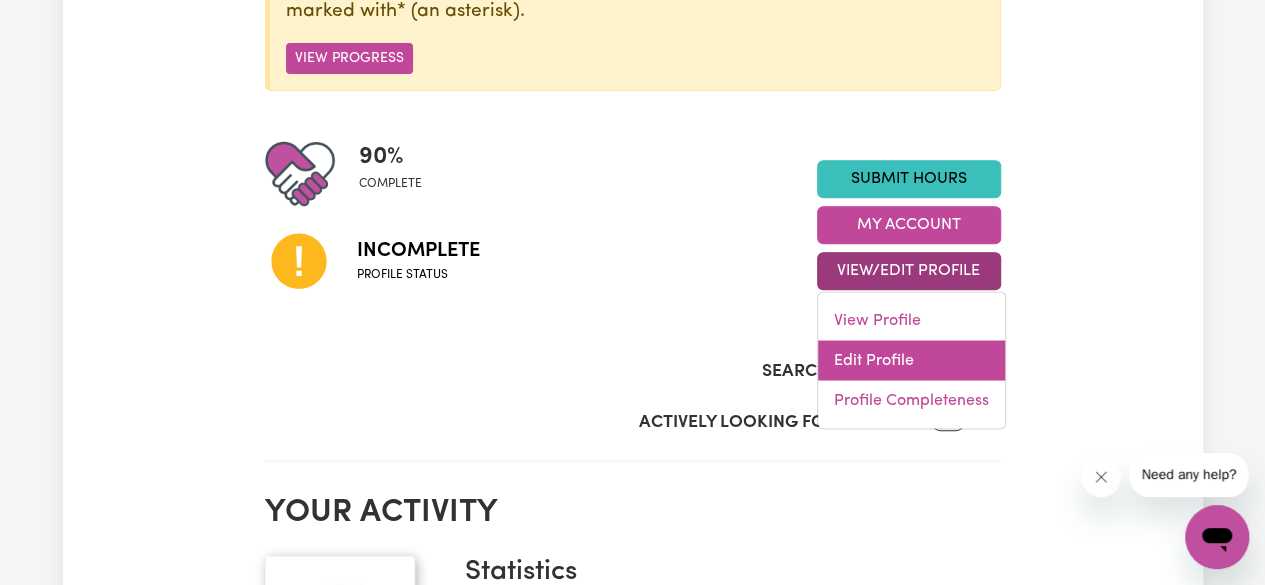 click on "Edit Profile" at bounding box center [911, 361] 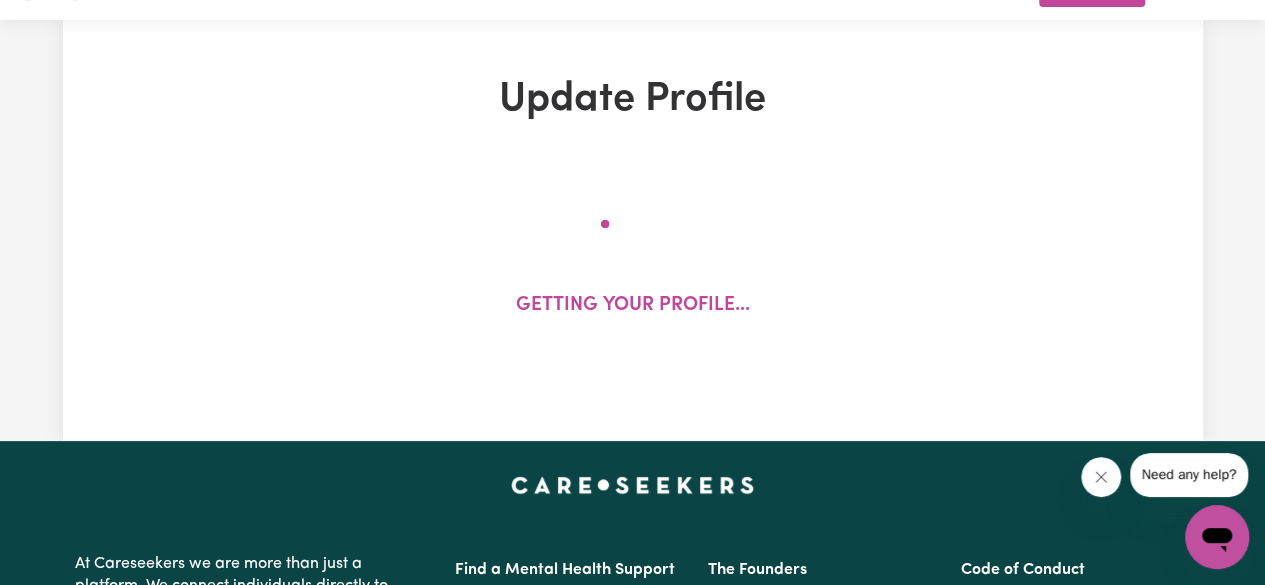 scroll, scrollTop: 0, scrollLeft: 0, axis: both 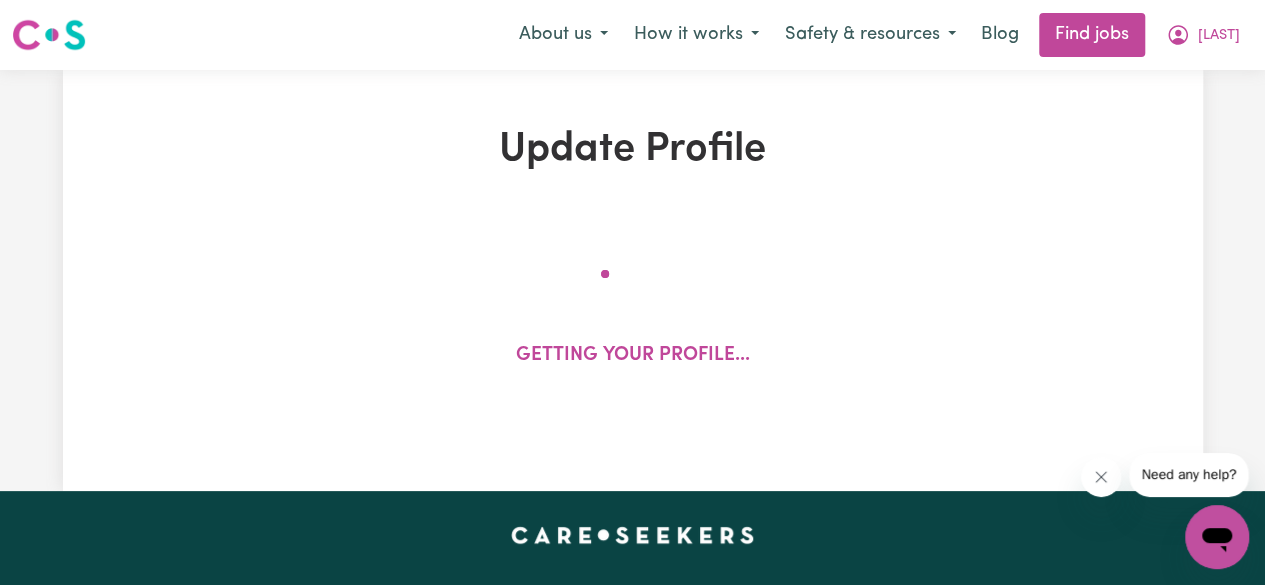 select on "male" 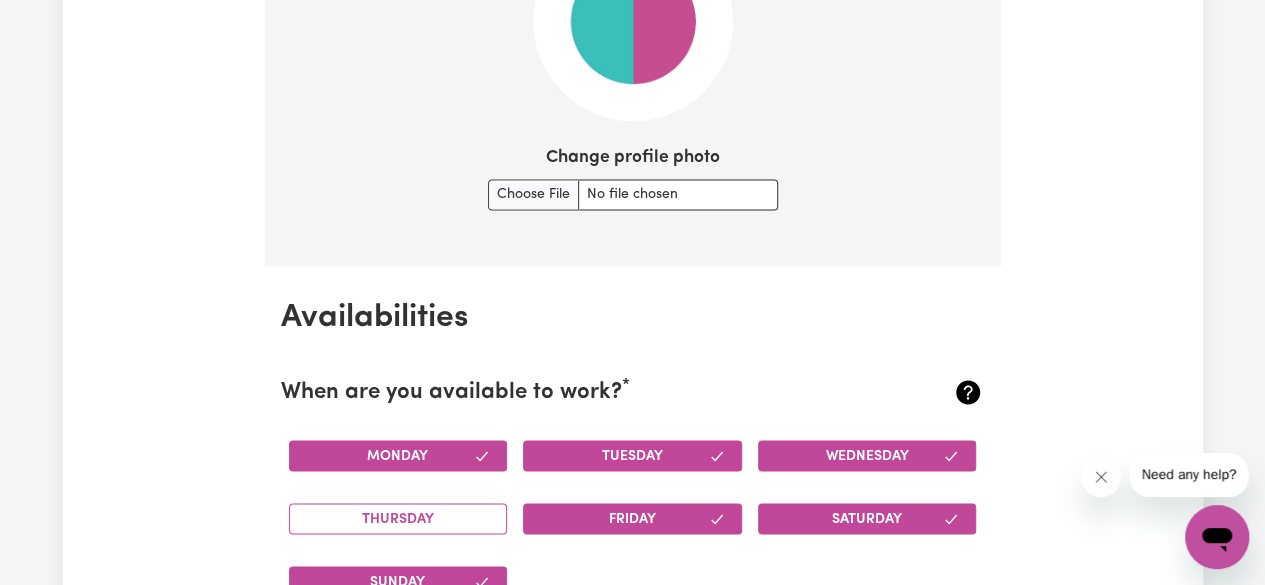 scroll, scrollTop: 1609, scrollLeft: 0, axis: vertical 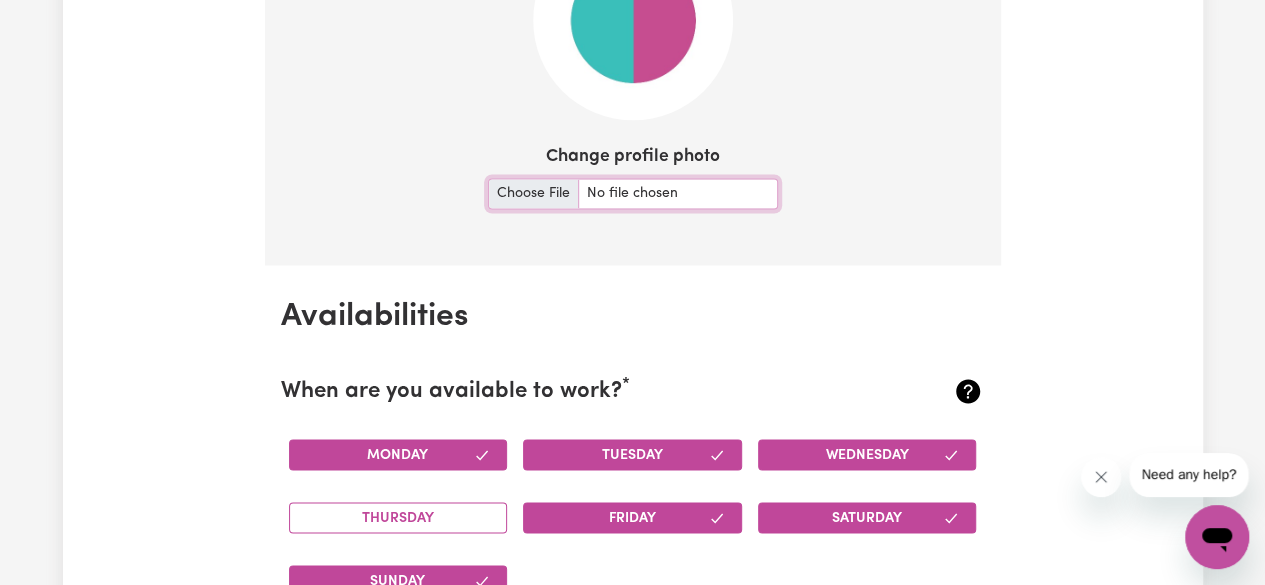 click on "Change profile photo" at bounding box center (633, 193) 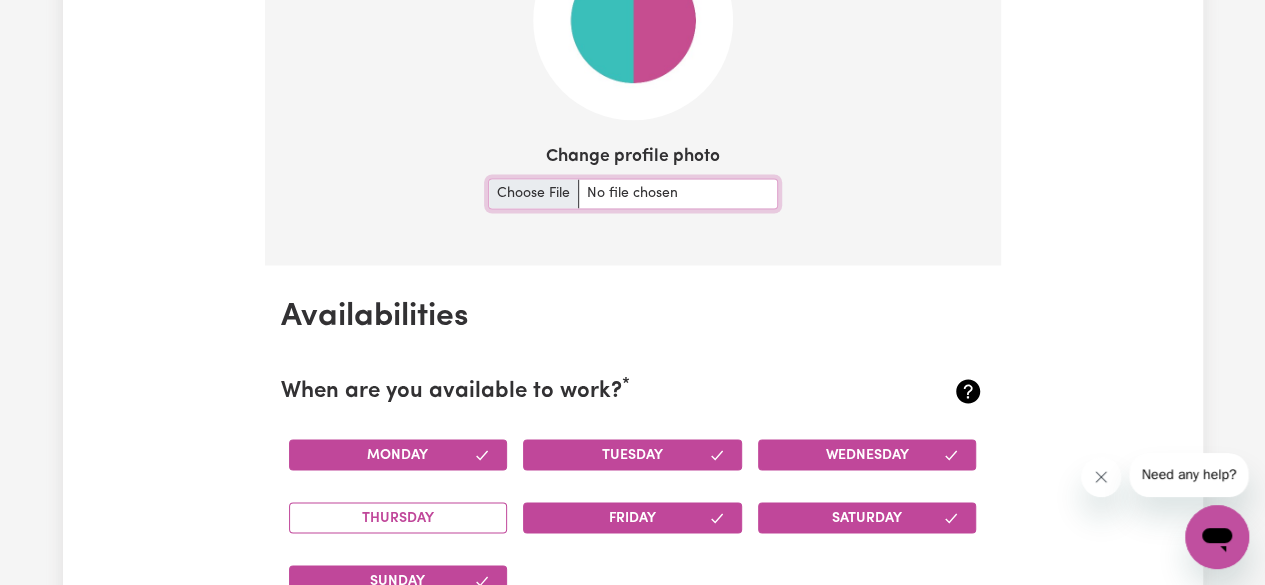 type on "C:\fakepath\[DOCUMENT_TYPE]" 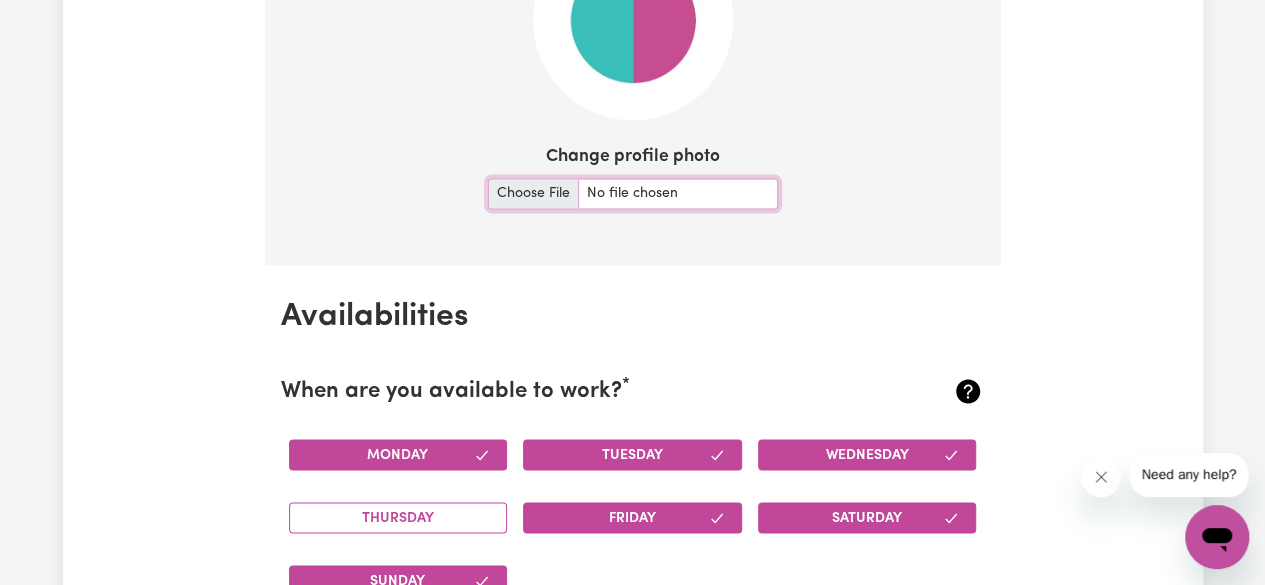 scroll, scrollTop: 1844, scrollLeft: 0, axis: vertical 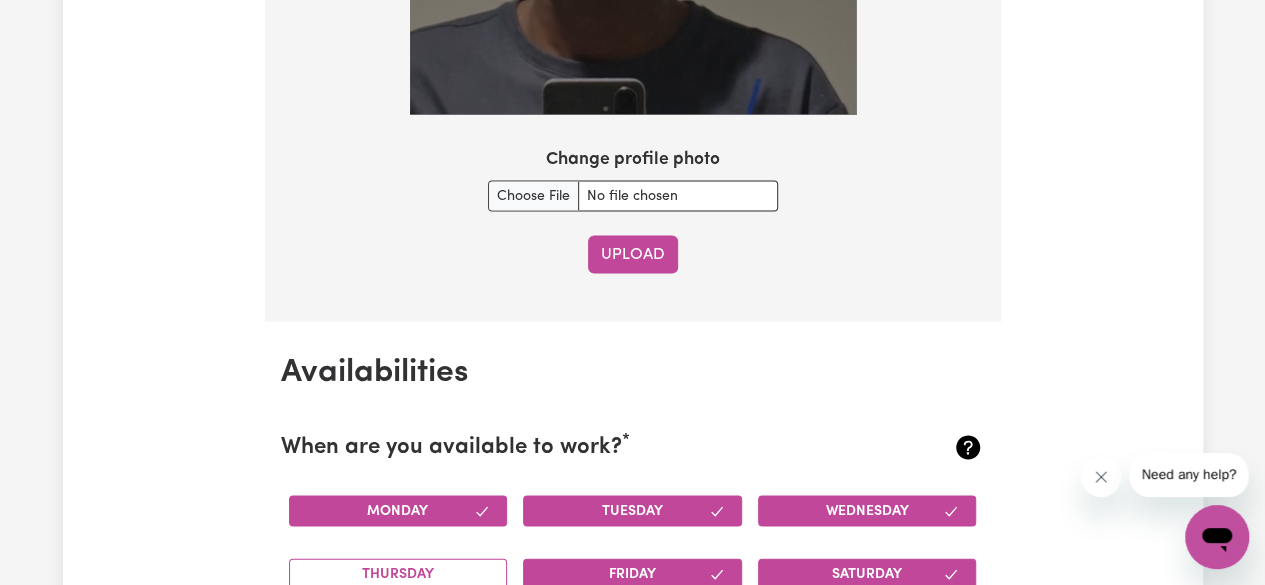 click on "Upload" at bounding box center [633, 254] 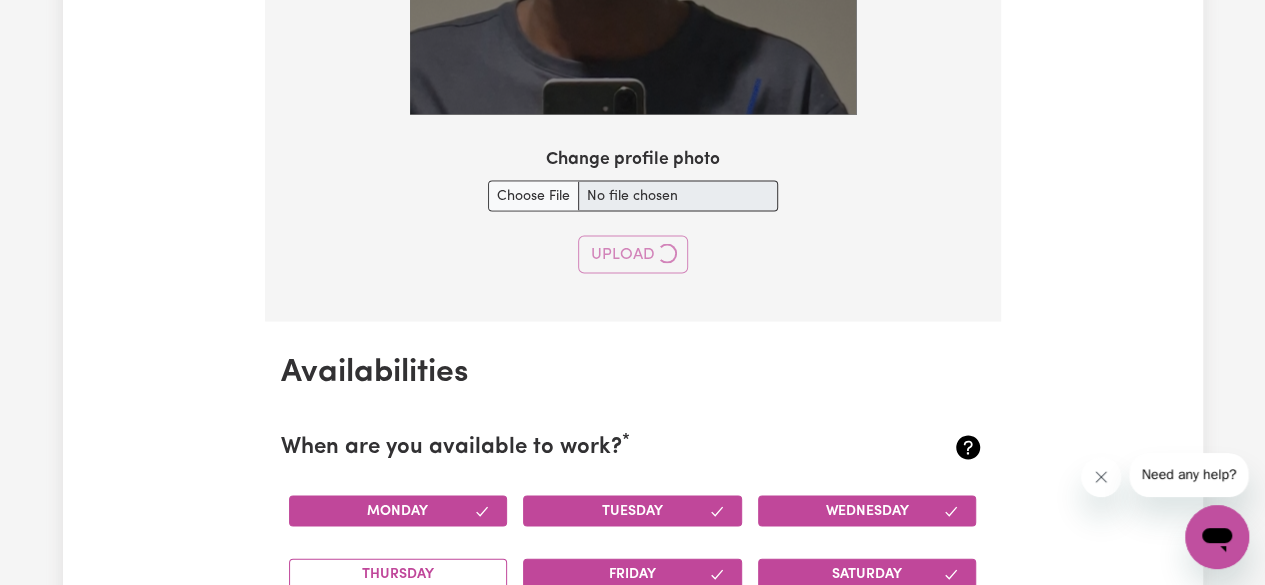 type 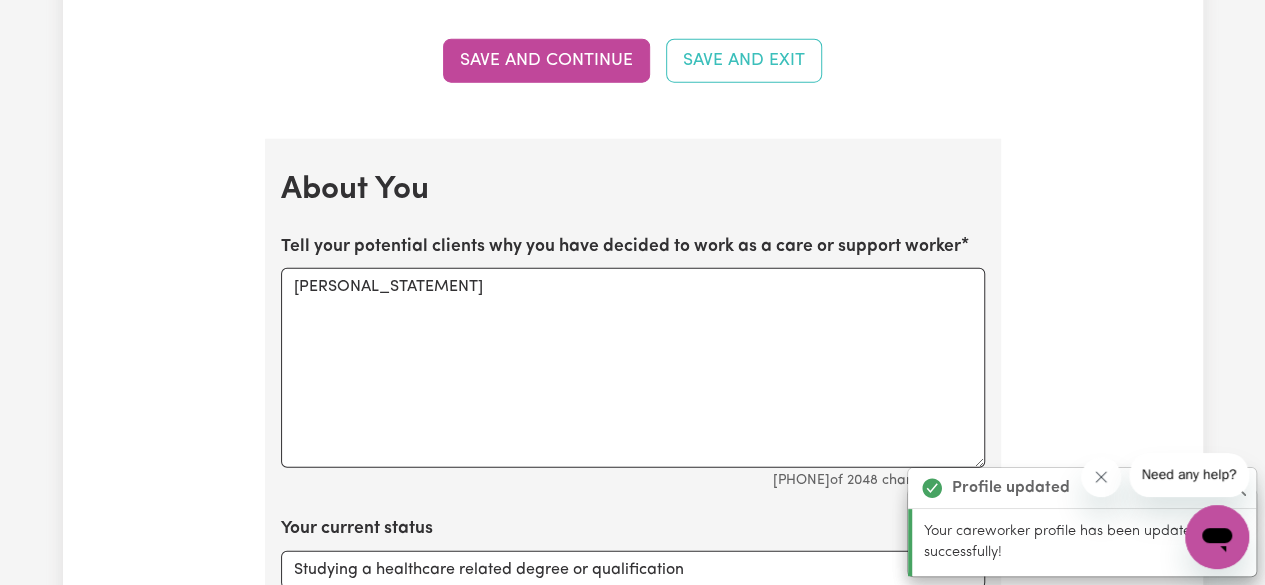 scroll, scrollTop: 2620, scrollLeft: 0, axis: vertical 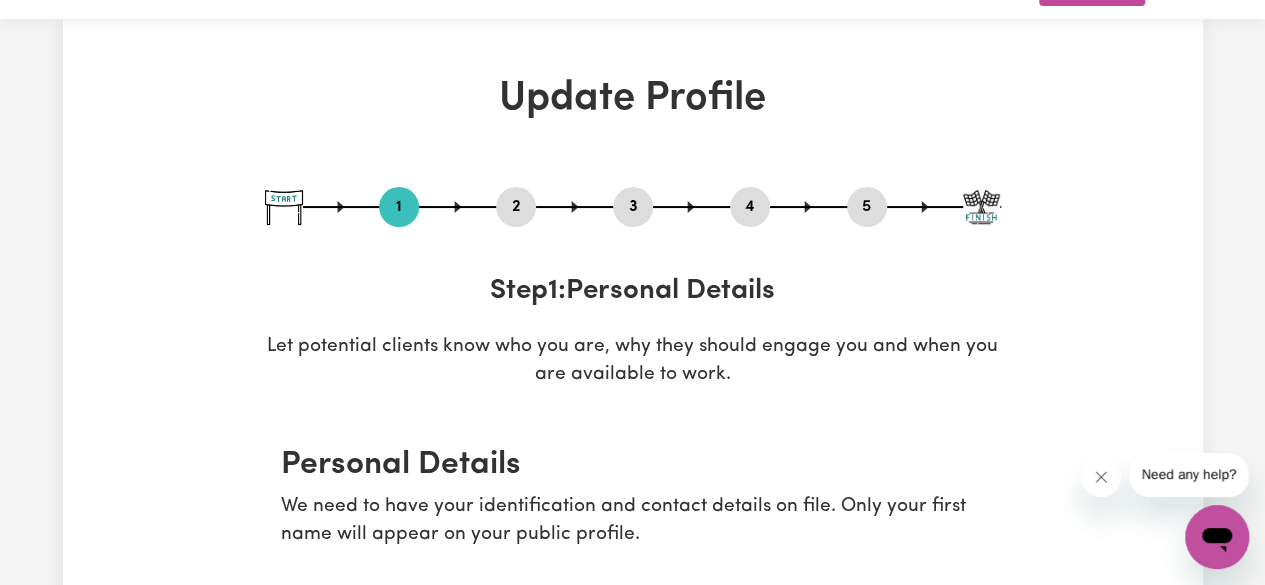 click at bounding box center (981, 207) 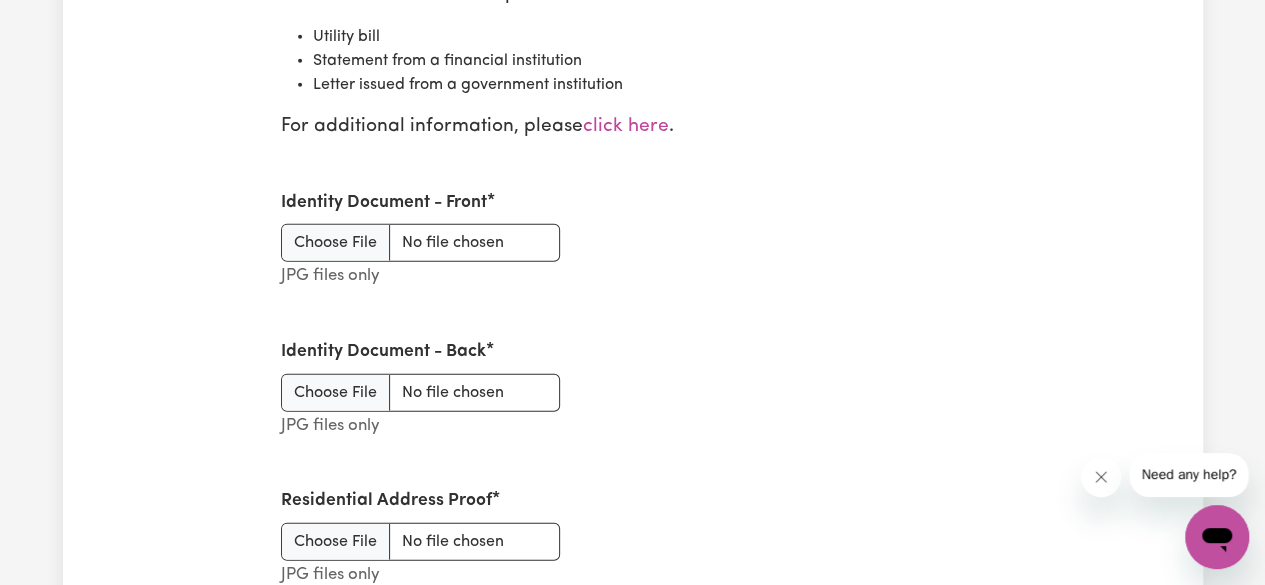scroll, scrollTop: 2605, scrollLeft: 0, axis: vertical 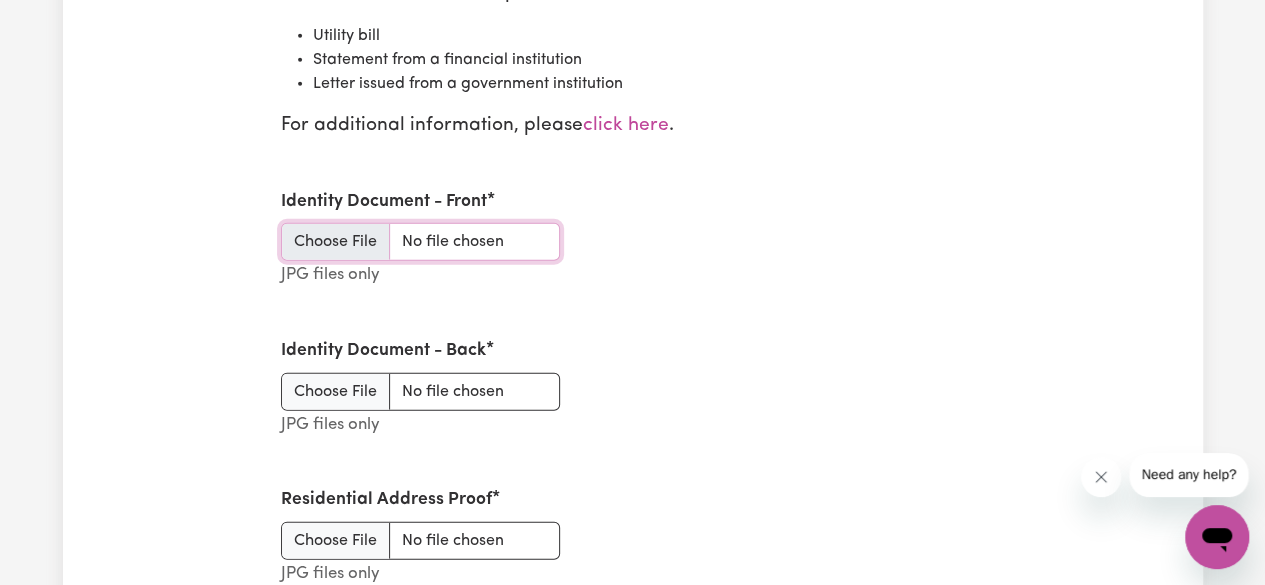 click on "Identity Document - Front" at bounding box center [420, 242] 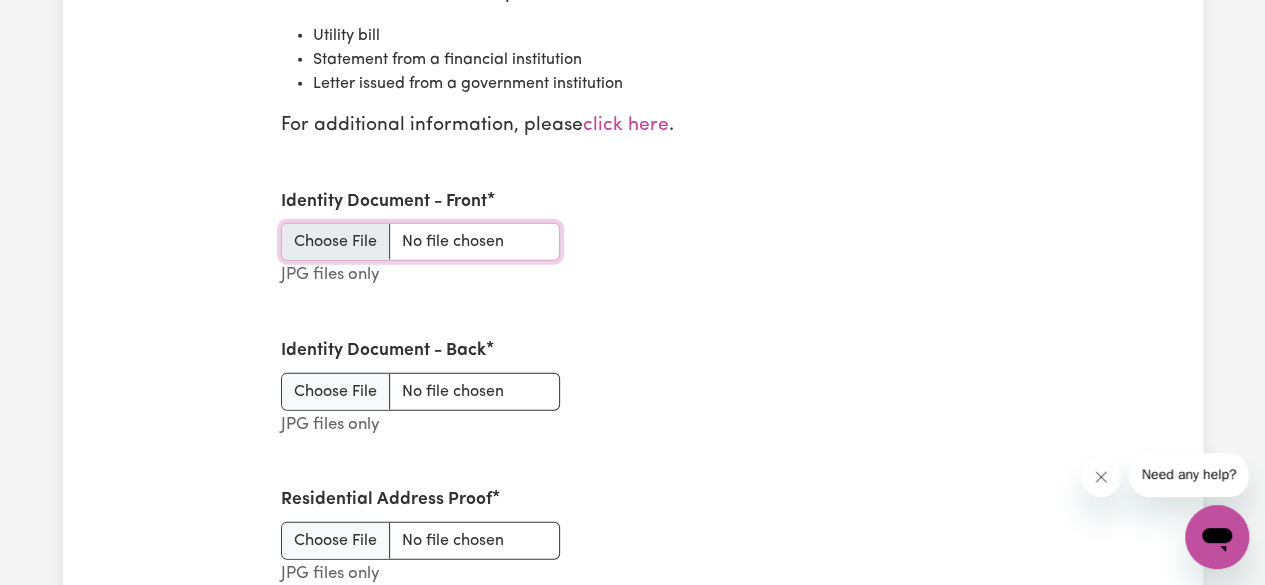 type on "C:\fakepath\[DOCUMENT_TYPE]" 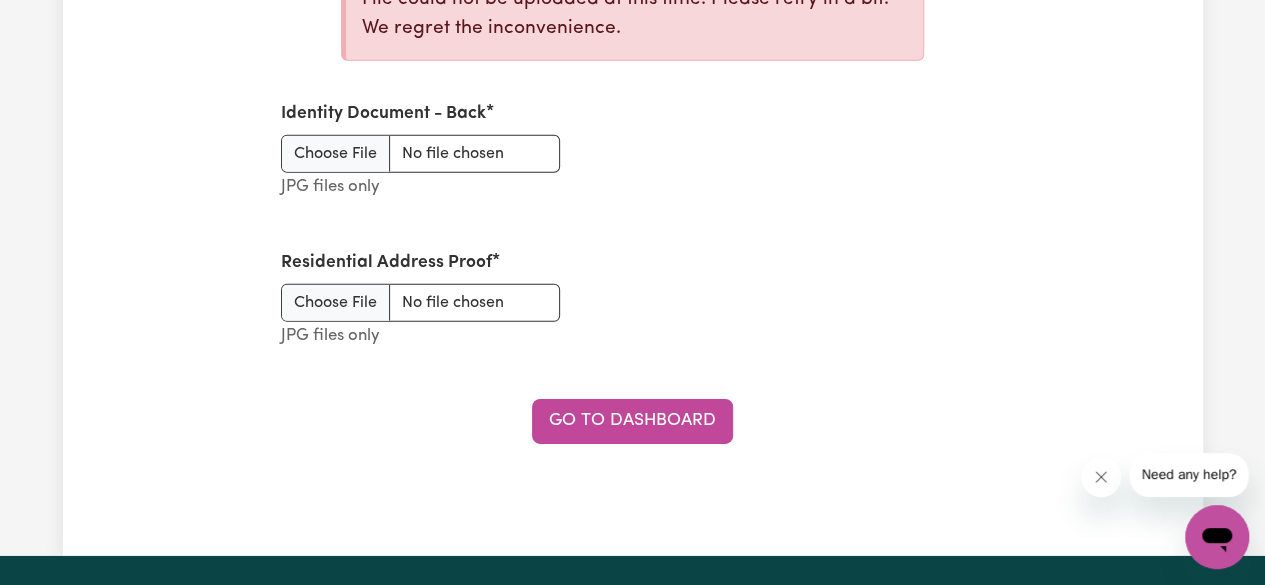 scroll, scrollTop: 2916, scrollLeft: 0, axis: vertical 